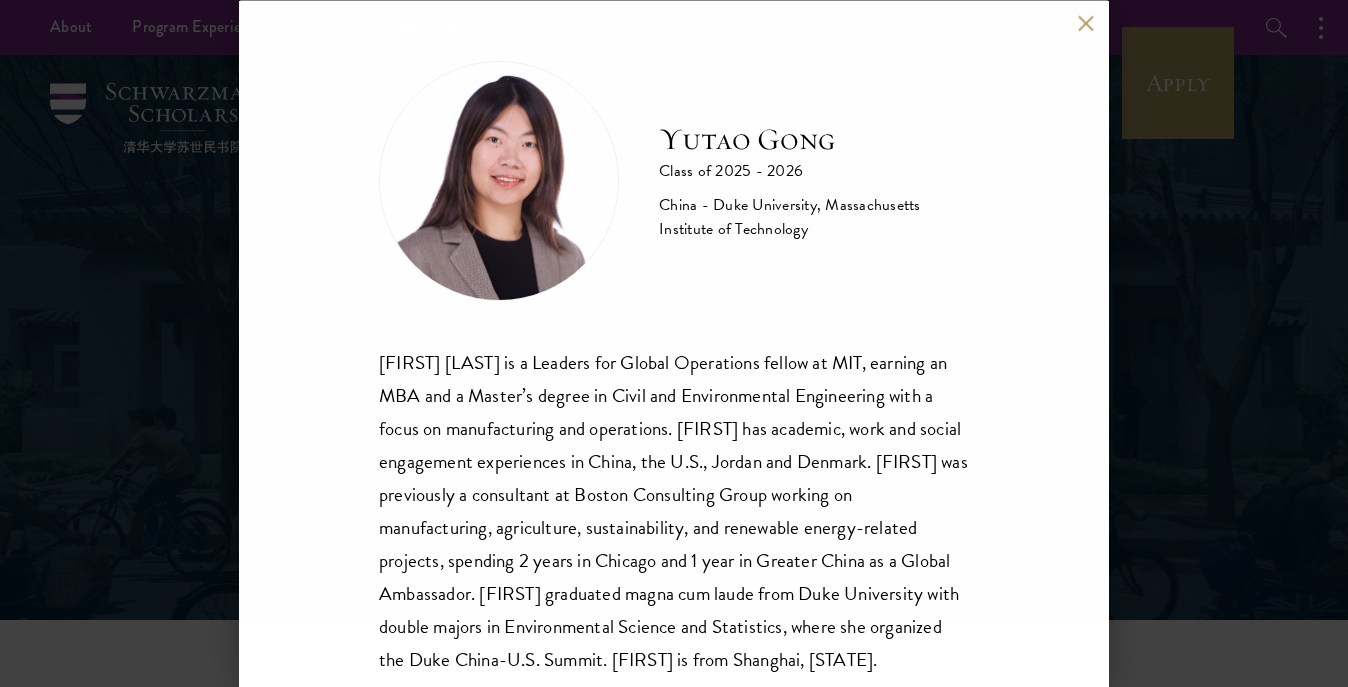 scroll, scrollTop: 0, scrollLeft: 0, axis: both 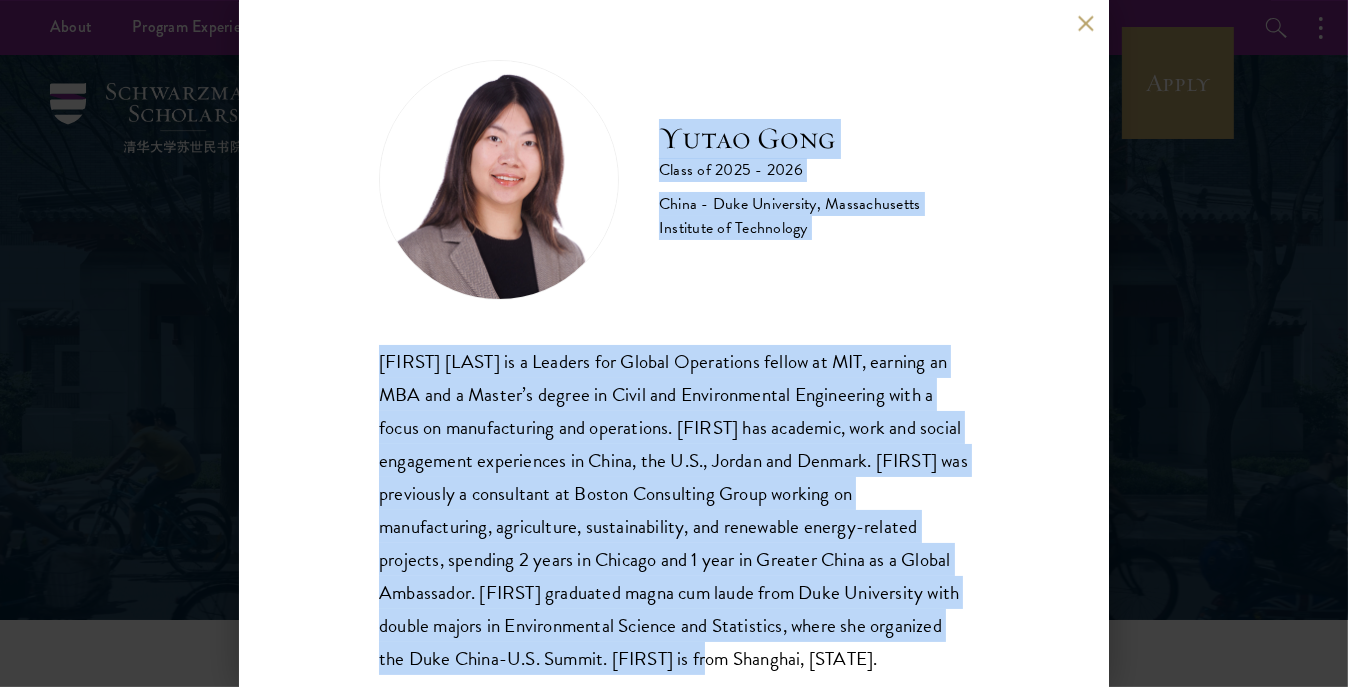drag, startPoint x: 668, startPoint y: 136, endPoint x: 952, endPoint y: 664, distance: 599.53314 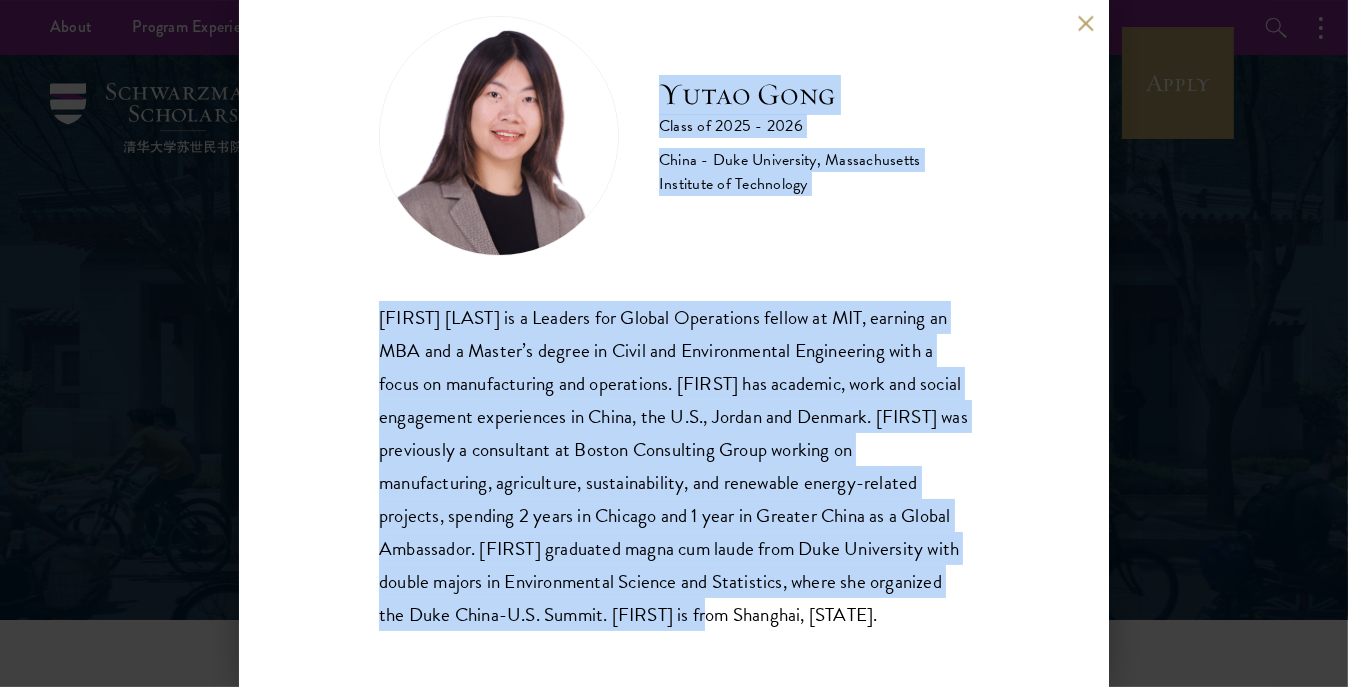 scroll, scrollTop: 81, scrollLeft: 0, axis: vertical 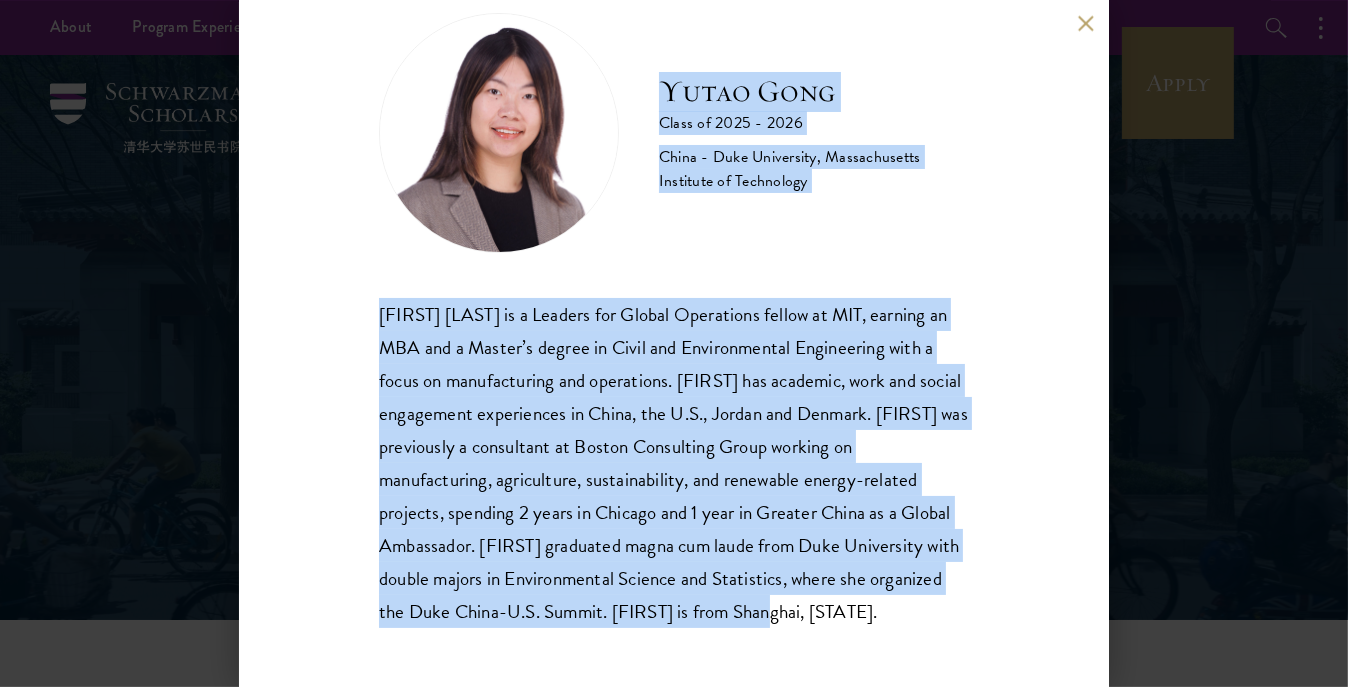 click on "Yutao Gong is a Leaders for Global Operations fellow at MIT, earning an MBA and a Master’s degree in Civil and Environmental Engineering with a focus on manufacturing and operations. Yutao has academic, work and social engagement experiences in China, the U.S., Jordan and Denmark. Yutao was previously a consultant at Boston Consulting Group working on manufacturing, agriculture, sustainability, and renewable energy-related projects, spending 2 years in Chicago and 1 year in Greater China as a Global Ambassador. Yutao graduated magna cum laude from Duke University with double majors in Environmental Science and Statistics, where she organized the Duke China-U.S. Summit. Yutao is from Shanghai, China." at bounding box center (674, 462) 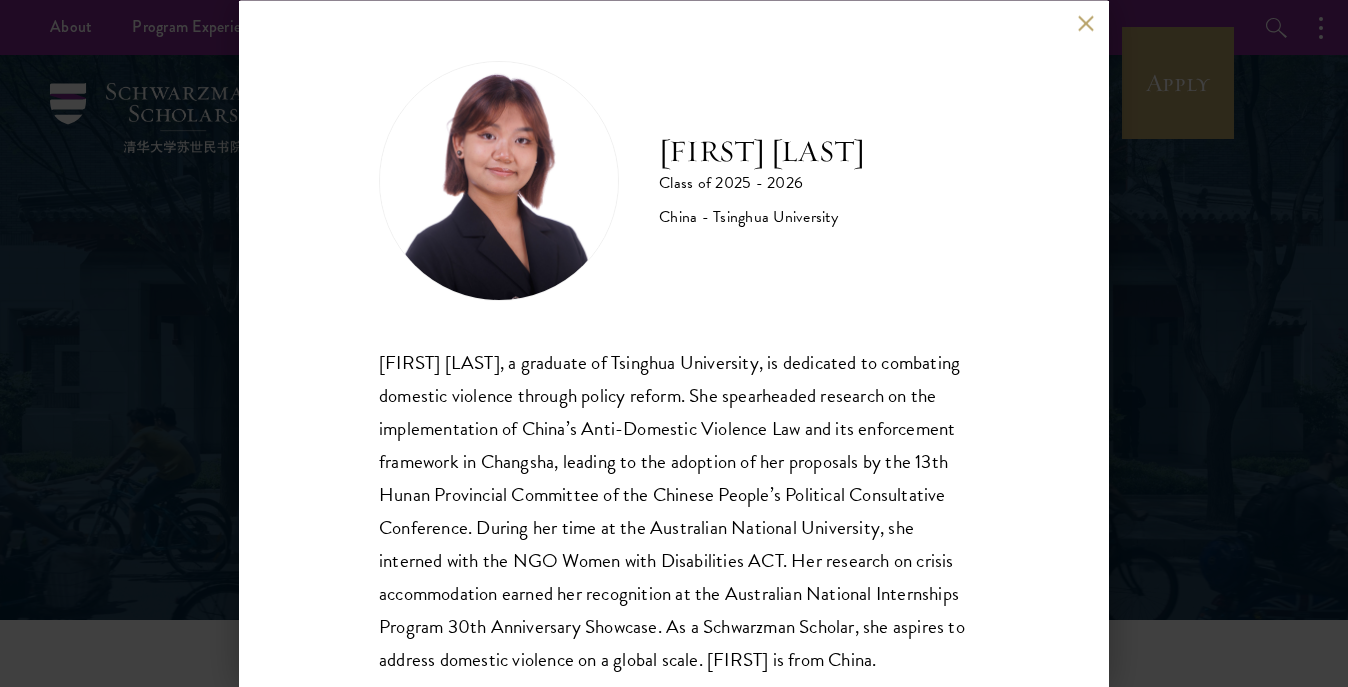 scroll, scrollTop: 0, scrollLeft: 0, axis: both 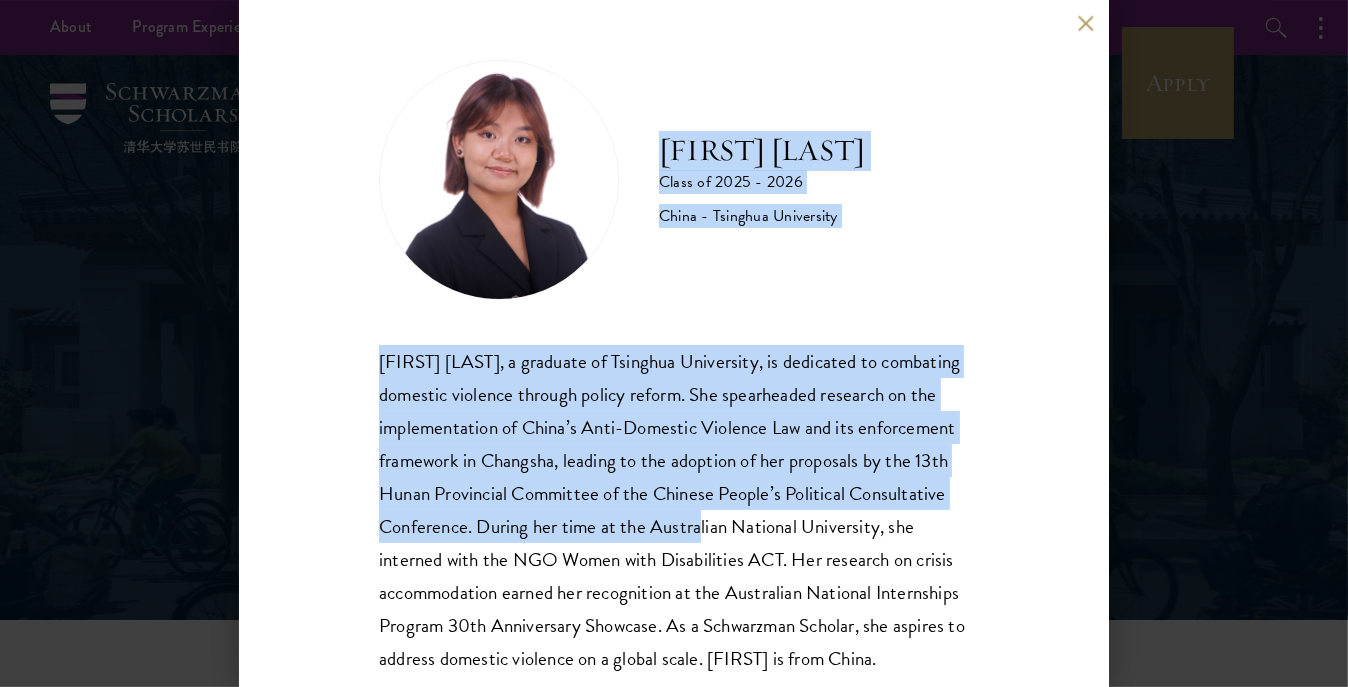 drag, startPoint x: 663, startPoint y: 148, endPoint x: 830, endPoint y: 514, distance: 402.29965 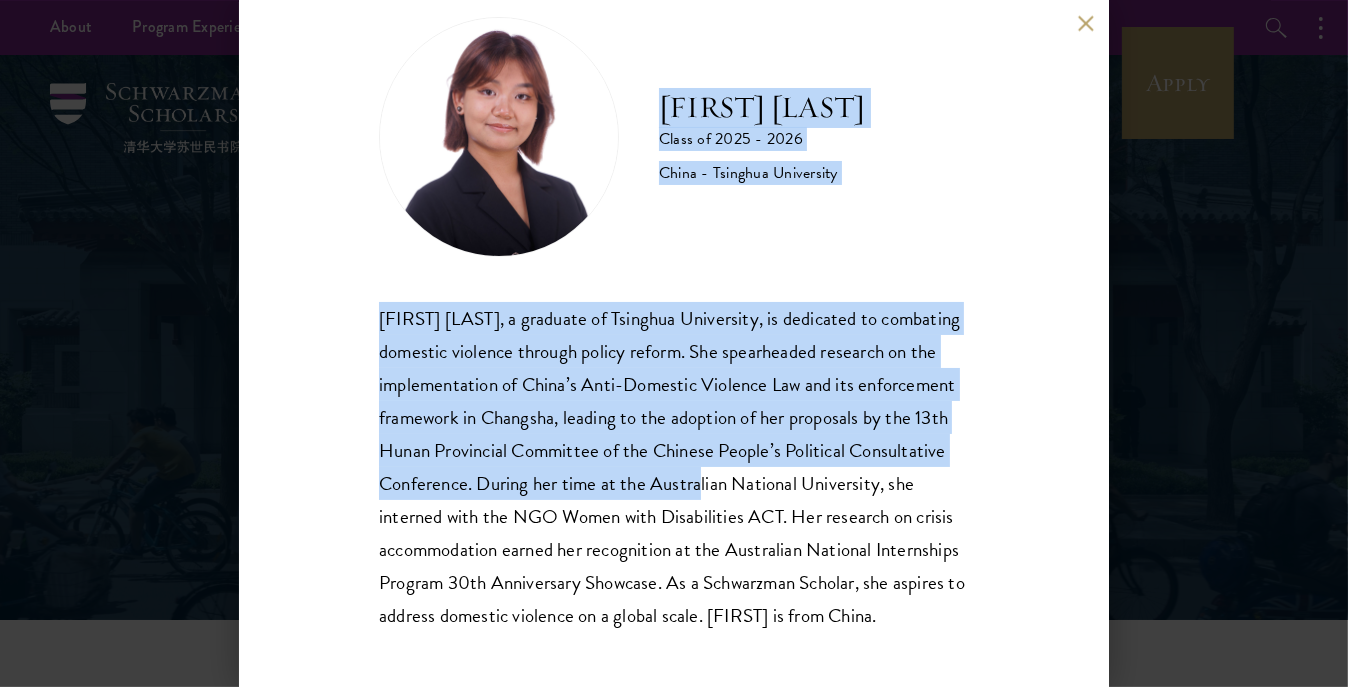 scroll, scrollTop: 81, scrollLeft: 0, axis: vertical 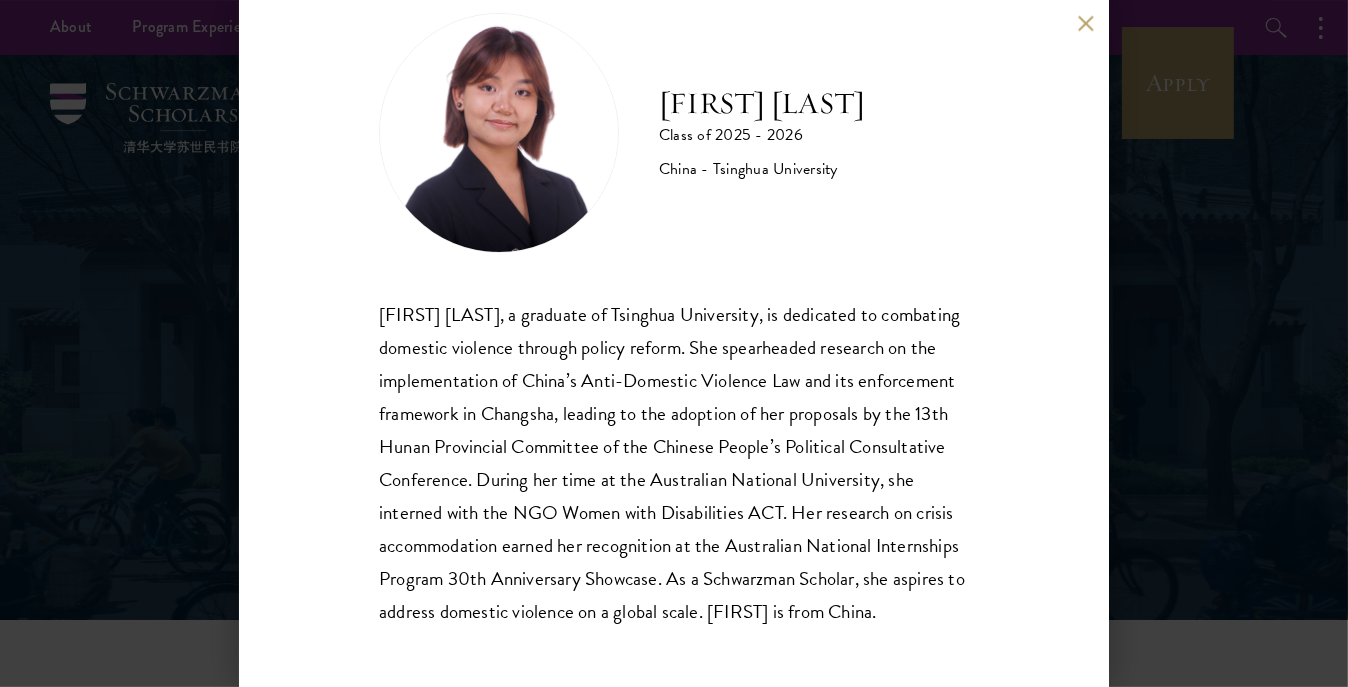 click on "Yuqing (Cynthia) He, a graduate of Tsinghua University, is dedicated to combating domestic violence through policy reform. She spearheaded research on the implementation of China’s Anti-Domestic Violence Law and its enforcement framework in Changsha, leading to the adoption of her proposals by the 13th Hunan Provincial Committee of the Chinese People’s Political Consultative Conference. During her time at the Australian National University, she interned with the NGO Women with Disabilities ACT. Her research on crisis accommodation earned her recognition at the Australian National Internships Program 30th Anniversary Showcase. As a Schwarzman Scholar, she aspires to address domestic violence on a global scale. Yuqing is from China." at bounding box center (674, 462) 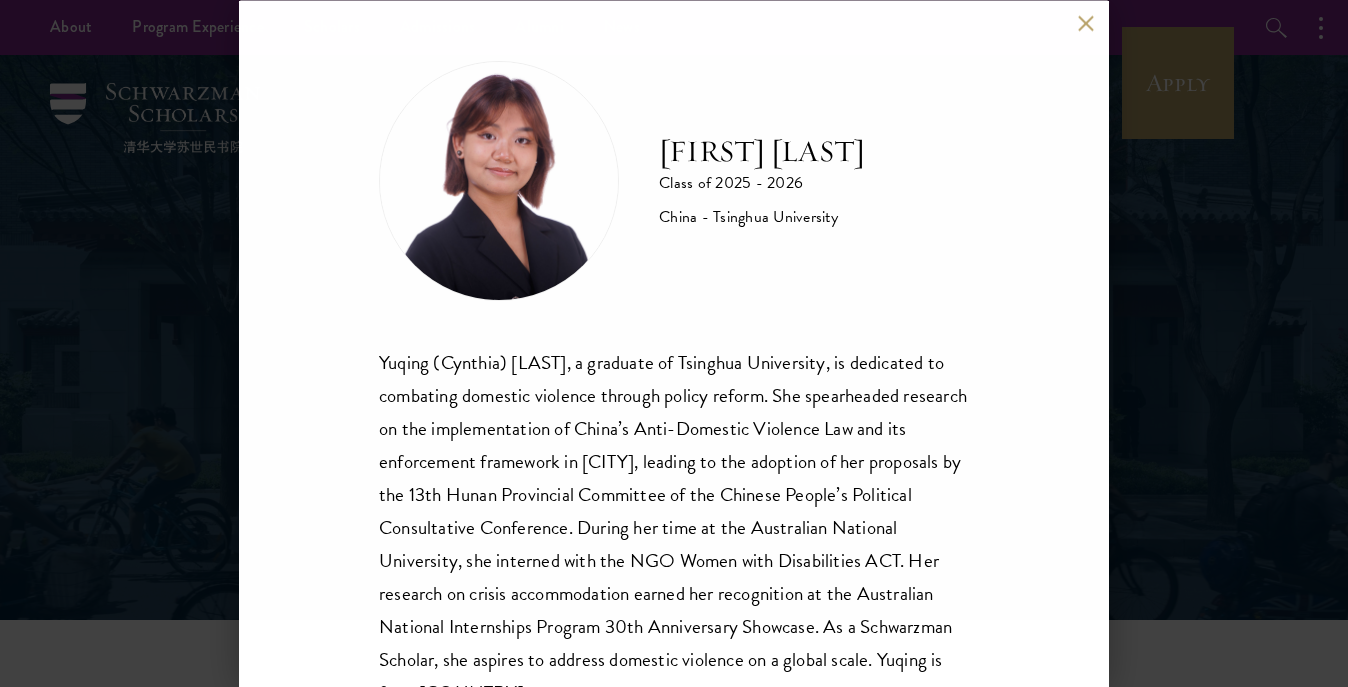 scroll, scrollTop: 0, scrollLeft: 0, axis: both 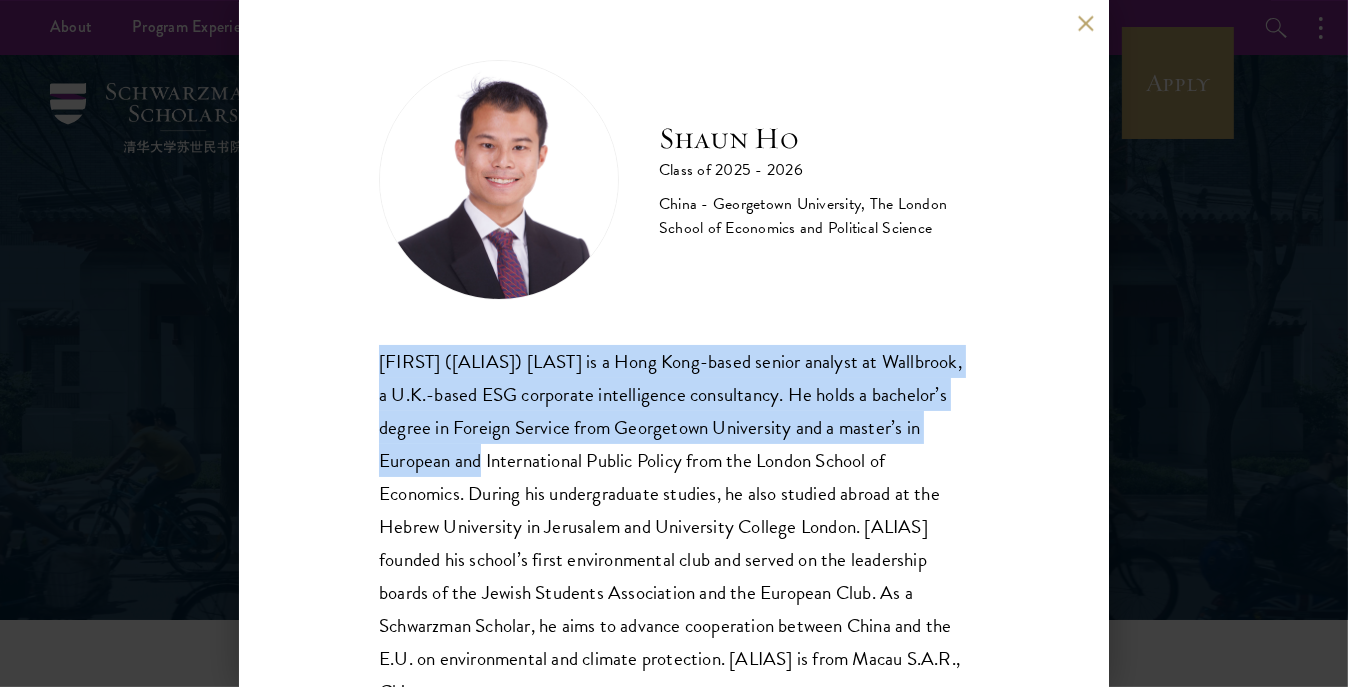 drag, startPoint x: 380, startPoint y: 355, endPoint x: 542, endPoint y: 460, distance: 193.0518 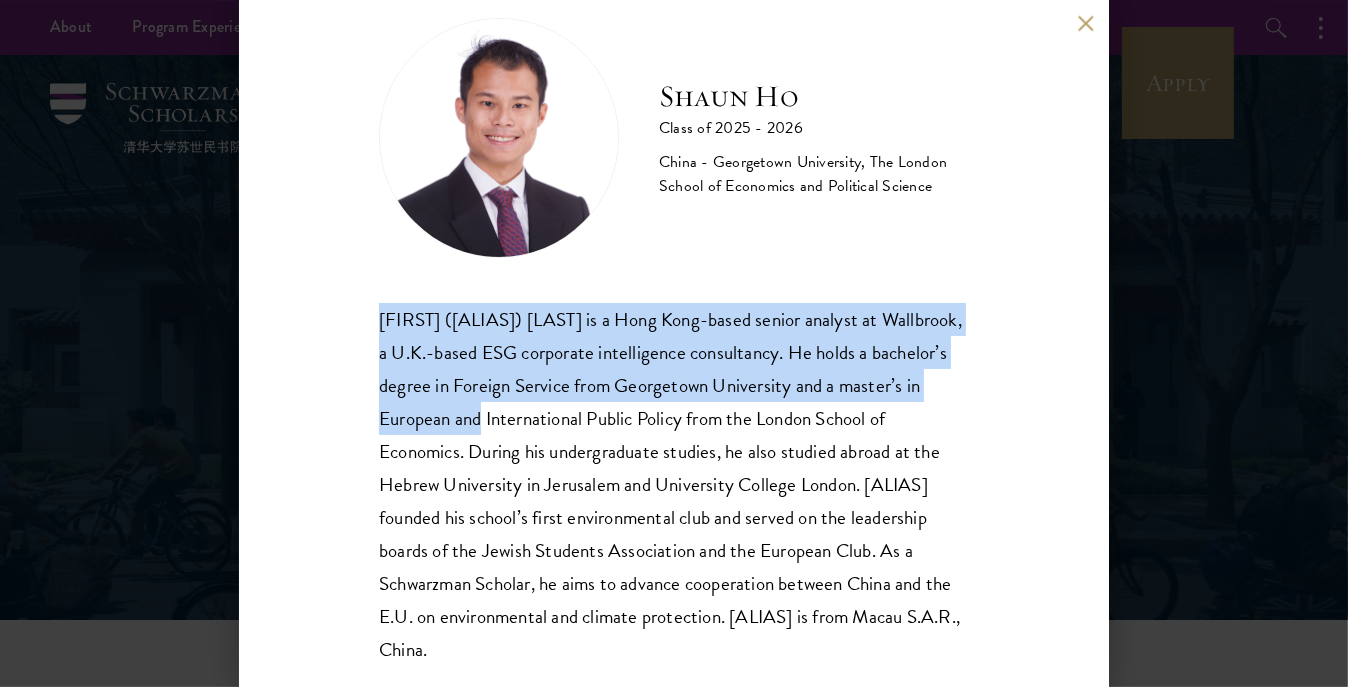 scroll, scrollTop: 81, scrollLeft: 0, axis: vertical 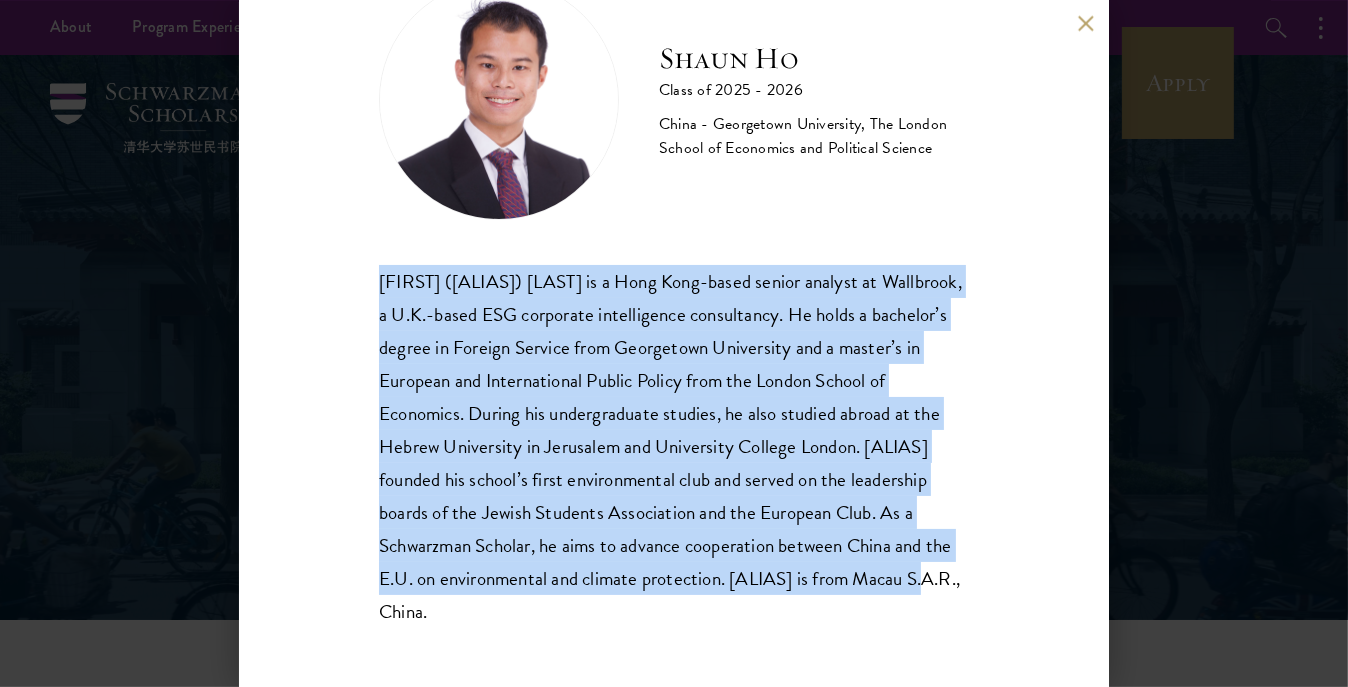 click on "Kaiwa (Shaun) Ho is a Hong Kong-based senior analyst at Wallbrook, a U.K.-based ESG corporate intelligence consultancy. He holds a bachelor’s degree in Foreign Service from Georgetown University and a master’s in European and International Public Policy from the London School of Economics. During his undergraduate studies, he also studied abroad at the Hebrew University in Jerusalem and University College London. Shaun founded his school’s first environmental club and served on the leadership boards of the Jewish Students Association and the European Club. As a Schwarzman Scholar, he aims to advance cooperation between China and the E.U. on environmental and climate protection. Shaun is from Macau S.A.R., China." at bounding box center [674, 446] 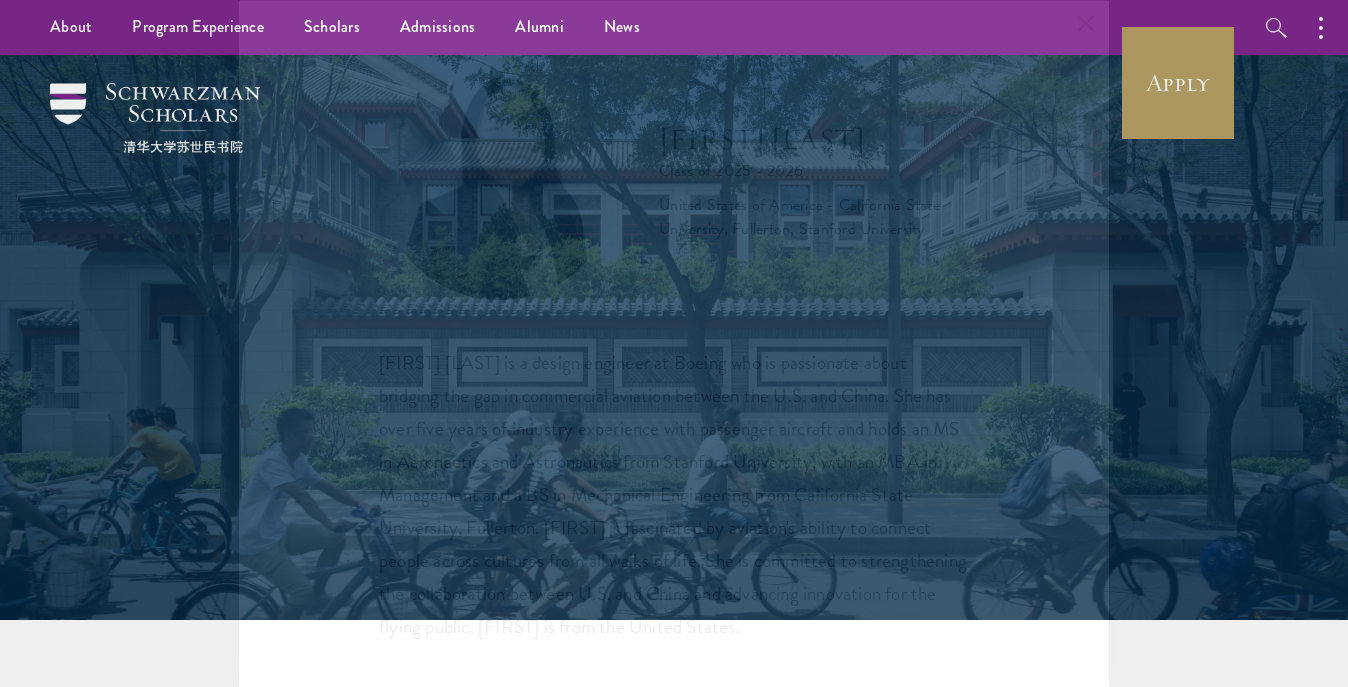 scroll, scrollTop: 0, scrollLeft: 0, axis: both 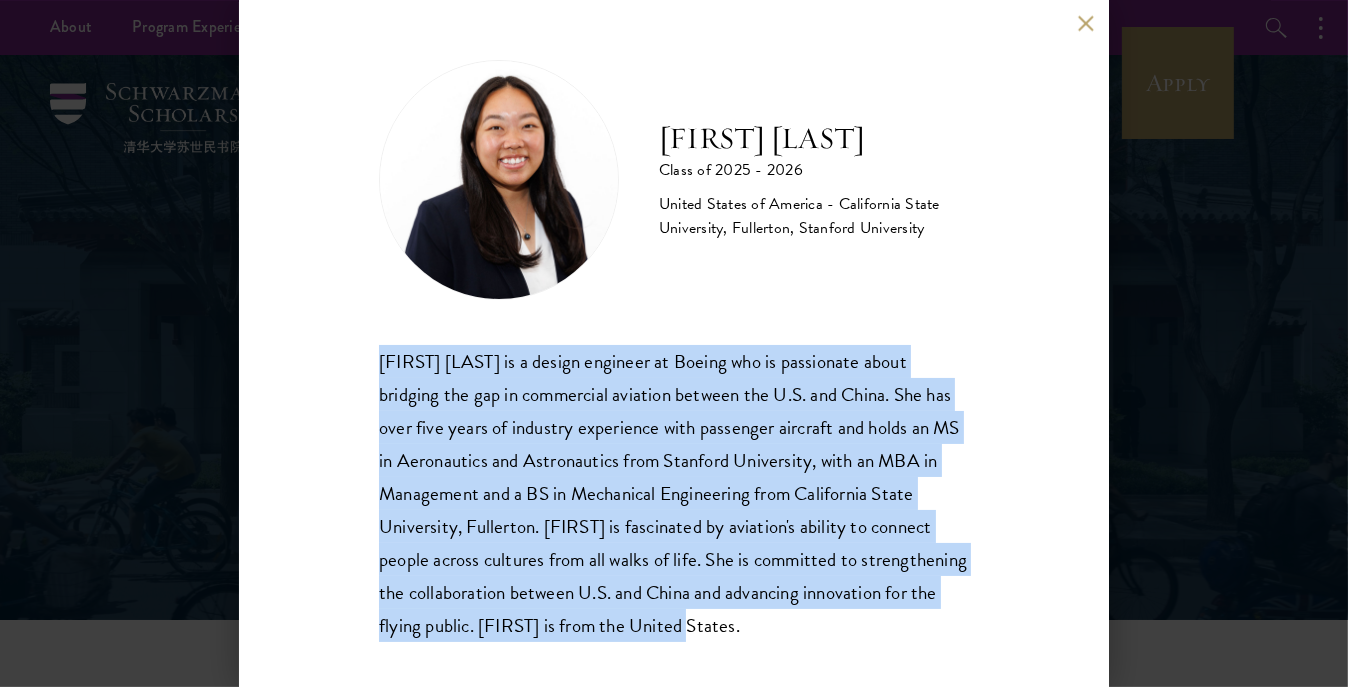 drag, startPoint x: 381, startPoint y: 358, endPoint x: 870, endPoint y: 634, distance: 561.5131 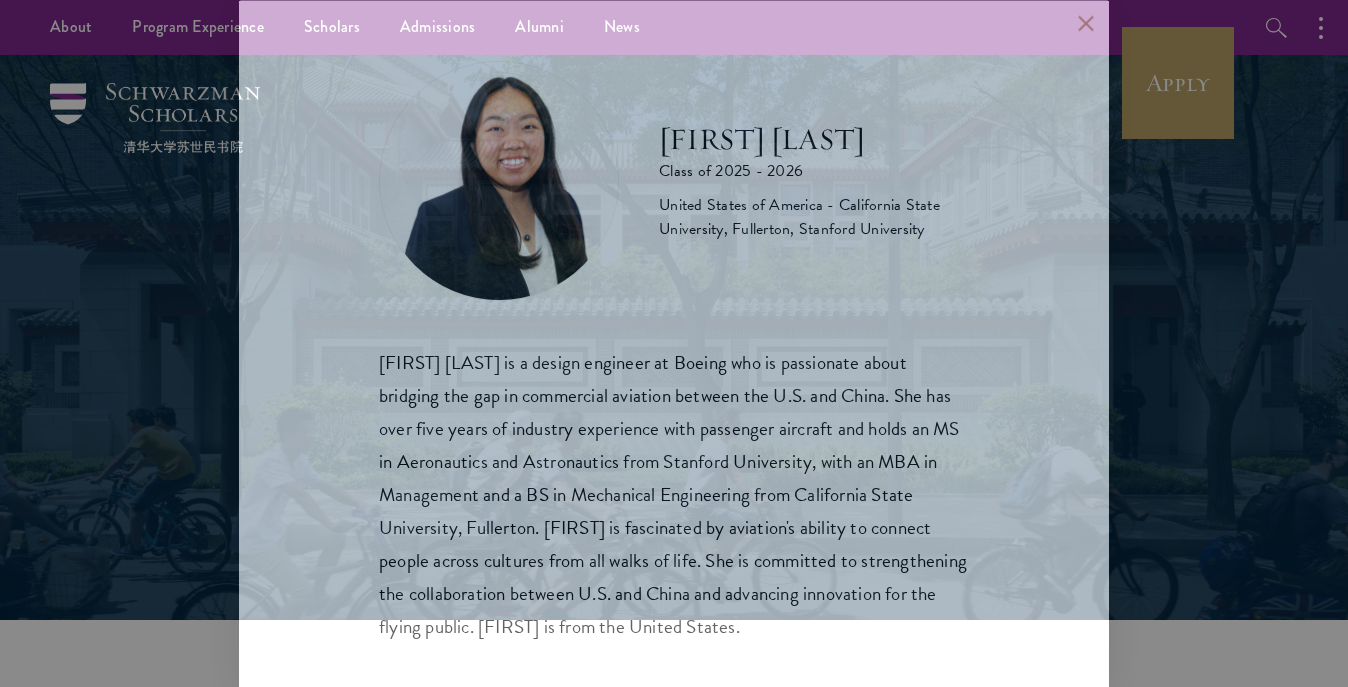 type 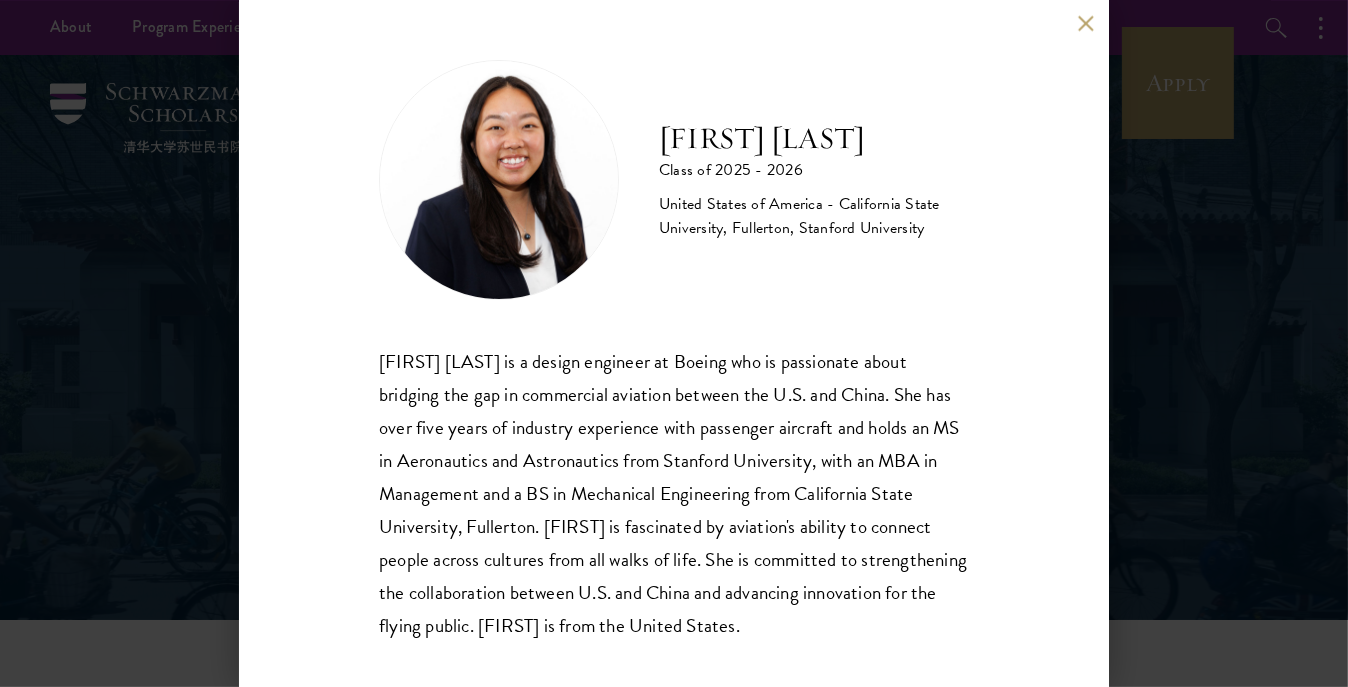 scroll, scrollTop: 0, scrollLeft: 0, axis: both 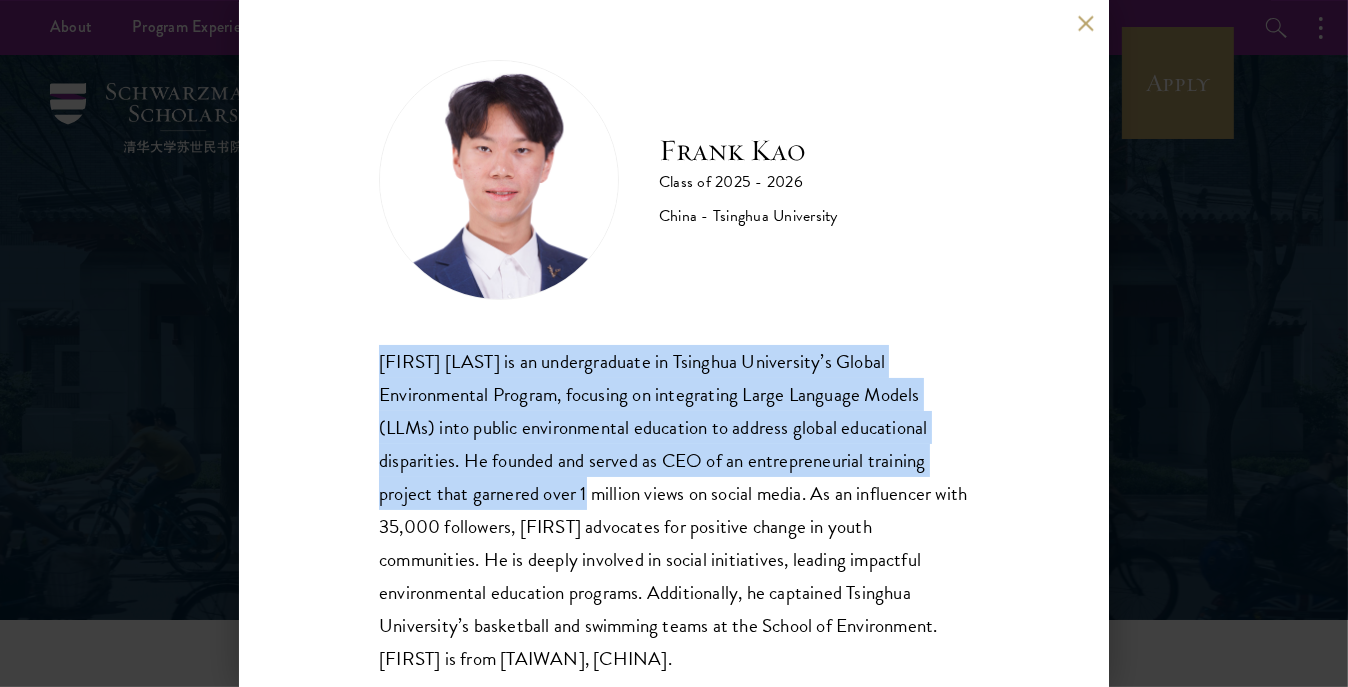 drag, startPoint x: 381, startPoint y: 357, endPoint x: 571, endPoint y: 493, distance: 233.65787 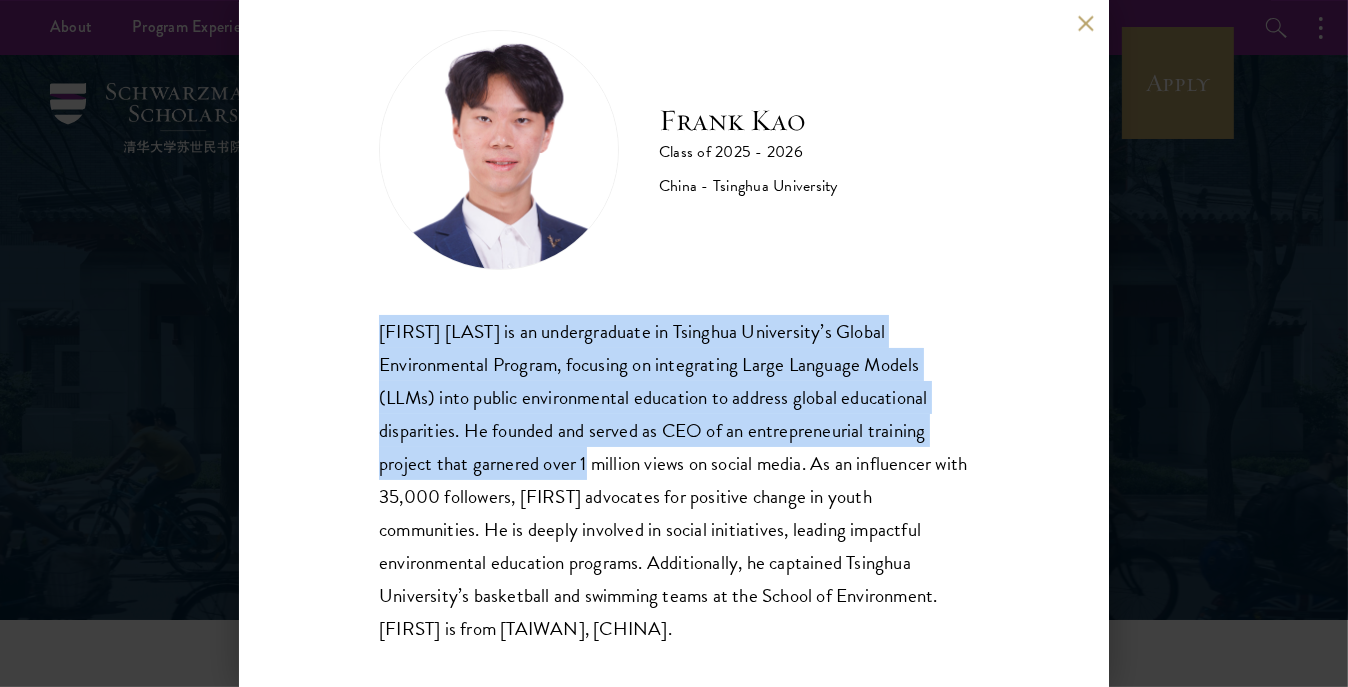 scroll, scrollTop: 48, scrollLeft: 0, axis: vertical 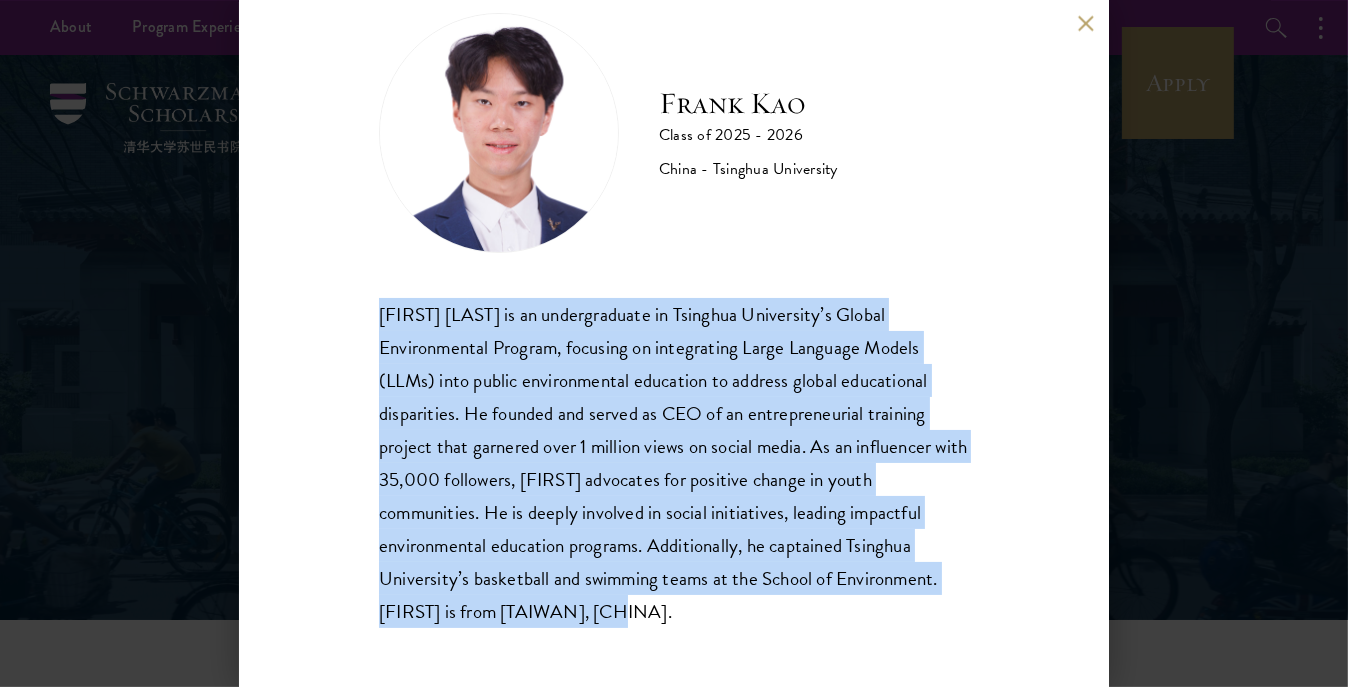 click on "Youfu (Frank) Kao is an undergraduate in Tsinghua University’s Global Environmental Program, focusing on integrating Large Language Models (LLMs) into public environmental education to address global educational disparities. He founded and served as CEO of an entrepreneurial training project that garnered over 1 million views on social media. As an influencer with 35,000 followers, Frank advocates for positive change in youth communities. He is deeply involved in social initiatives, leading impactful environmental education programs. Additionally, he captained Tsinghua University’s basketball and swimming teams at the School of Environment. Frank is from Taiwan, China." at bounding box center [674, 462] 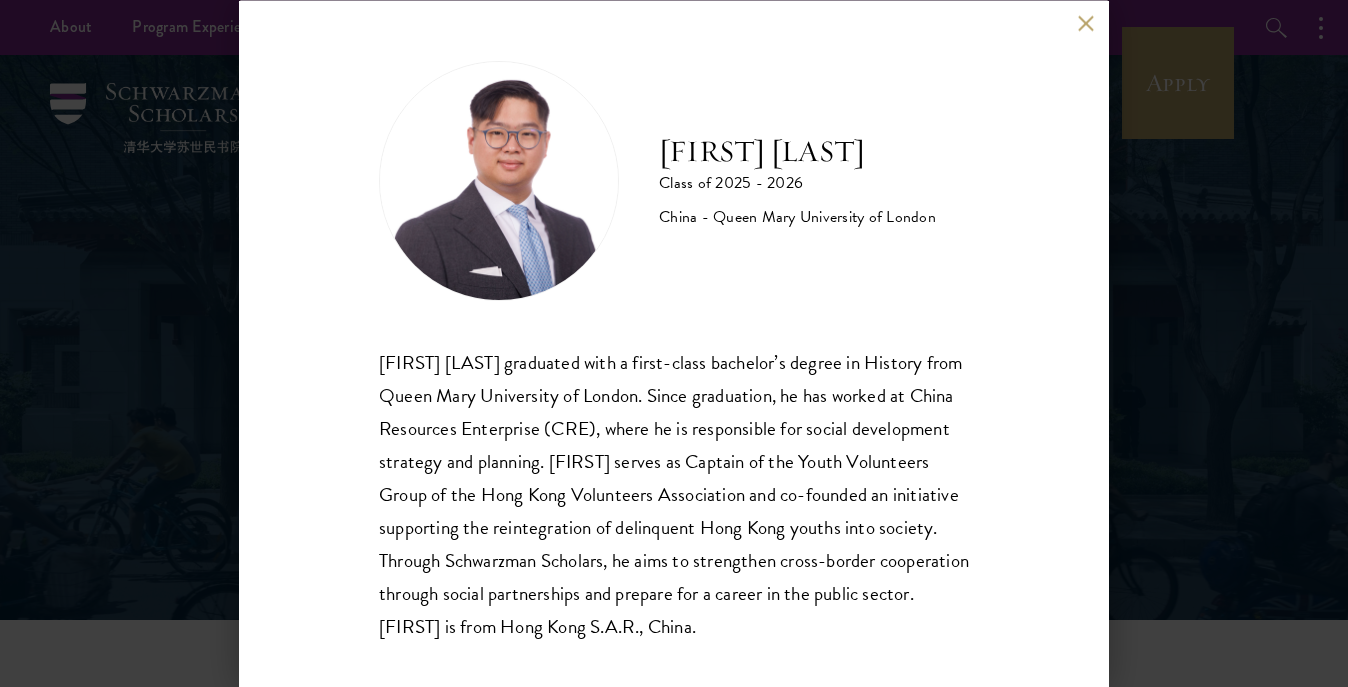 scroll, scrollTop: 0, scrollLeft: 0, axis: both 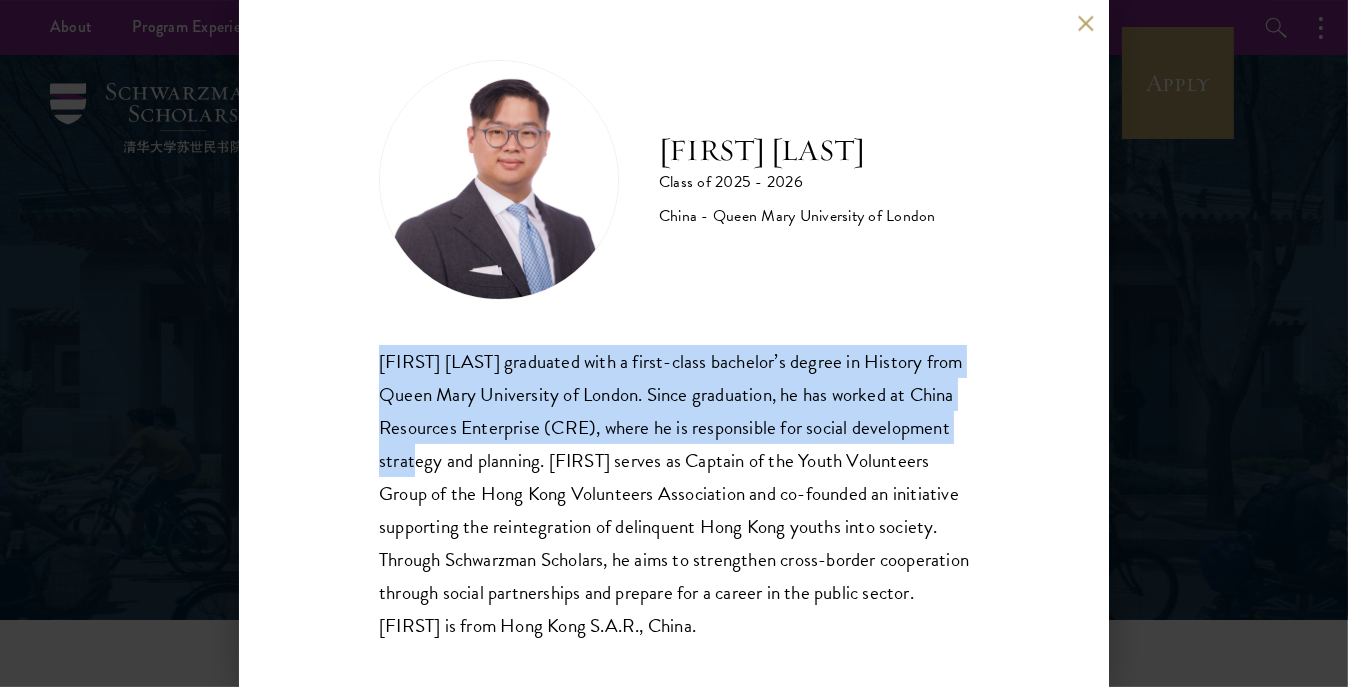 drag, startPoint x: 378, startPoint y: 359, endPoint x: 531, endPoint y: 449, distance: 177.50775 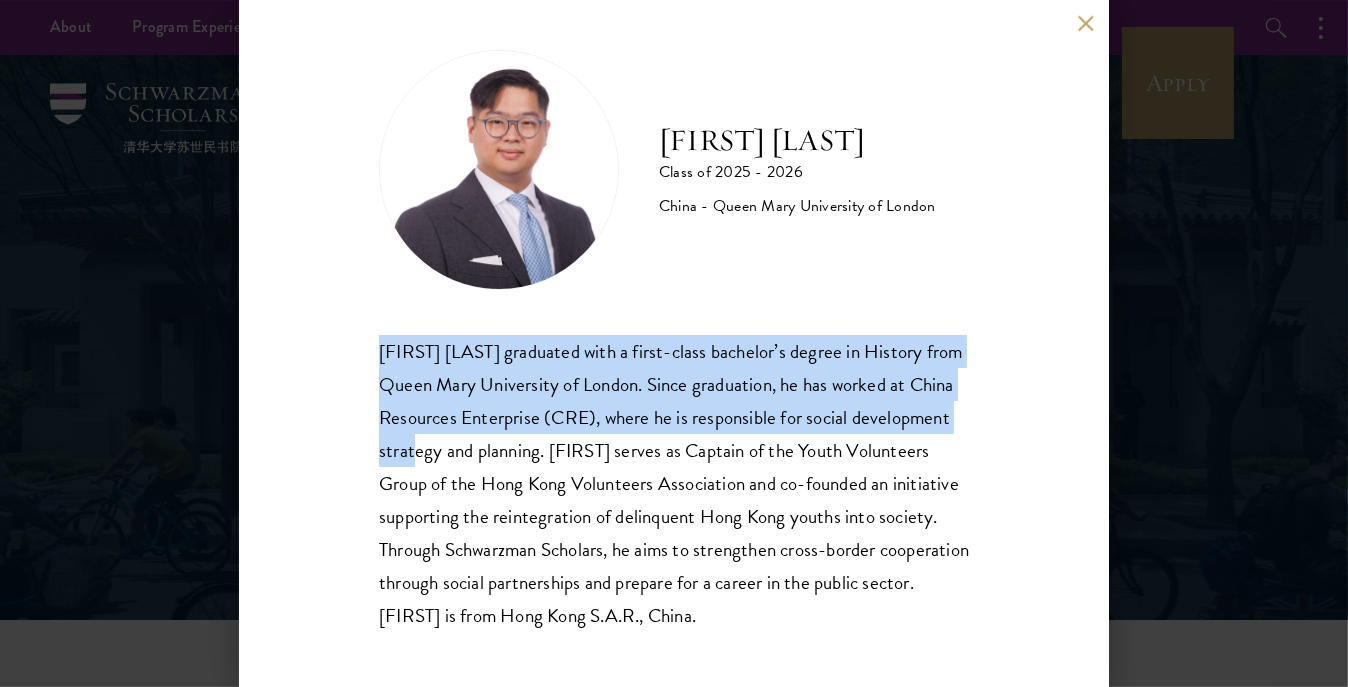 scroll, scrollTop: 15, scrollLeft: 0, axis: vertical 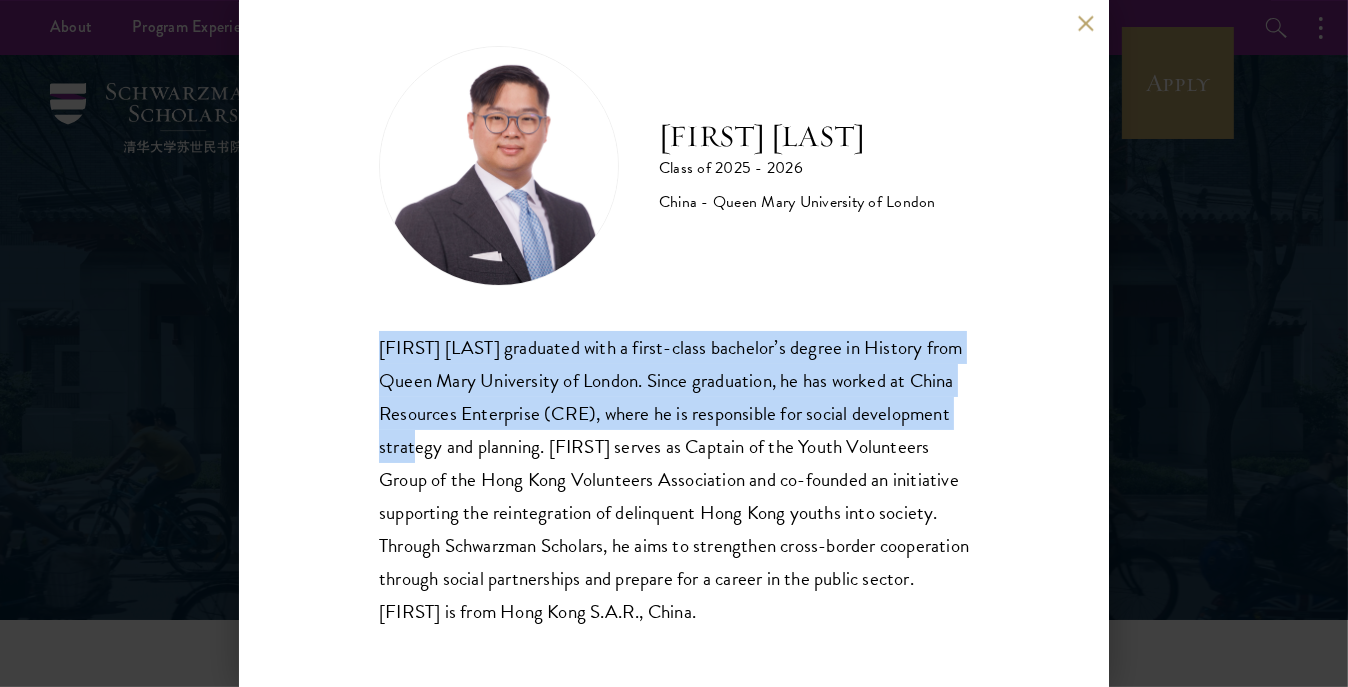 click on "Minghan Matthew Li graduated with a first-class bachelor’s degree in History from Queen Mary University of London. Since graduation, he has worked at China Resources Enterprise (CRE), where he is responsible for social development strategy and planning. Matthew serves as Captain of the Youth Volunteers Group of the Hong Kong Volunteers Association and co-founded an initiative supporting the reintegration of delinquent Hong Kong youths into society. Through Schwarzman Scholars, he aims to strengthen cross-border cooperation through social partnerships and prepare for a career in the public sector. Matthew is from Hong Kong S.A.R., China." at bounding box center (674, 478) 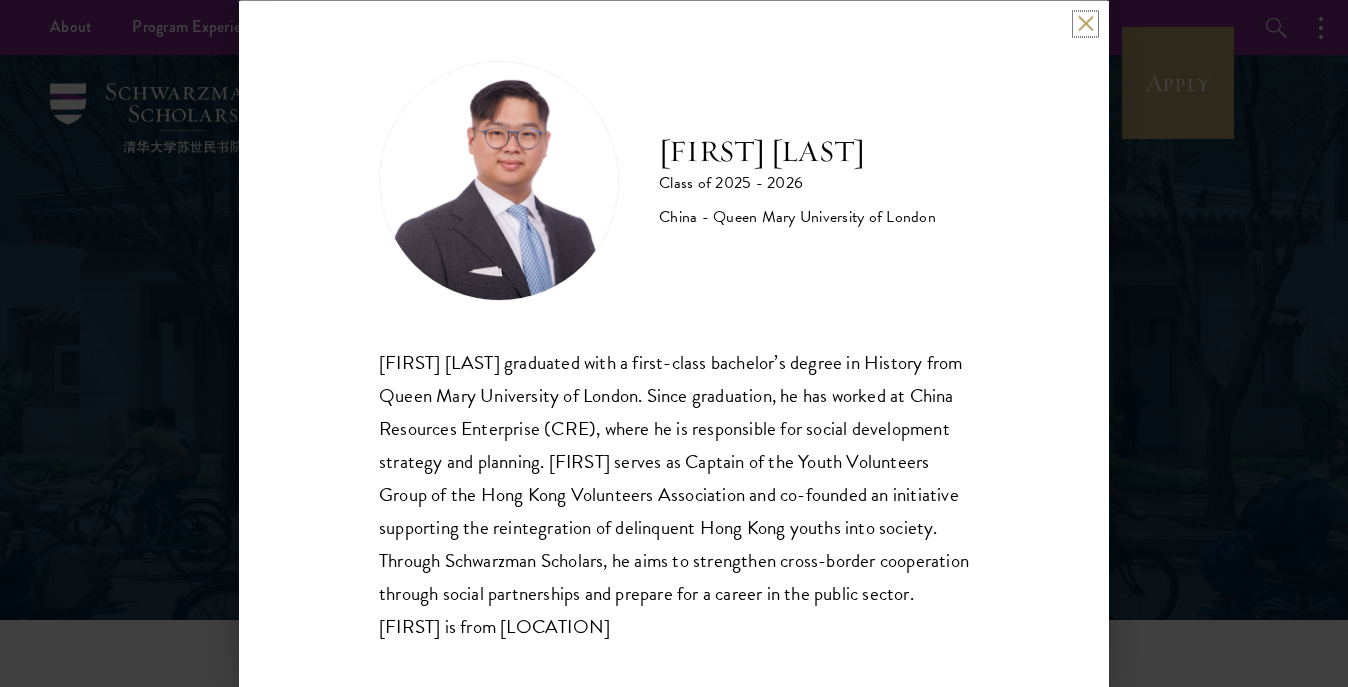 scroll, scrollTop: 0, scrollLeft: 0, axis: both 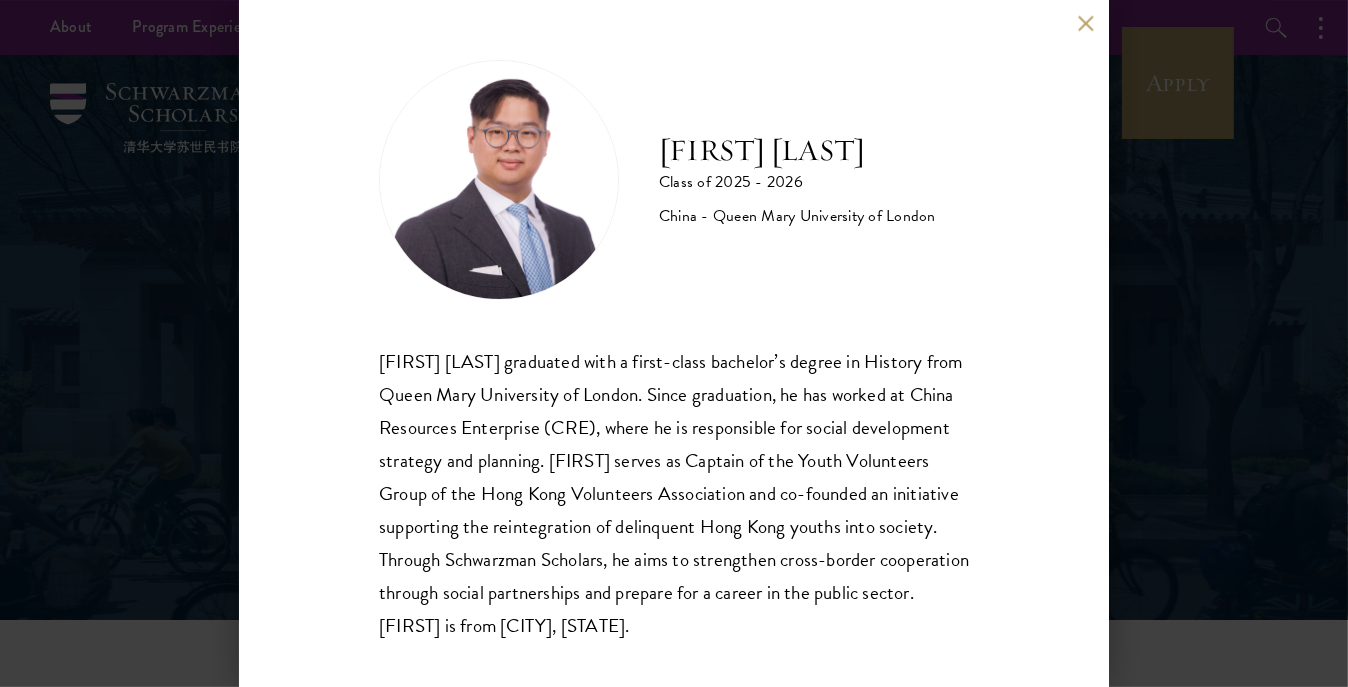 type 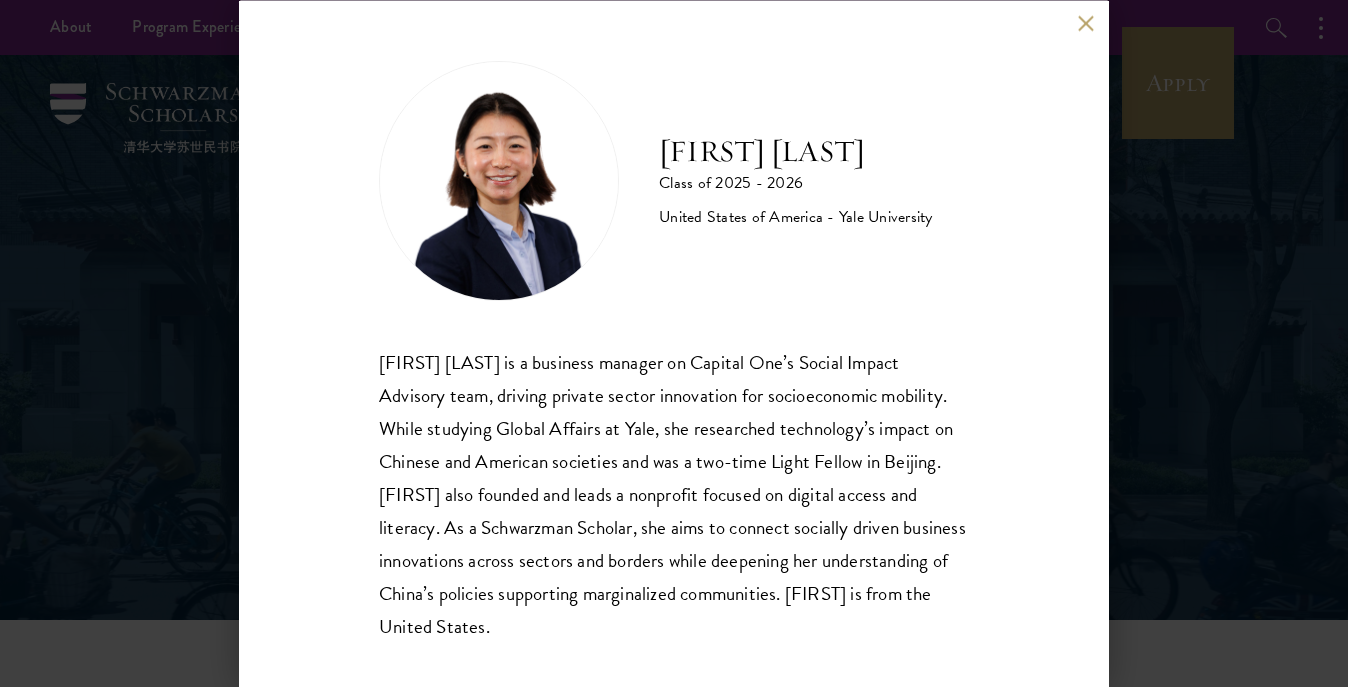 scroll, scrollTop: 0, scrollLeft: 0, axis: both 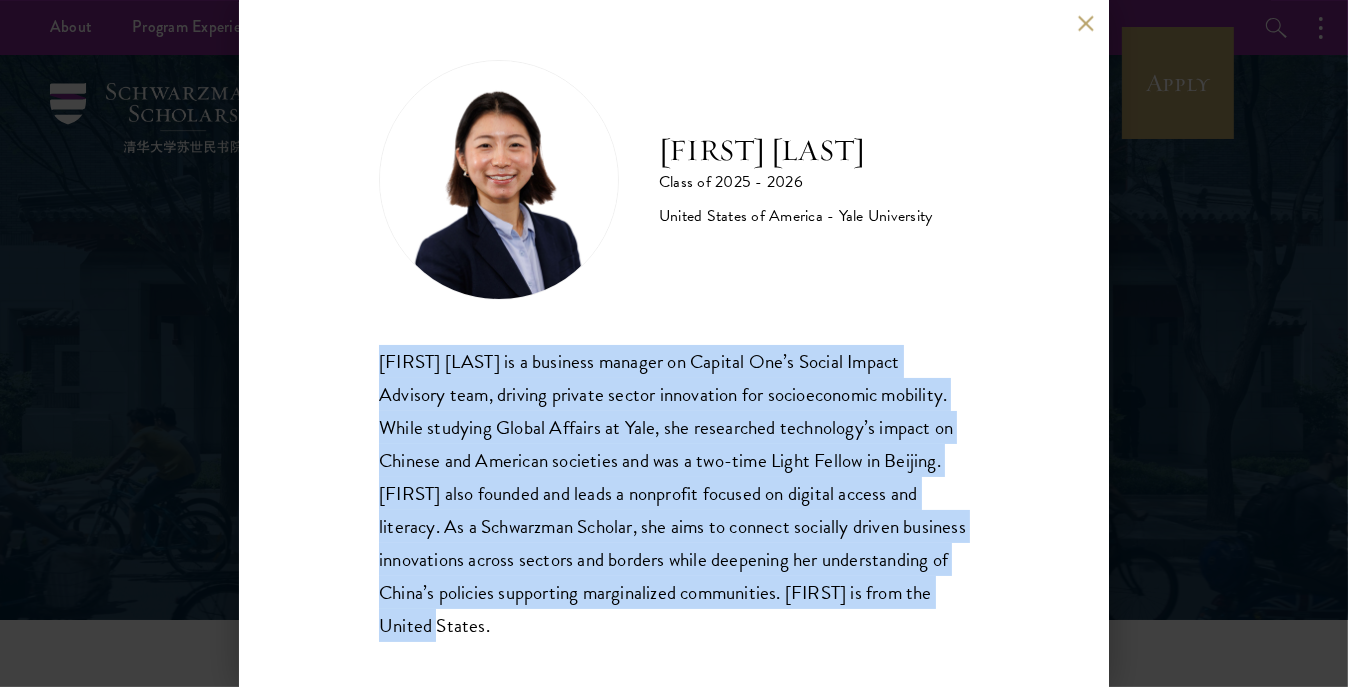 drag, startPoint x: 381, startPoint y: 360, endPoint x: 668, endPoint y: 615, distance: 383.91925 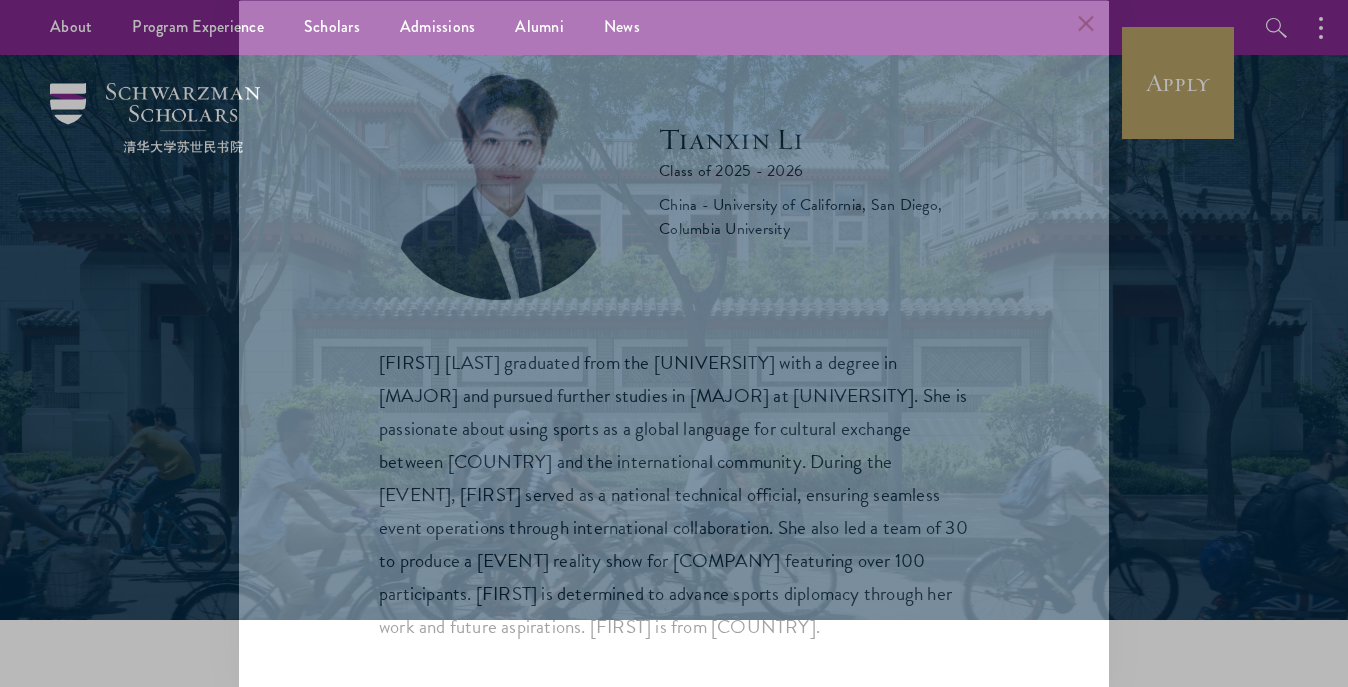 scroll, scrollTop: 0, scrollLeft: 0, axis: both 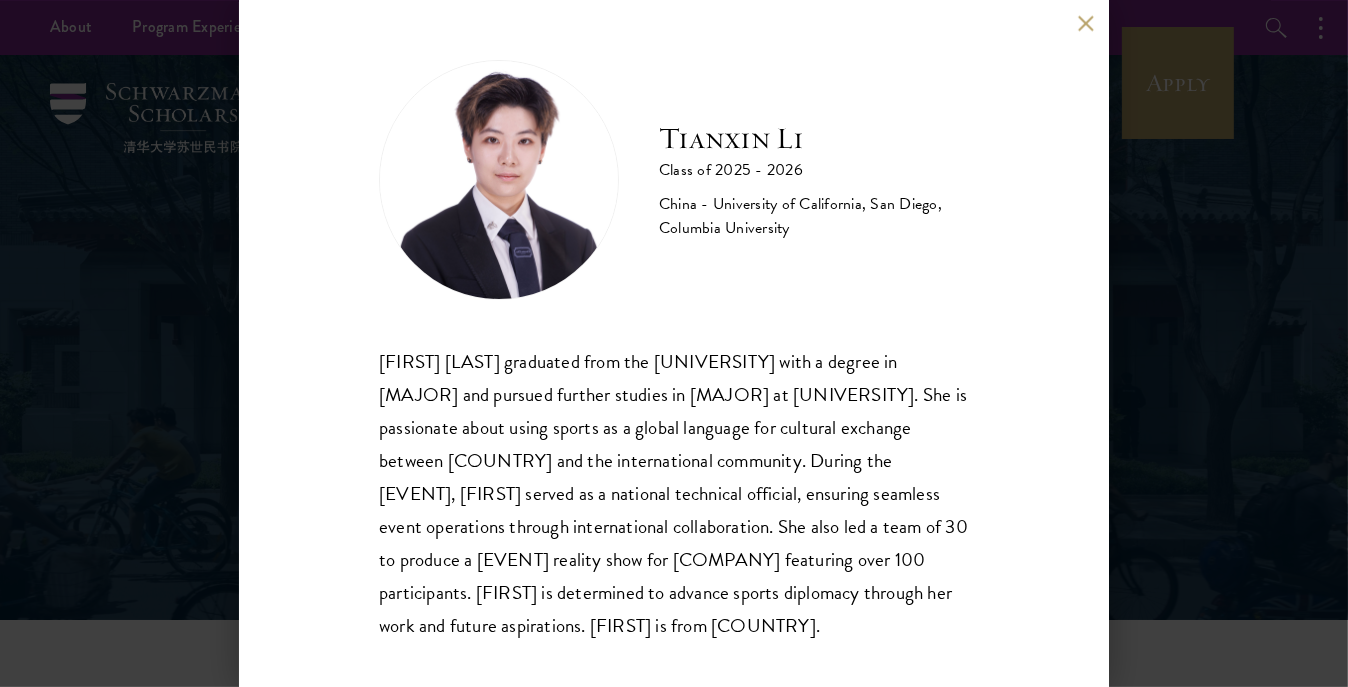 drag, startPoint x: 381, startPoint y: 358, endPoint x: 694, endPoint y: 647, distance: 426.01642 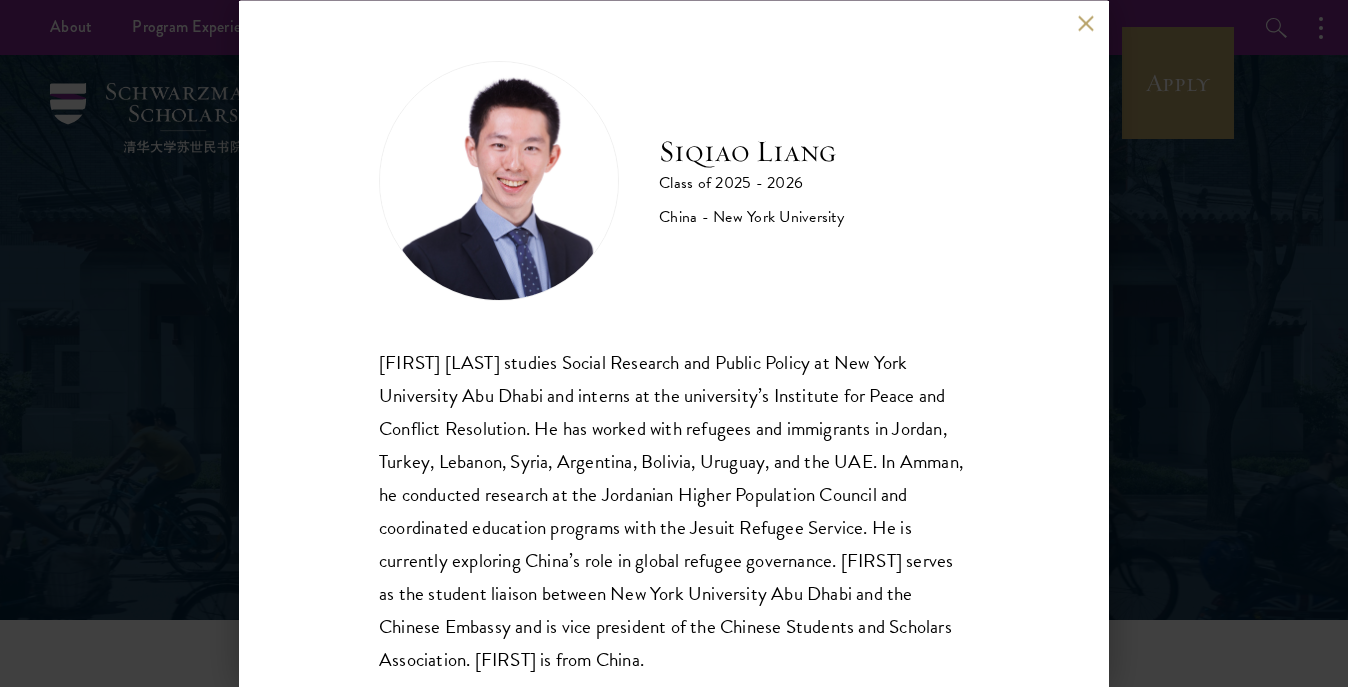 scroll, scrollTop: 0, scrollLeft: 0, axis: both 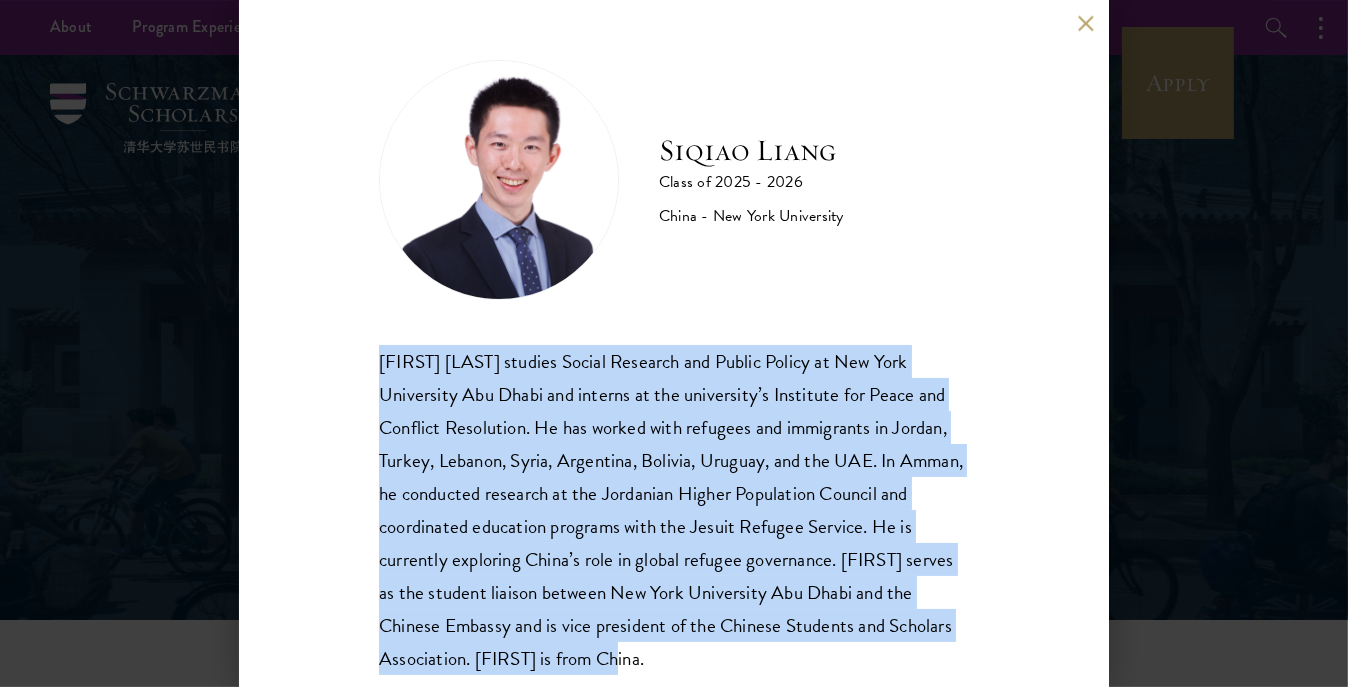 drag, startPoint x: 382, startPoint y: 360, endPoint x: 733, endPoint y: 655, distance: 458.5041 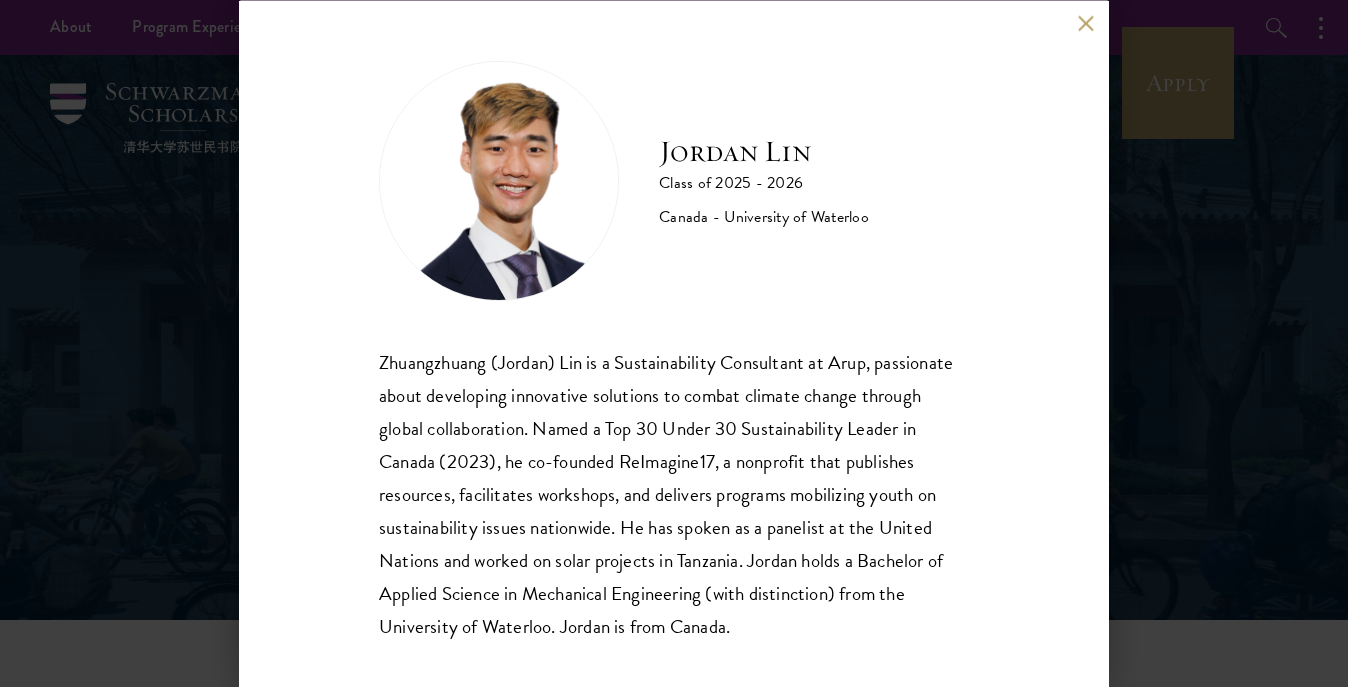 scroll, scrollTop: 0, scrollLeft: 0, axis: both 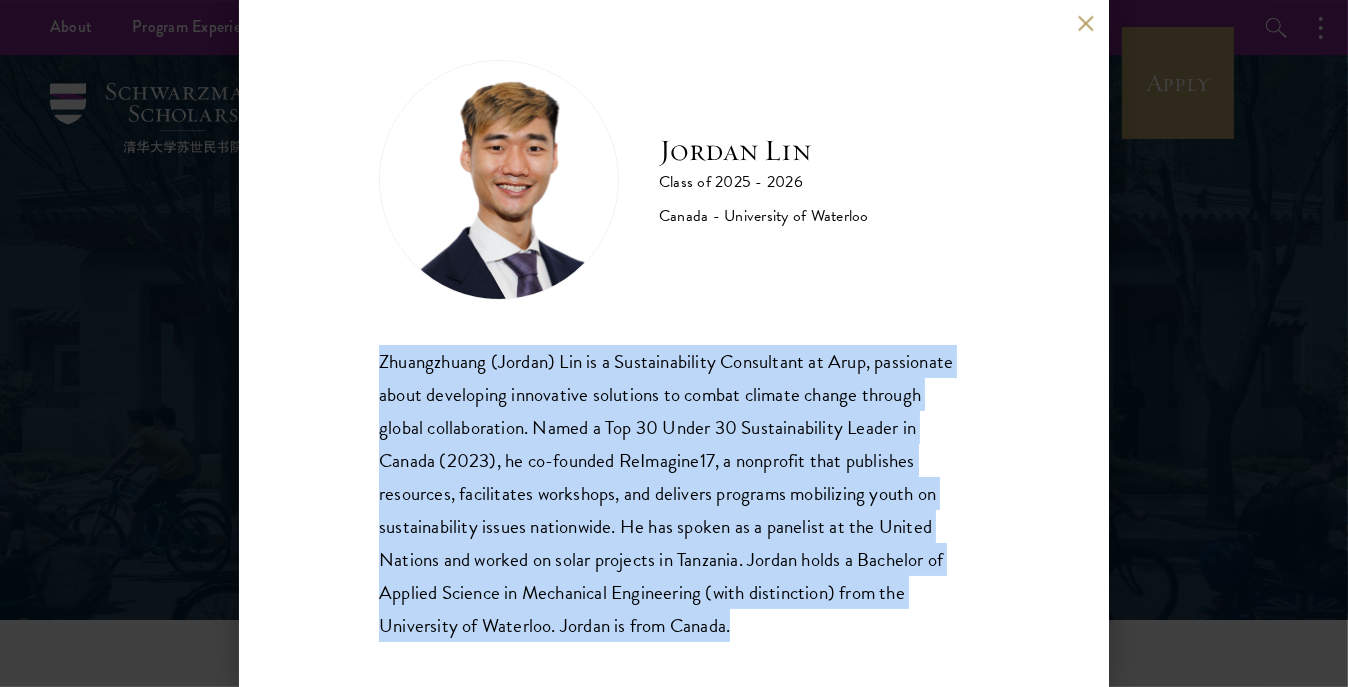 drag, startPoint x: 380, startPoint y: 358, endPoint x: 826, endPoint y: 618, distance: 516.2519 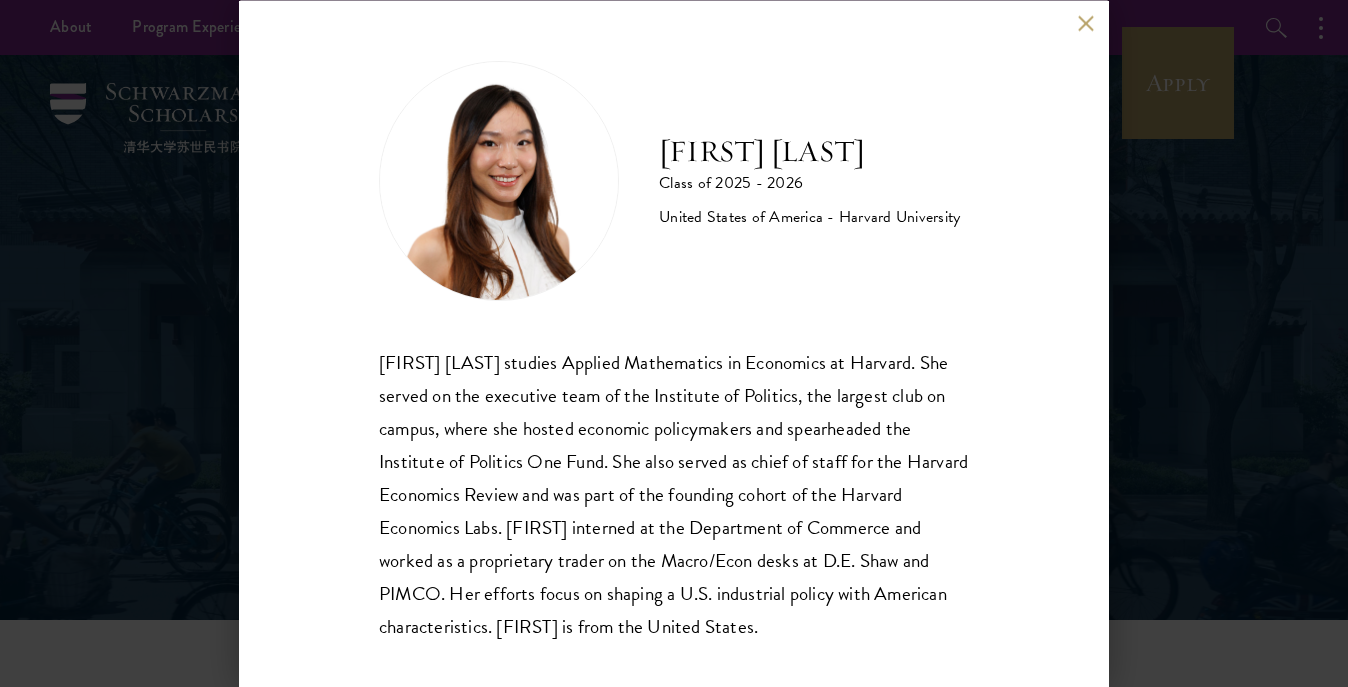 scroll, scrollTop: 0, scrollLeft: 0, axis: both 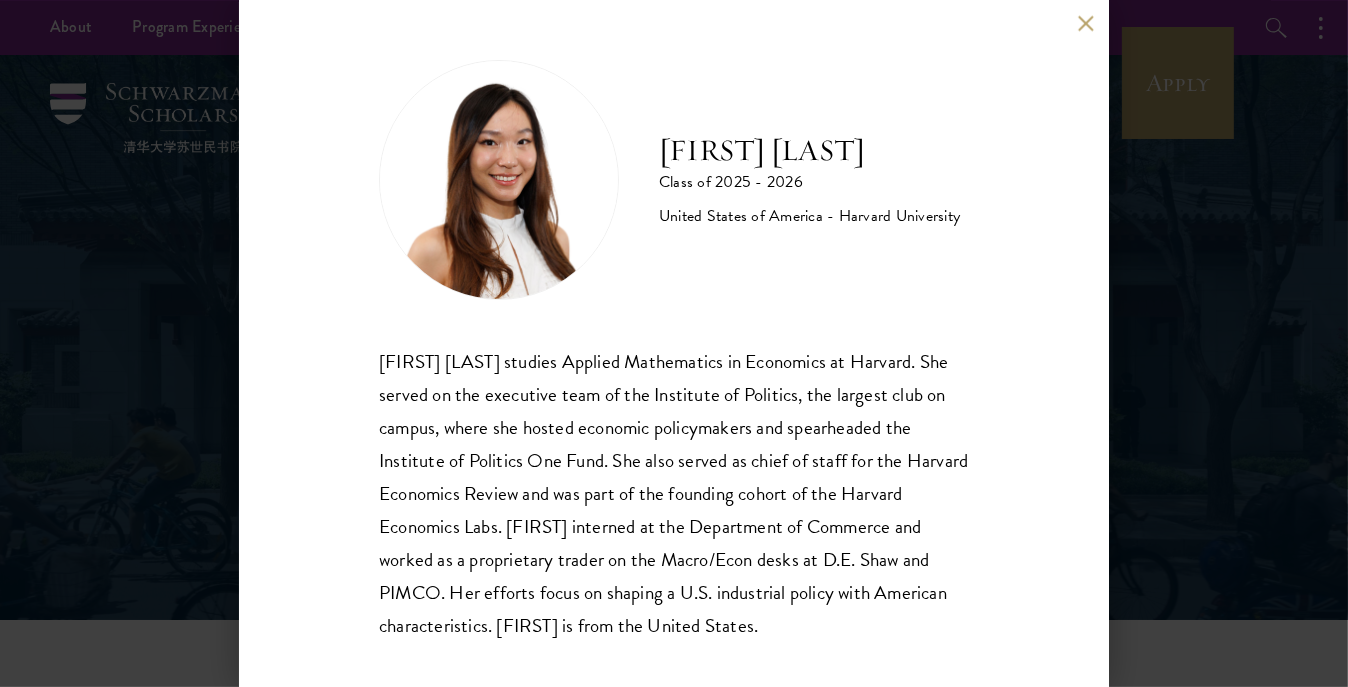 click on "Stephanie Lin studies Applied Mathematics in Economics at Harvard. She served on the executive team of the Institute of Politics, the largest club on campus, where she hosted economic policymakers and spearheaded the Institute of Politics One Fund. She also served as chief of staff for the Harvard Economics Review and was part of the founding cohort of the Harvard Economics Labs. Stephanie interned at the Department of Commerce and worked as a proprietary trader on the Macro/Econ desks at D.E. Shaw and PIMCO. Her efforts focus on shaping a U.S. industrial policy with American characteristics. Stephanie is from the United States." at bounding box center (674, 493) 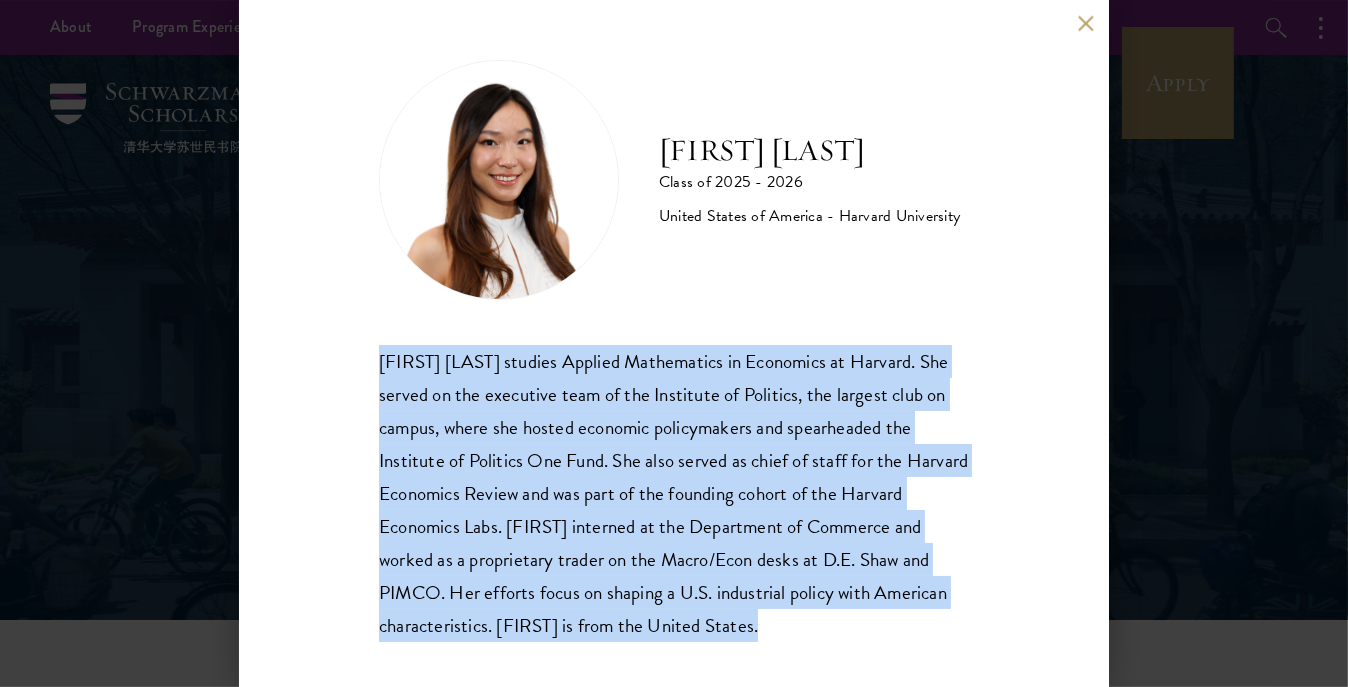 drag, startPoint x: 380, startPoint y: 361, endPoint x: 908, endPoint y: 619, distance: 587.66315 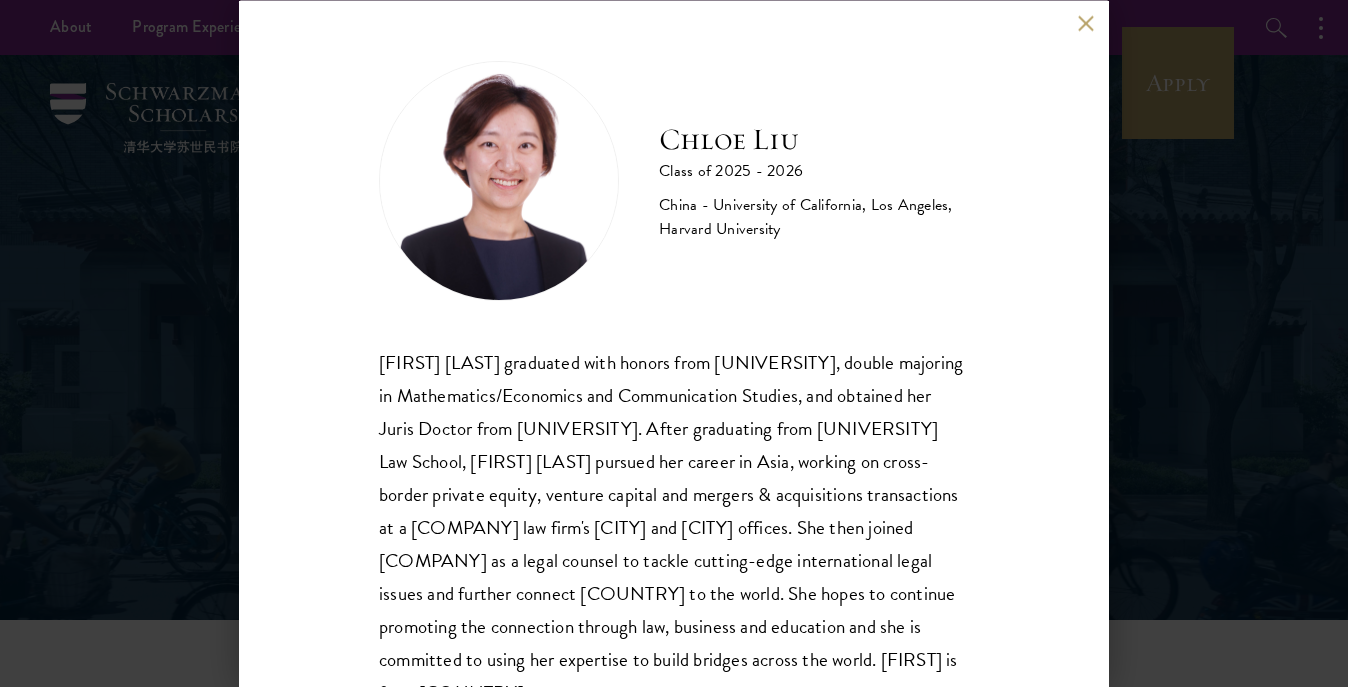 scroll, scrollTop: 0, scrollLeft: 0, axis: both 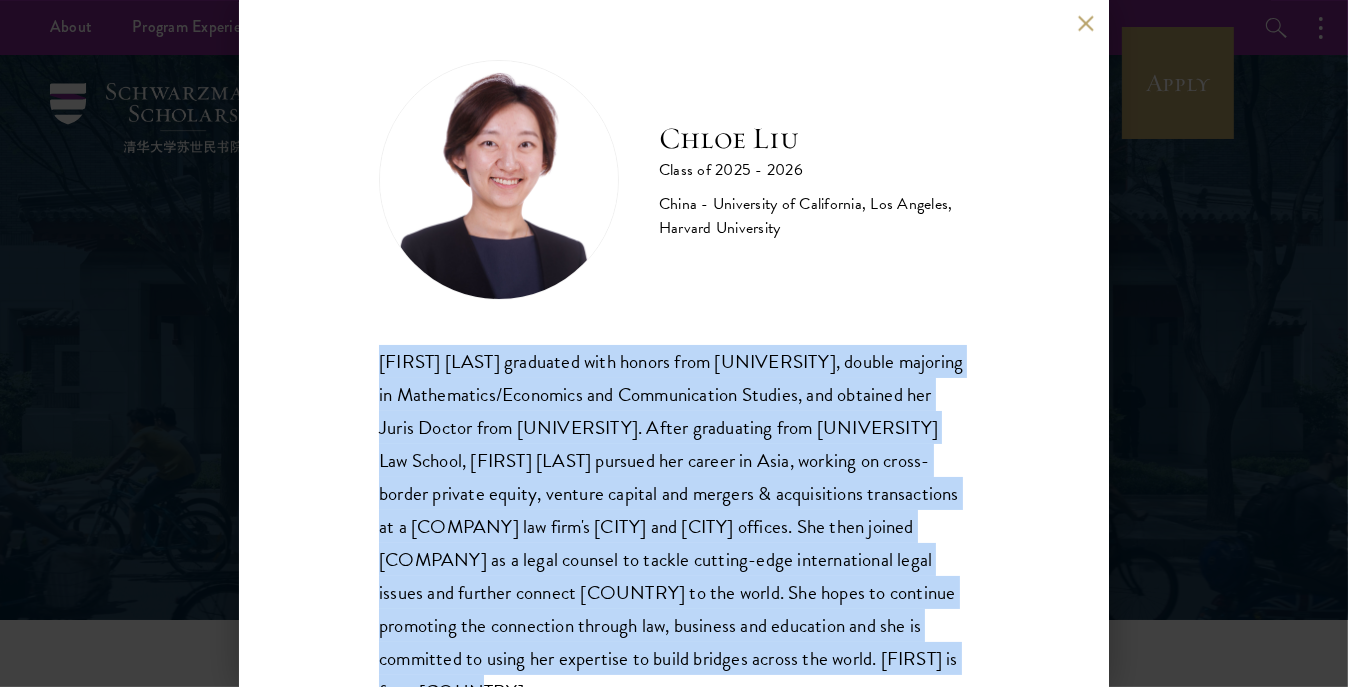 drag, startPoint x: 380, startPoint y: 354, endPoint x: 940, endPoint y: 654, distance: 635.2952 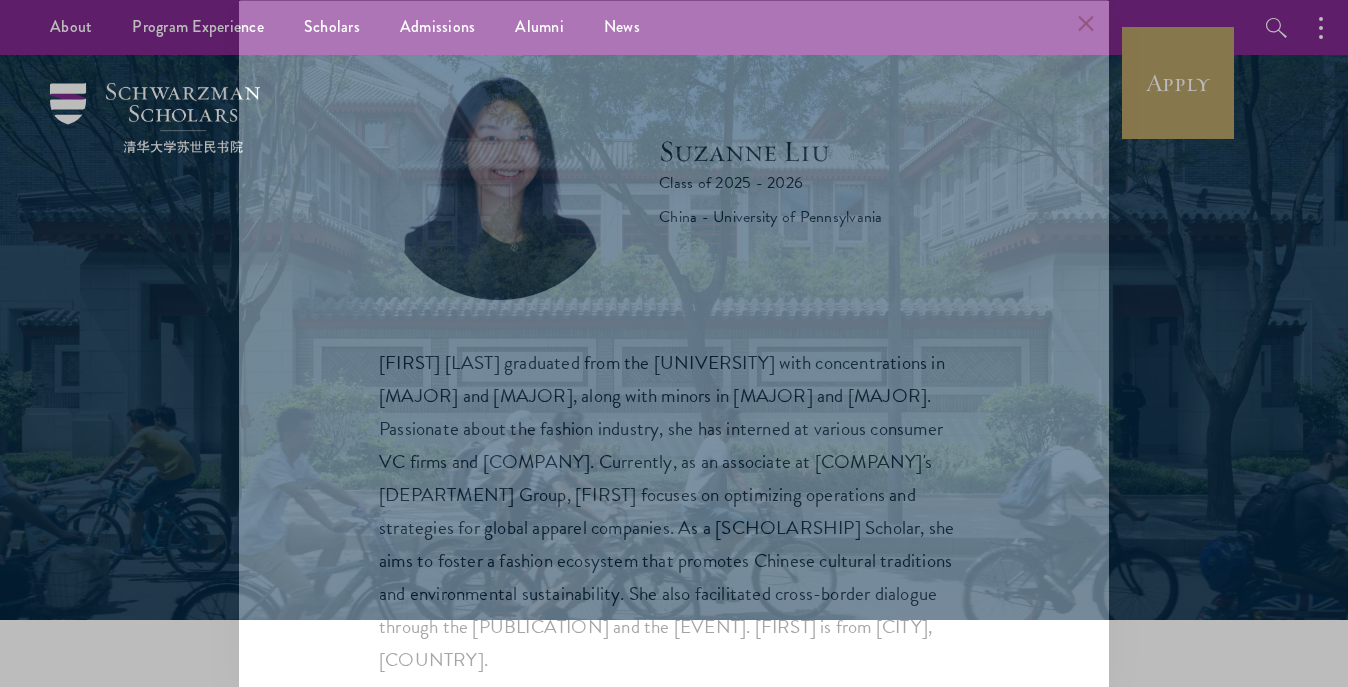 scroll, scrollTop: 0, scrollLeft: 0, axis: both 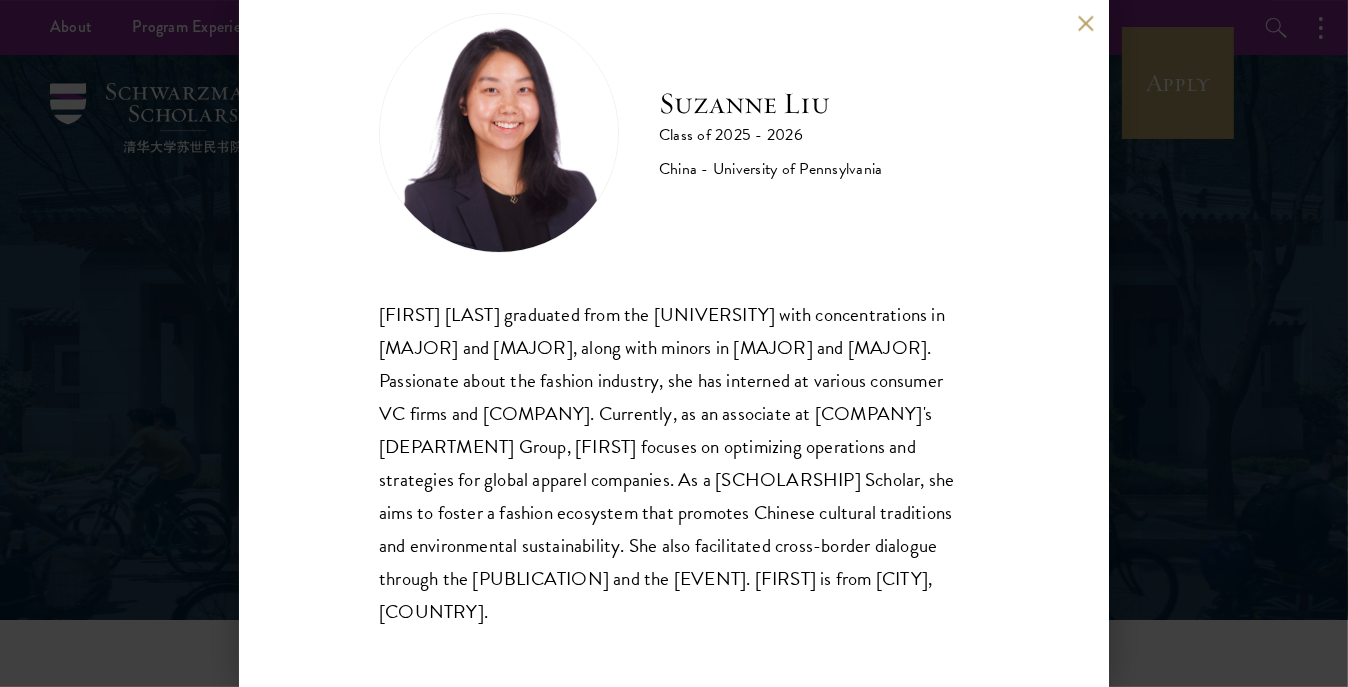 drag, startPoint x: 378, startPoint y: 278, endPoint x: 707, endPoint y: 600, distance: 460.35312 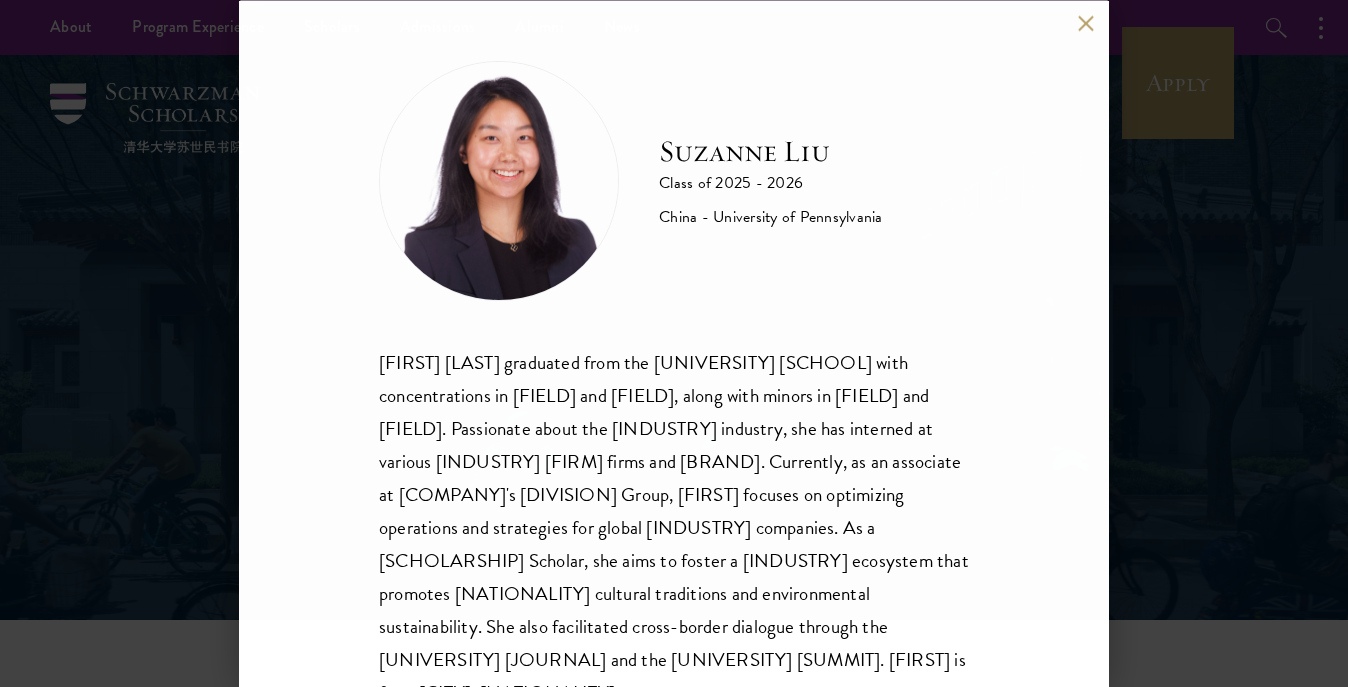 scroll, scrollTop: 0, scrollLeft: 0, axis: both 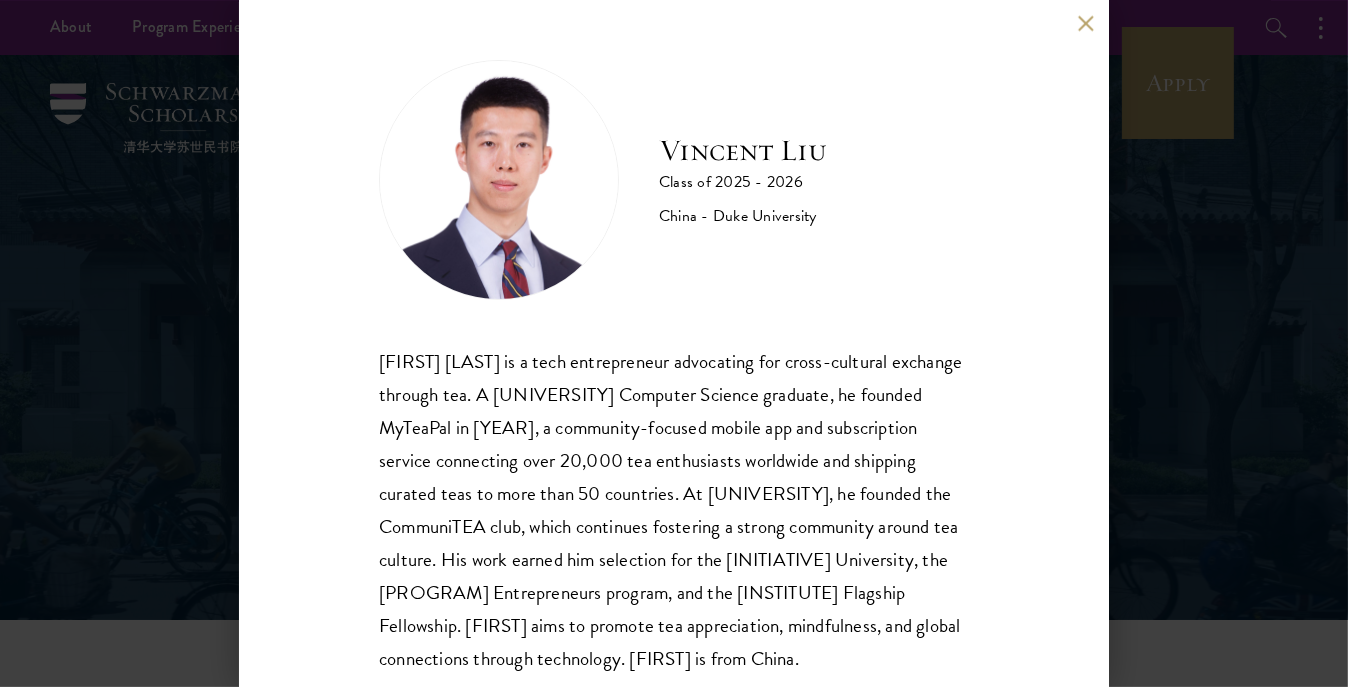 click on "Jie (Vincent) Liu is a tech entrepreneur advocating for cross-cultural exchange through tea. A Duke University Computer Science graduate, he founded MyTeaPal in 2020, a community-focused mobile app and subscription service connecting over 20,000 tea enthusiasts worldwide and shipping curated teas to more than 50 countries. At Duke, he founded the CommuniTEA club, which continues fostering a strong community around tea culture. His work earned him selection for the Clinton Global Initiative University, the Melissa & Doug Entrepreneurs program, and the Watson Institute Flagship Fellowship. Vincent aims to promote tea appreciation, mindfulness, and global connections through technology. Vincent is from China." at bounding box center [674, 510] 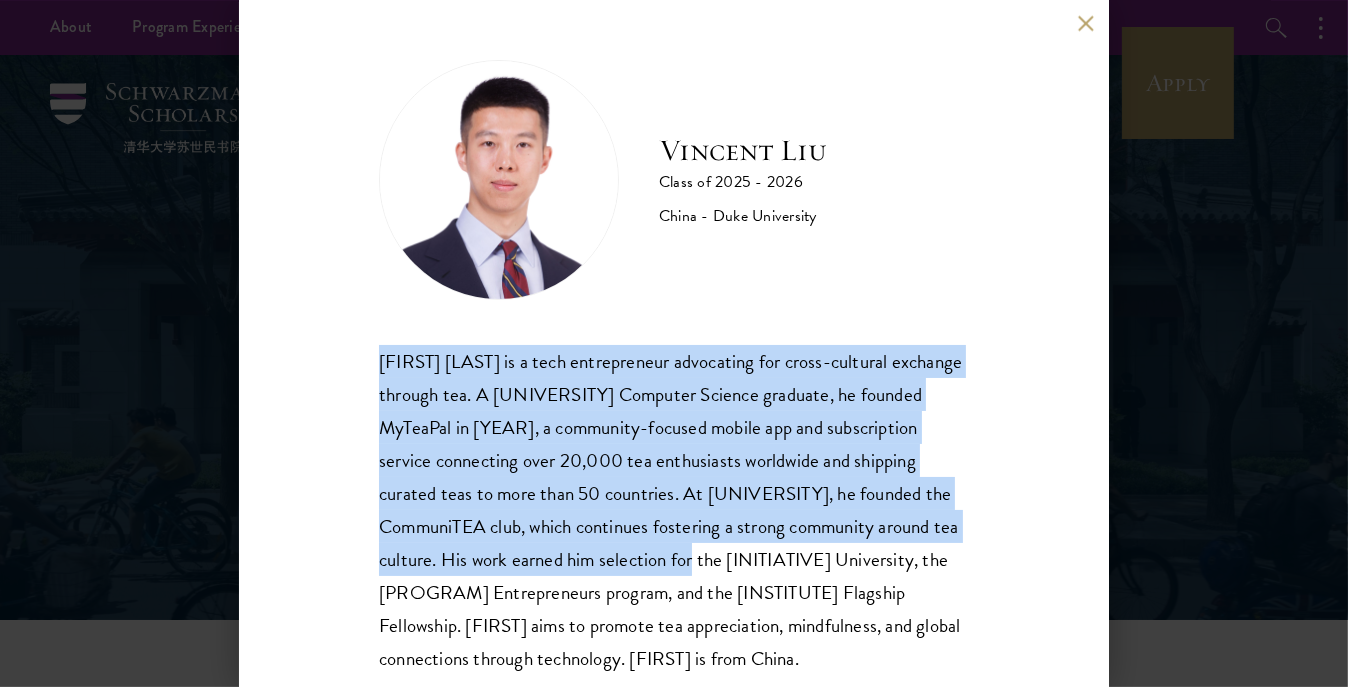 drag, startPoint x: 383, startPoint y: 359, endPoint x: 738, endPoint y: 552, distance: 404.07178 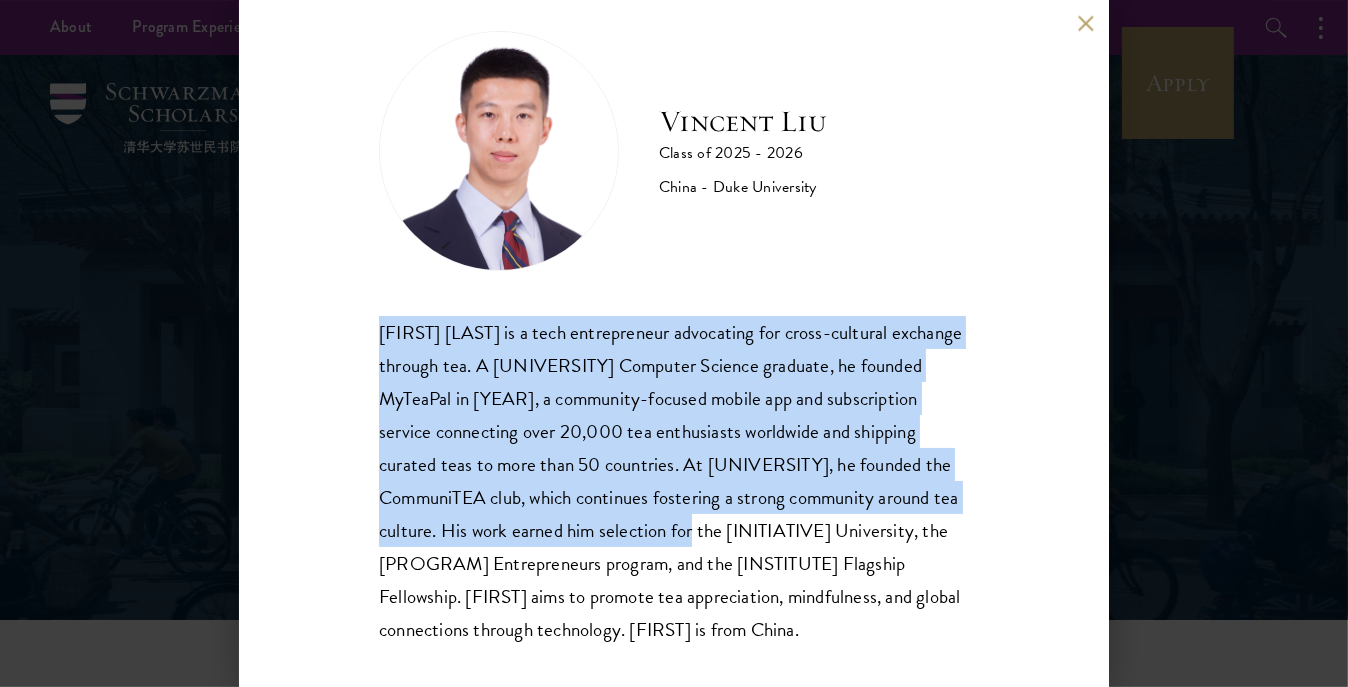 scroll, scrollTop: 81, scrollLeft: 0, axis: vertical 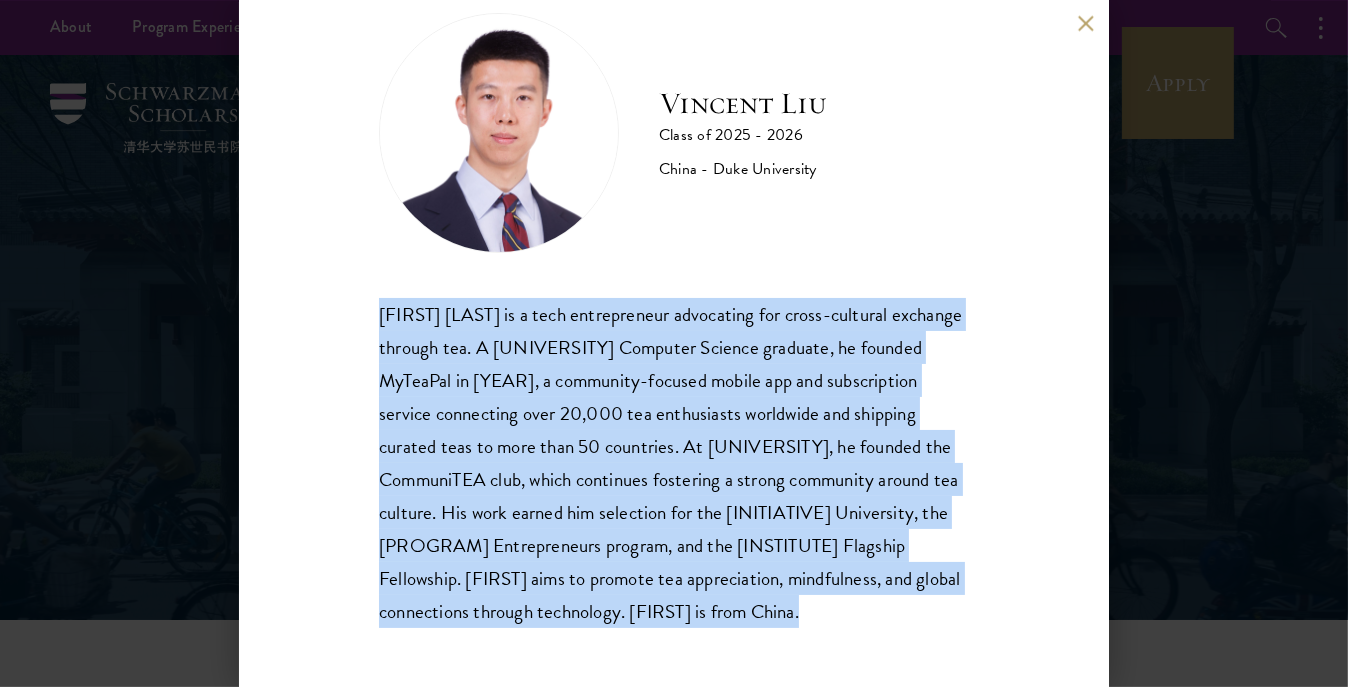 click on "Jie (Vincent) Liu is a tech entrepreneur advocating for cross-cultural exchange through tea. A Duke University Computer Science graduate, he founded MyTeaPal in 2020, a community-focused mobile app and subscription service connecting over 20,000 tea enthusiasts worldwide and shipping curated teas to more than 50 countries. At Duke, he founded the CommuniTEA club, which continues fostering a strong community around tea culture. His work earned him selection for the Clinton Global Initiative University, the Melissa & Doug Entrepreneurs program, and the Watson Institute Flagship Fellowship. Vincent aims to promote tea appreciation, mindfulness, and global connections through technology. Vincent is from China." at bounding box center [674, 462] 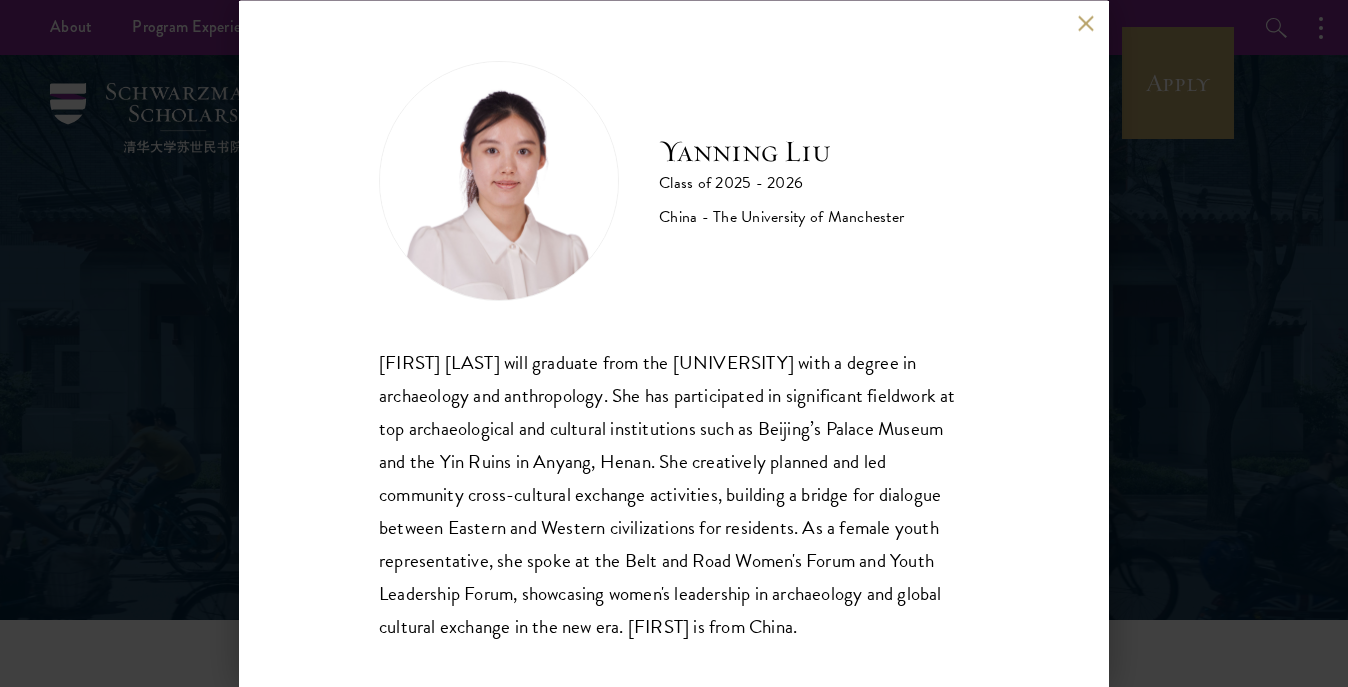 scroll, scrollTop: 0, scrollLeft: 0, axis: both 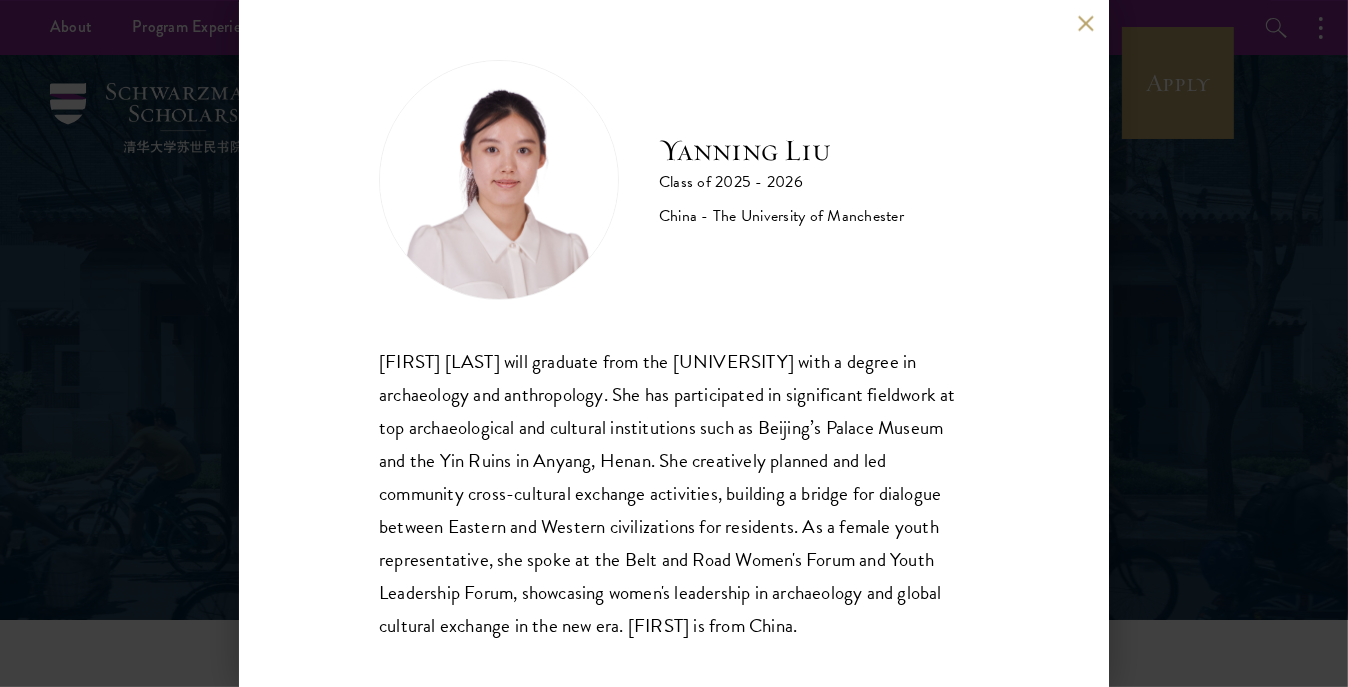 drag, startPoint x: 380, startPoint y: 358, endPoint x: 485, endPoint y: 652, distance: 312.18744 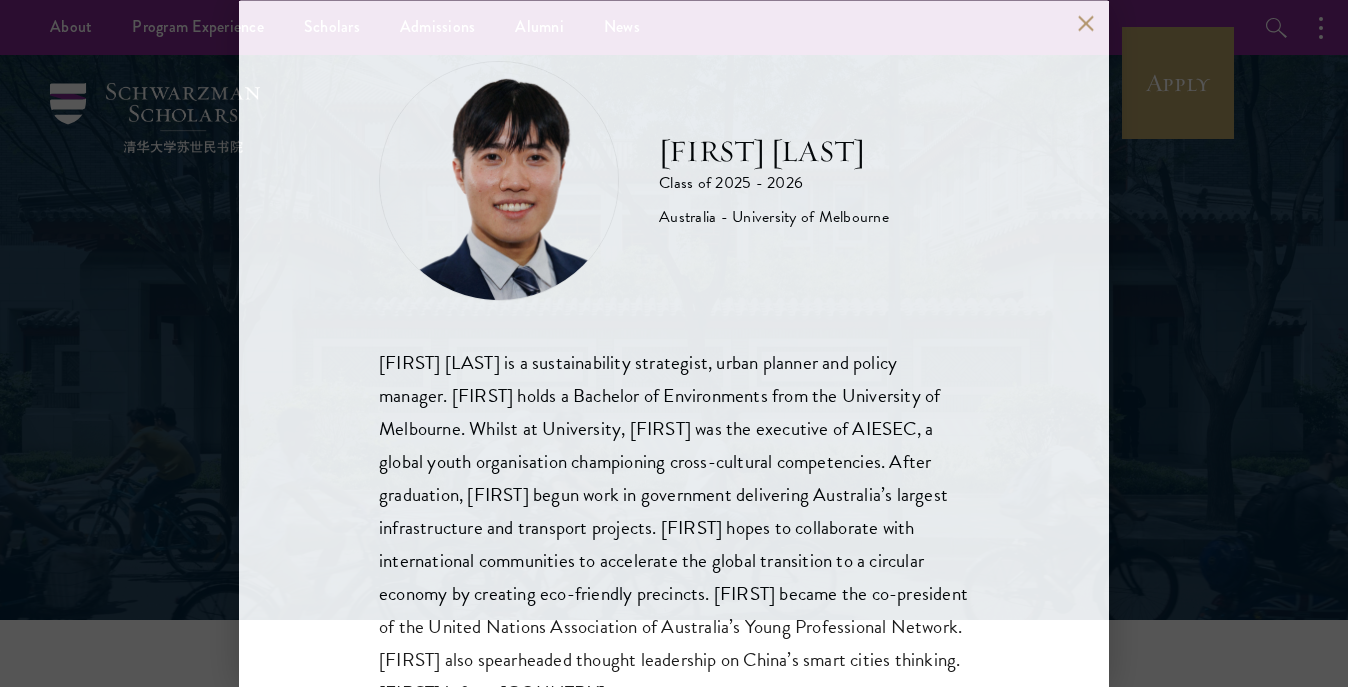 scroll, scrollTop: 0, scrollLeft: 0, axis: both 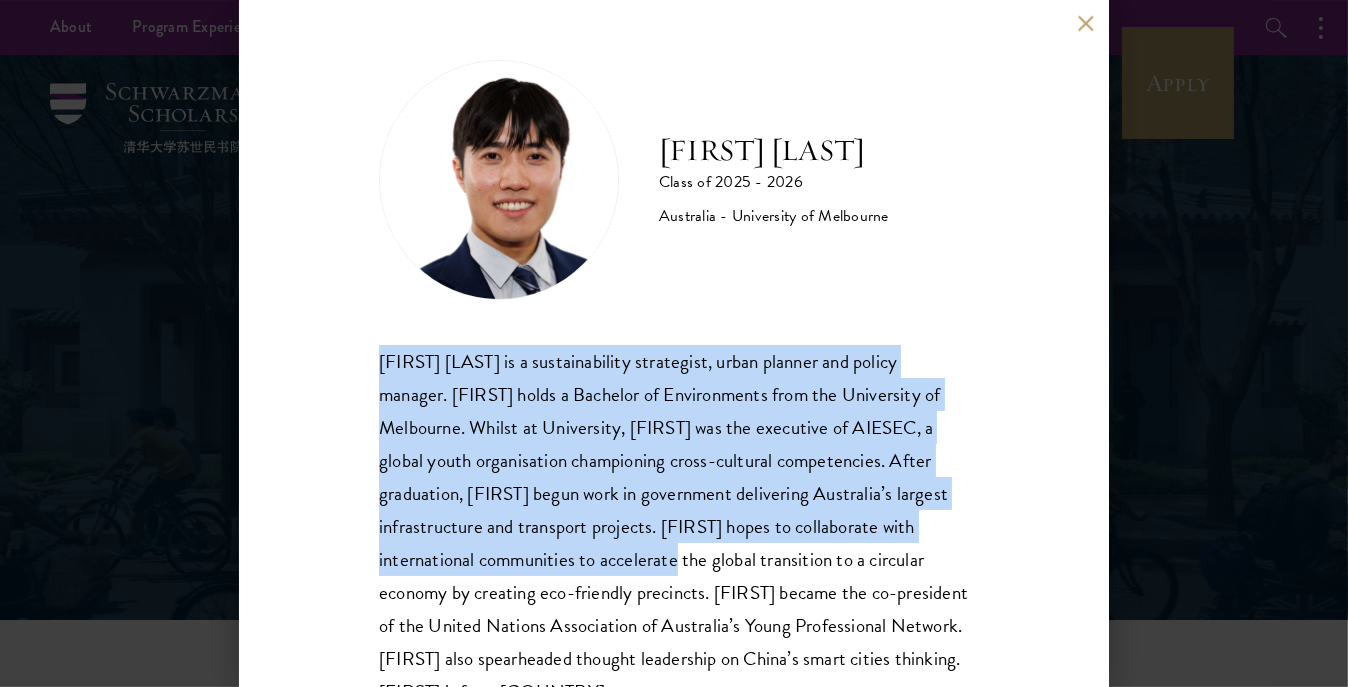 drag, startPoint x: 381, startPoint y: 359, endPoint x: 747, endPoint y: 569, distance: 421.96683 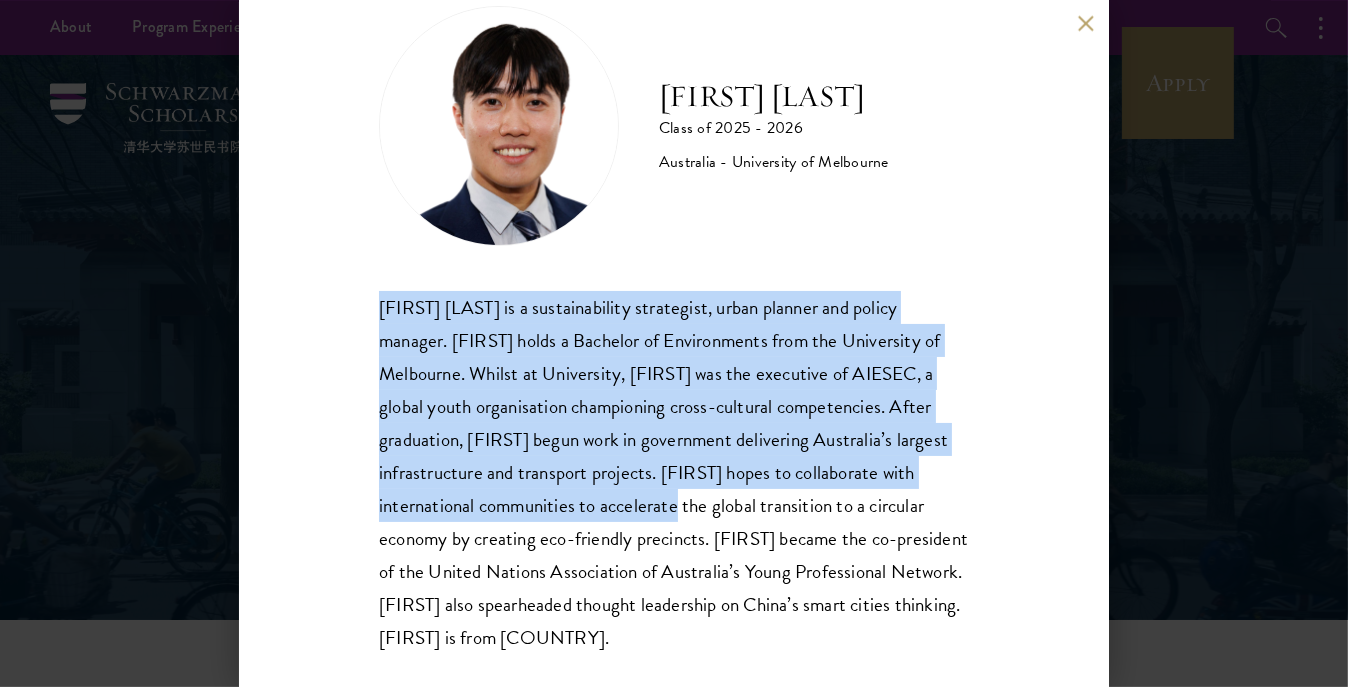 scroll, scrollTop: 81, scrollLeft: 0, axis: vertical 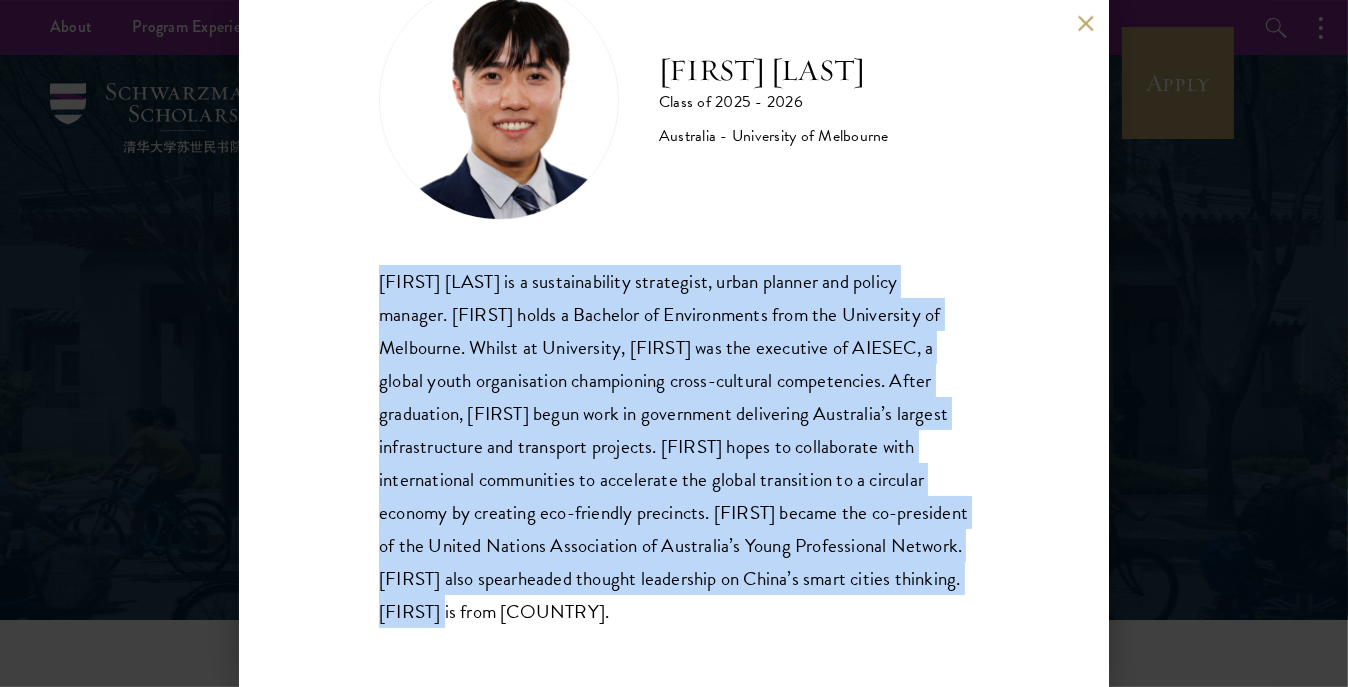 click on "Ting Kat Tony Luo is a sustainability strategist, urban planner and policy manager. Tony holds a Bachelor of Environments from the University of Melbourne. Whilst at University, Tony was the executive of AIESEC, a global youth organisation championing cross-cultural competencies. After graduation, Tony begun work in government delivering Australia’s largest infrastructure and transport projects. Tony hopes to collaborate with international communities to accelerate the global transition to a circular economy by creating eco-friendly precincts. Tony became the co-president of the United Nations Association of Australia’s Young Professional Network. Tony also spearheaded thought leadership on China’s smart cities thinking. Tony is from Australia." at bounding box center [674, 446] 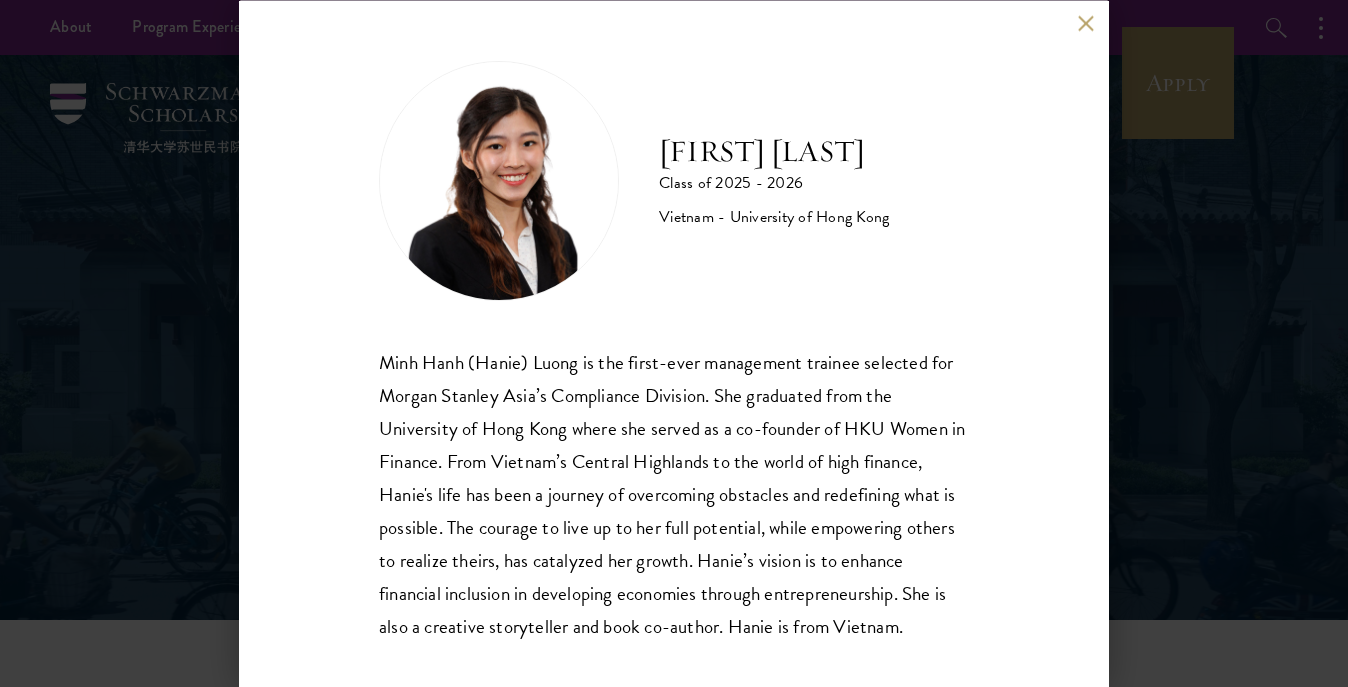 scroll, scrollTop: 0, scrollLeft: 0, axis: both 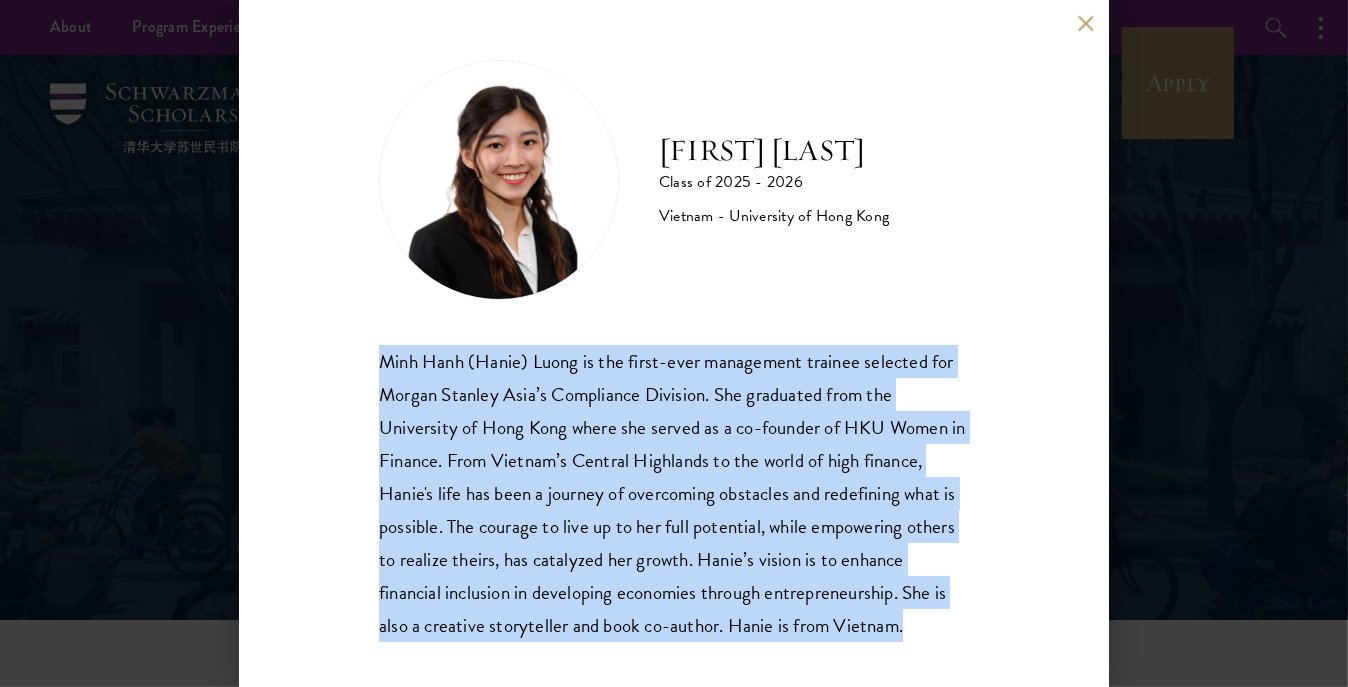 drag, startPoint x: 384, startPoint y: 355, endPoint x: 569, endPoint y: 650, distance: 348.20972 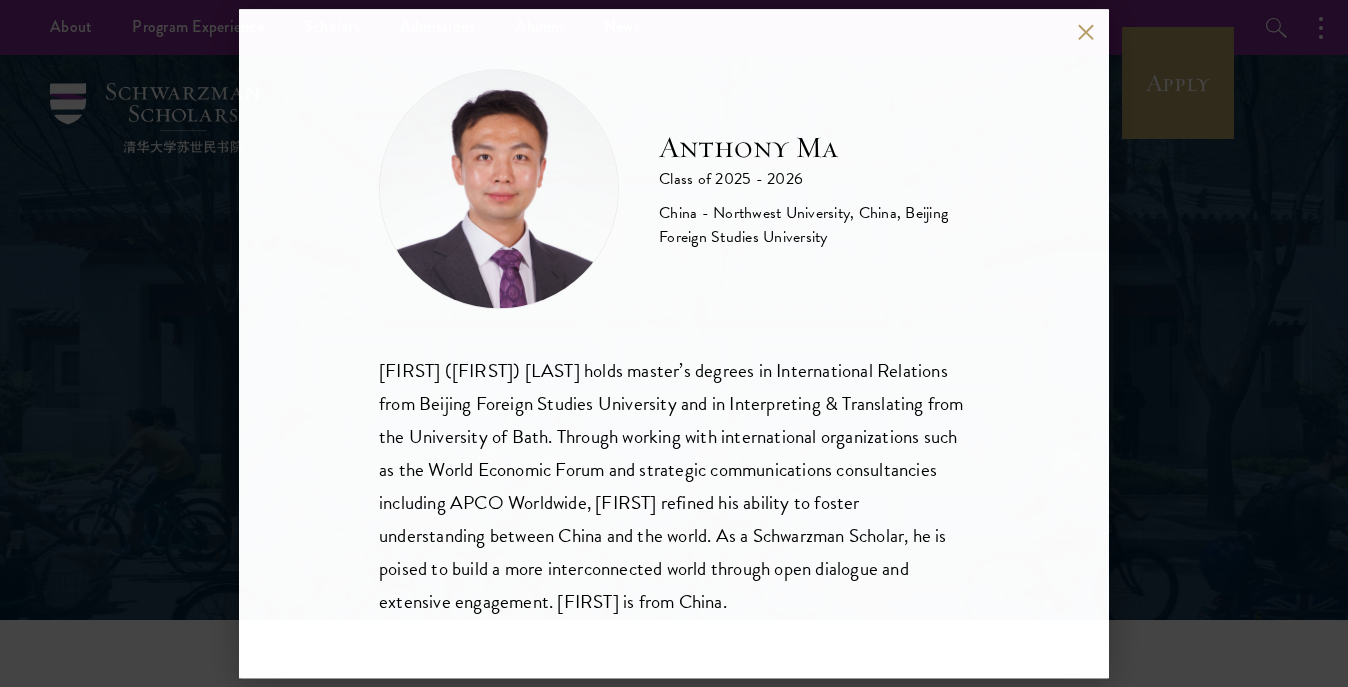 scroll, scrollTop: 0, scrollLeft: 0, axis: both 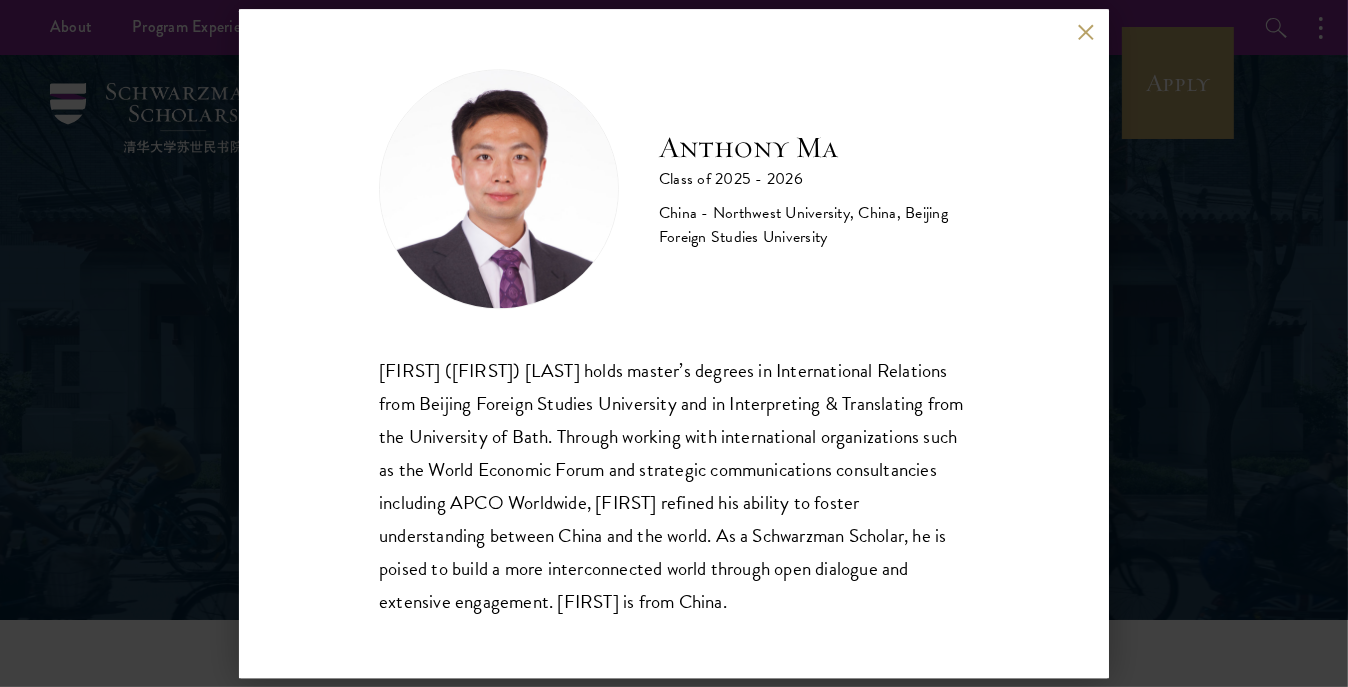 click on "Qiang (Anthony) Ma holds master’s degrees in International Relations from Beijing Foreign Studies University and in Interpreting & Translating from the University of Bath. Through working with international organizations such as the World Economic Forum and strategic communications consultancies including APCO Worldwide, Anthony refined his ability to foster understanding between China and the world. As a Schwarzman Scholar, he is poised to build a more interconnected world through open dialogue and extensive engagement. Anthony is from China." at bounding box center (674, 486) 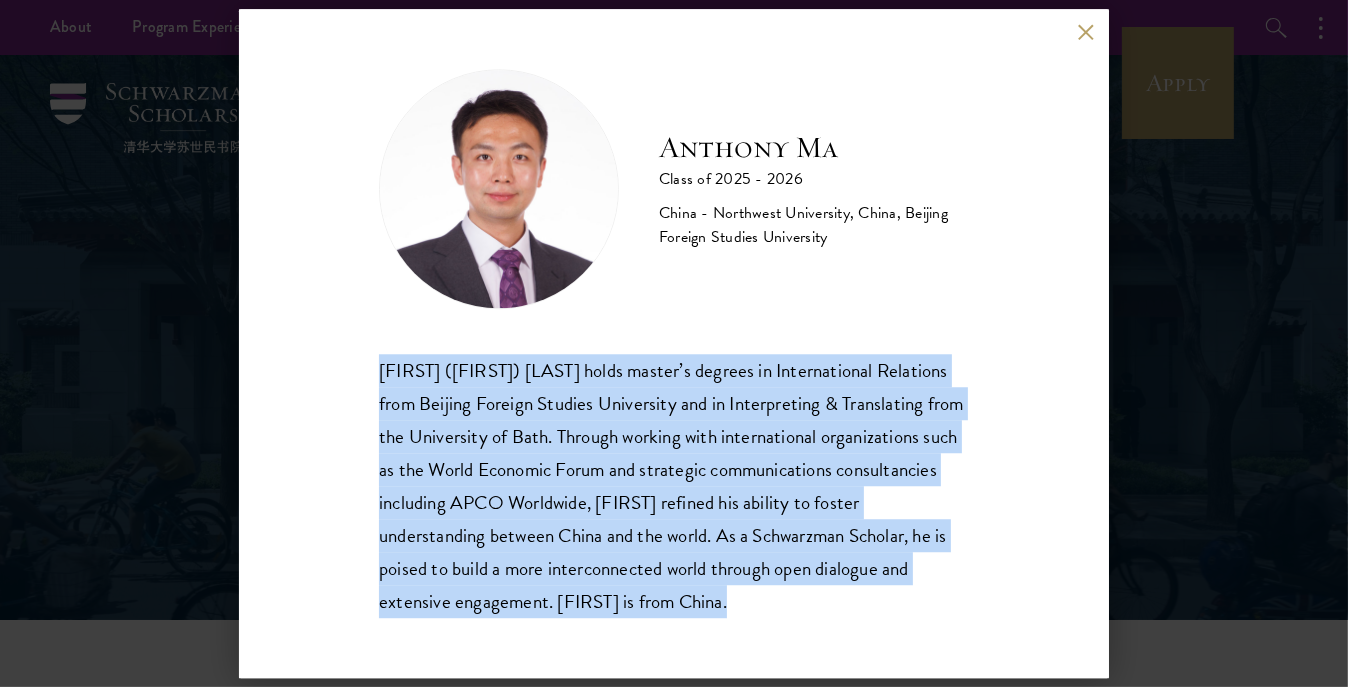 drag, startPoint x: 380, startPoint y: 366, endPoint x: 747, endPoint y: 609, distance: 440.1568 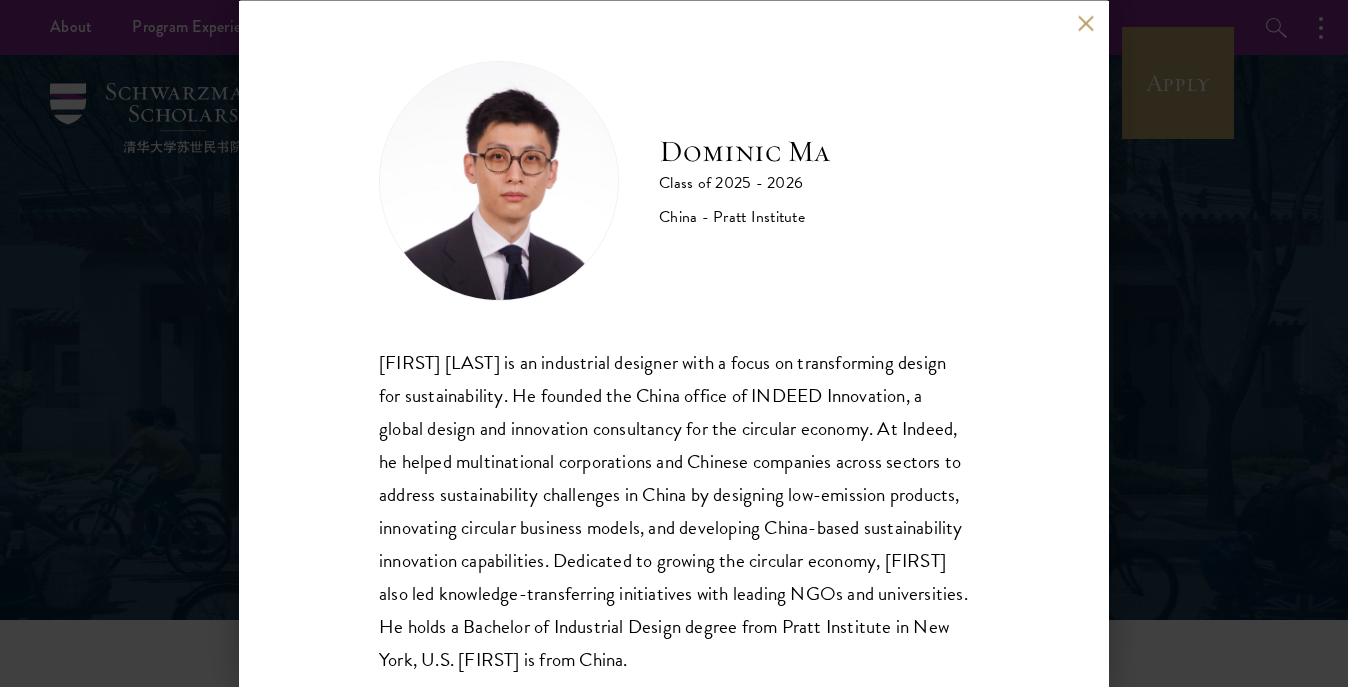 scroll, scrollTop: 0, scrollLeft: 0, axis: both 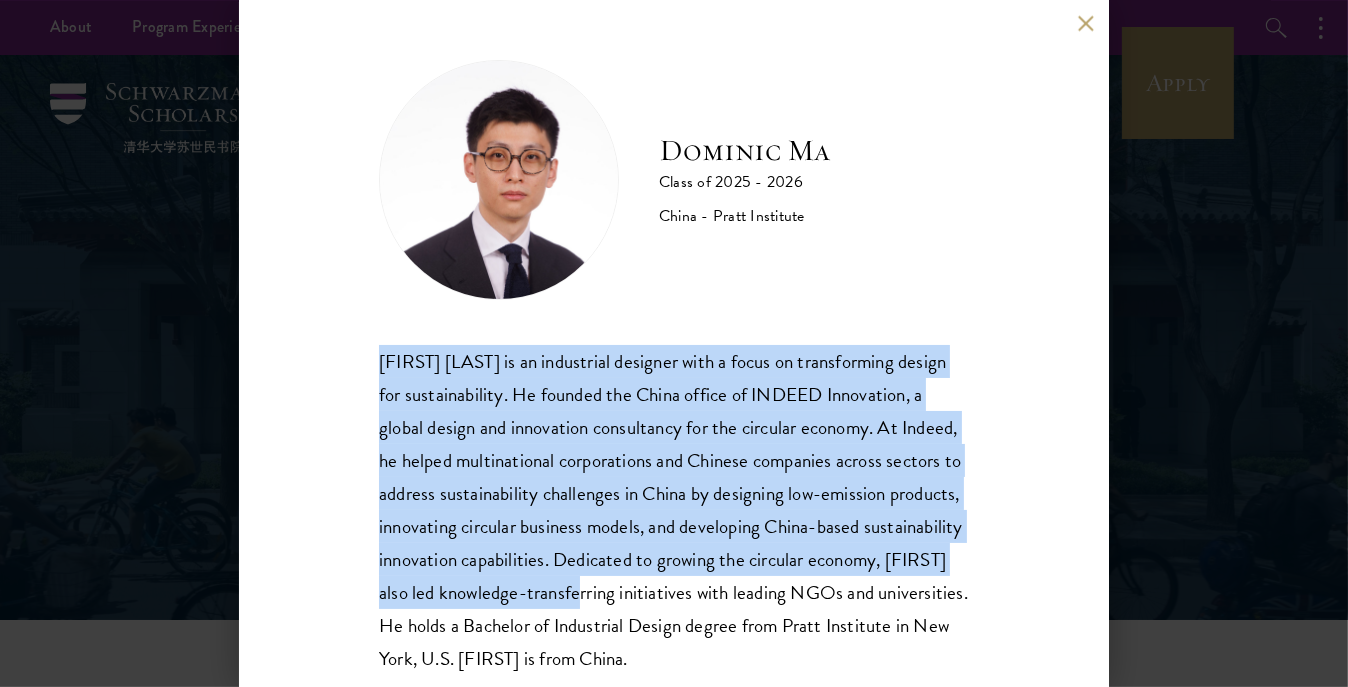 drag, startPoint x: 377, startPoint y: 361, endPoint x: 837, endPoint y: 586, distance: 512.0791 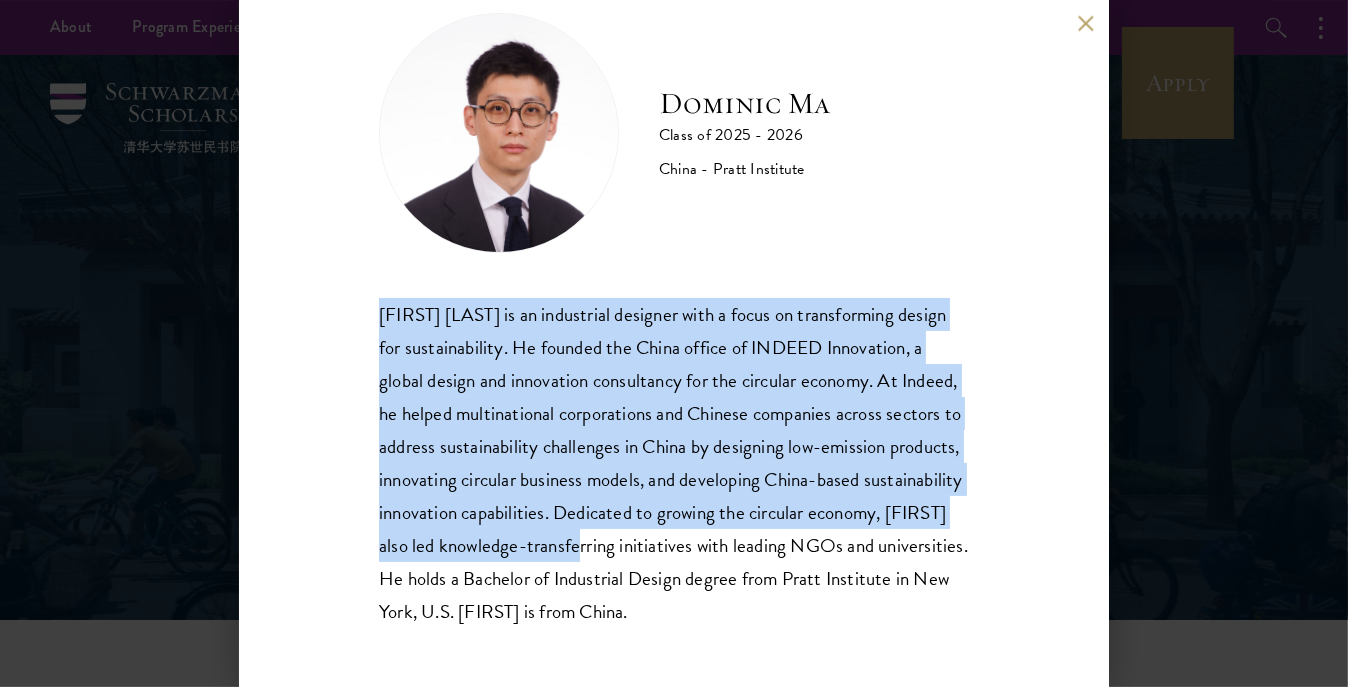 scroll, scrollTop: 81, scrollLeft: 0, axis: vertical 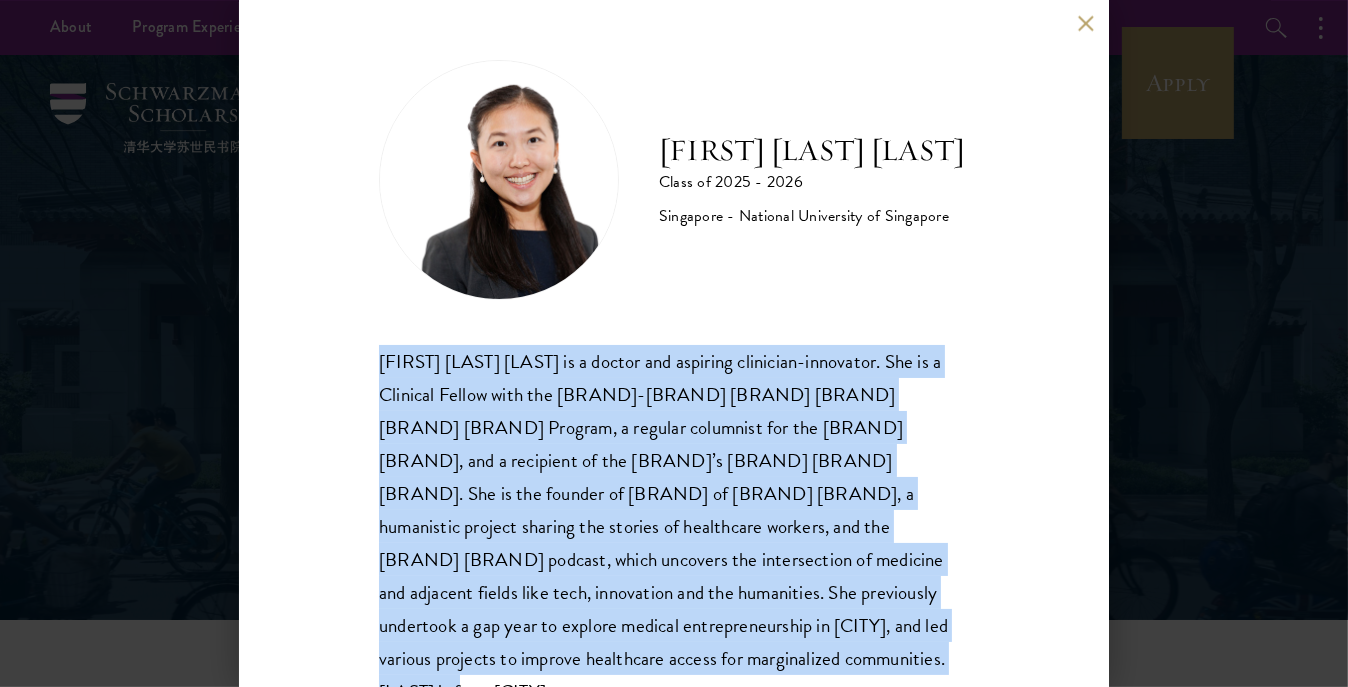 drag, startPoint x: 380, startPoint y: 355, endPoint x: 697, endPoint y: 645, distance: 429.6382 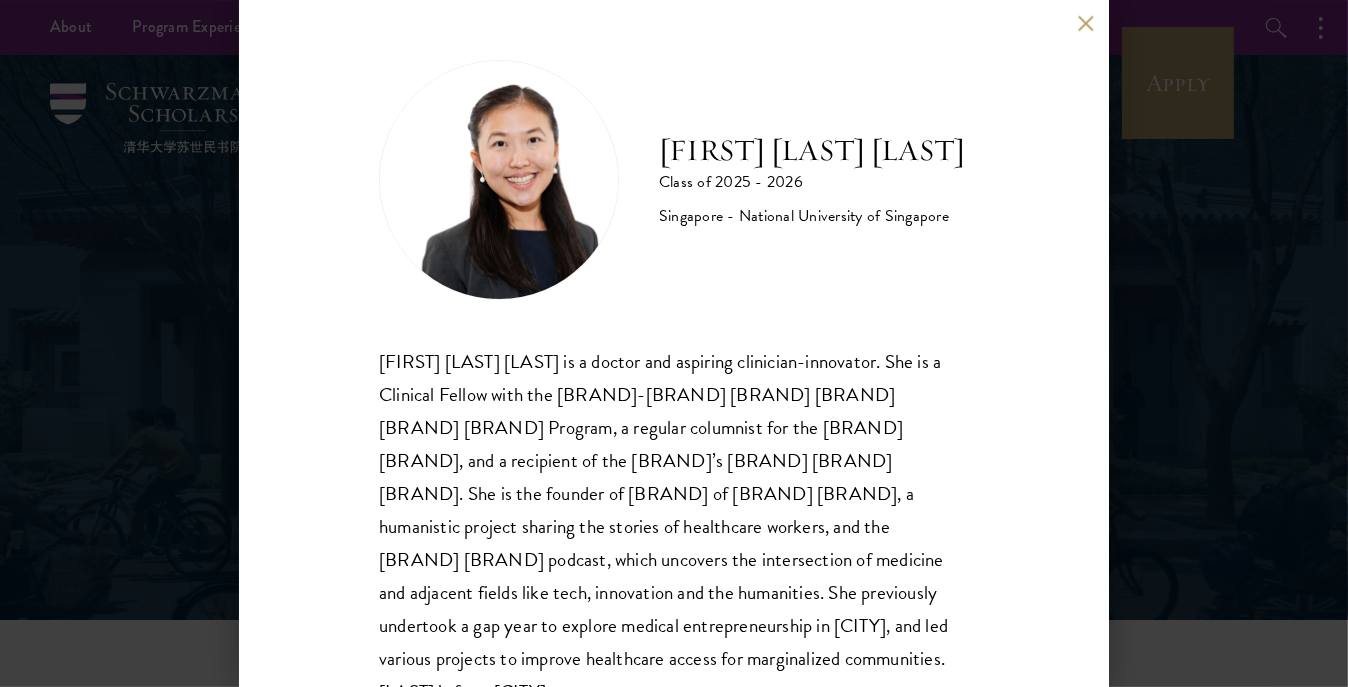 scroll, scrollTop: 48, scrollLeft: 0, axis: vertical 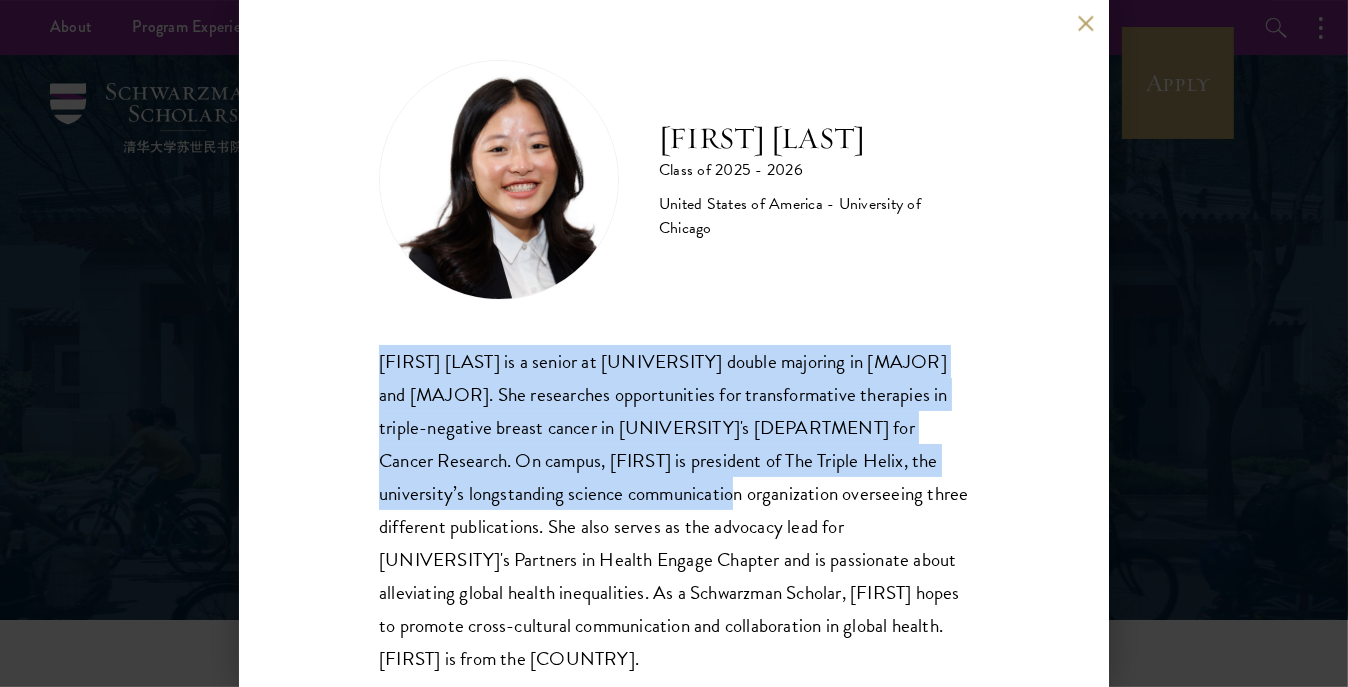 drag, startPoint x: 378, startPoint y: 361, endPoint x: 680, endPoint y: 494, distance: 329.98938 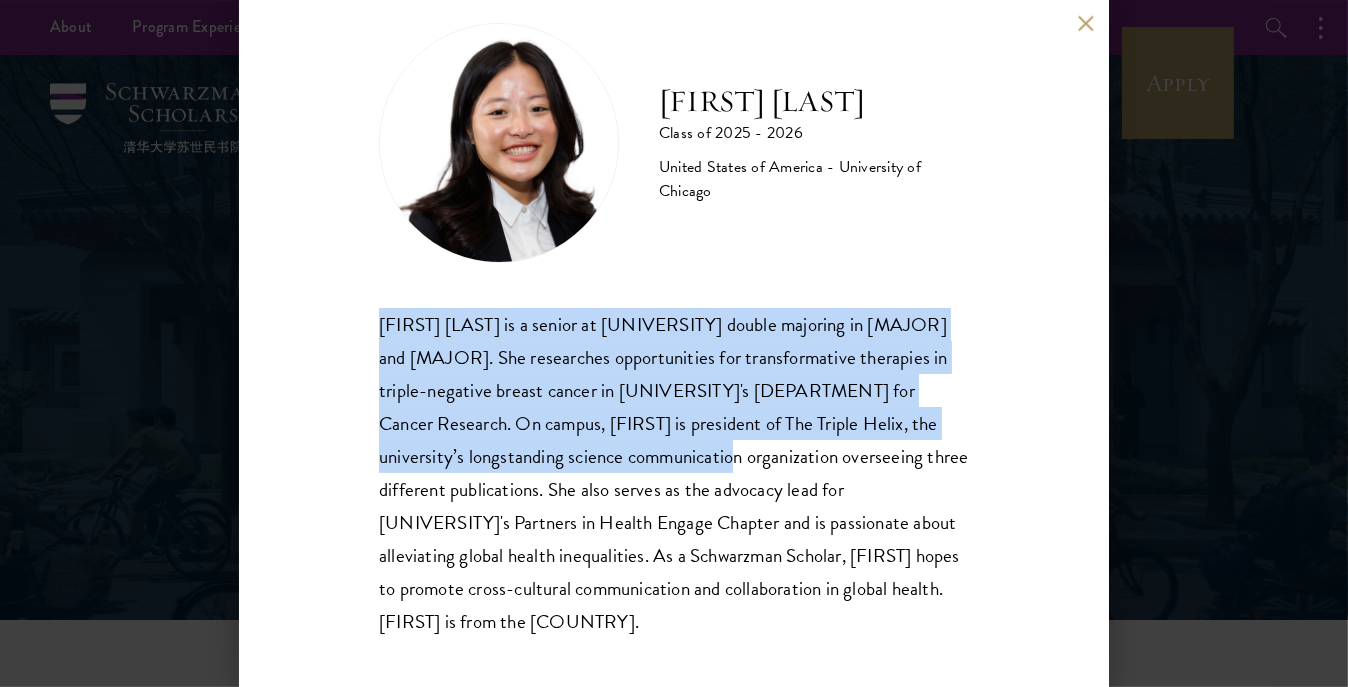 scroll, scrollTop: 48, scrollLeft: 0, axis: vertical 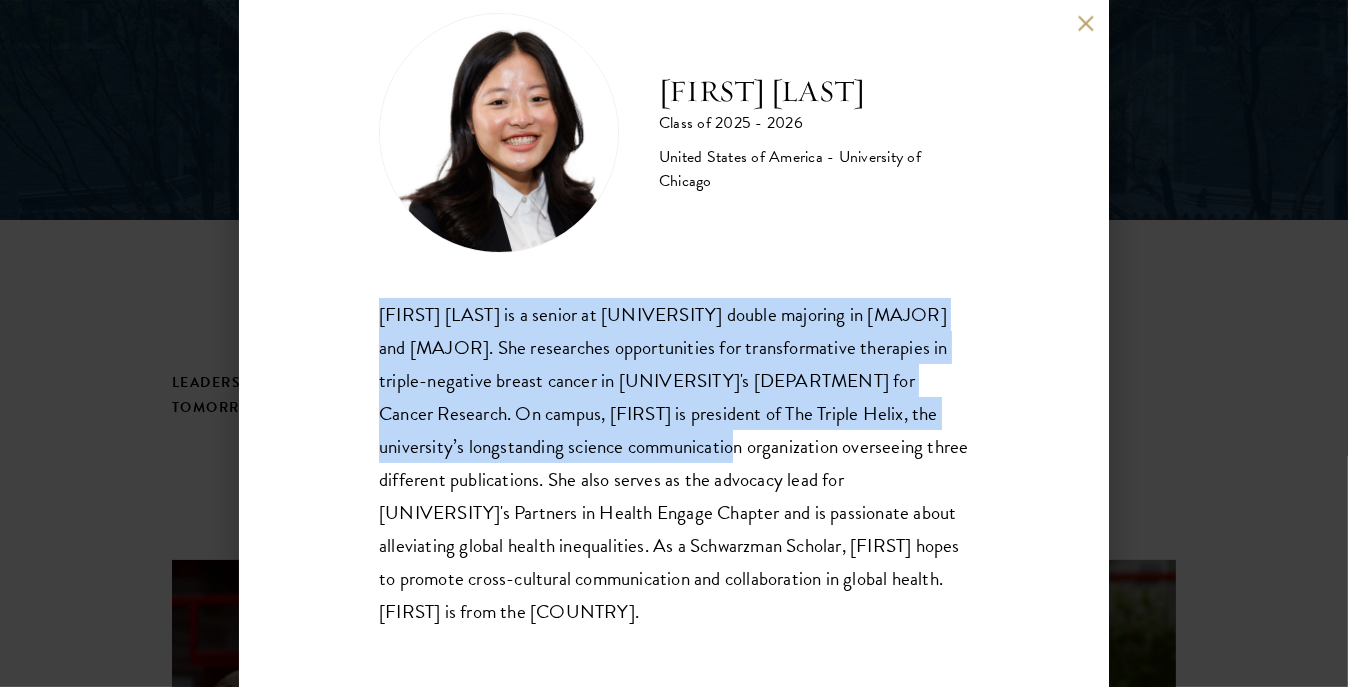 click on "Emily Shi is a senior at the University of Chicago double majoring in Biological Sciences and Public Policy. She researches opportunities for transformative therapies in triple-negative breast cancer in UChicago’s Ben May Department for Cancer Research. On campus, Emily is president of The Triple Helix, the university’s longstanding science communication organization overseeing three different publications. She also serves as the advocacy lead for UChicago’s Partners in Health Engage Chapter and is passionate about alleviating global health inequalities. As a Schwarzman Scholar, Emily hopes to promote cross-cultural communication and collaboration in global health. Emily is from the United States." at bounding box center [674, 462] 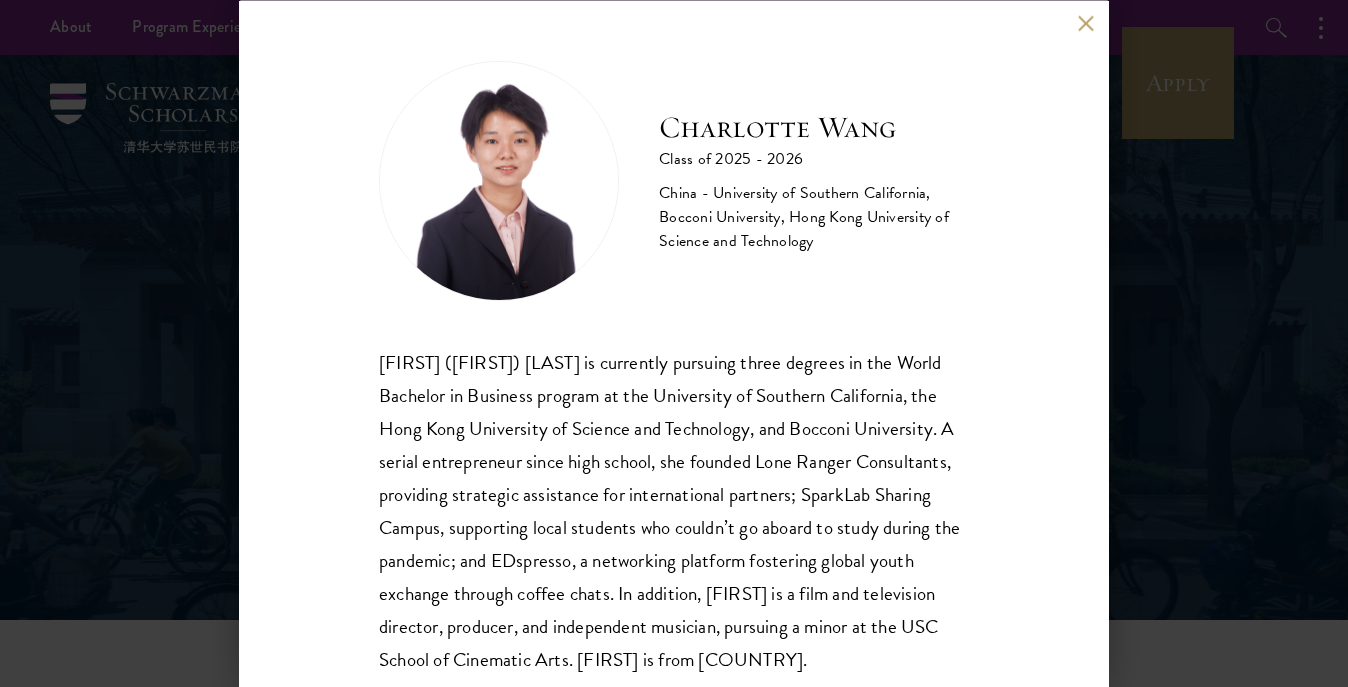 scroll, scrollTop: 0, scrollLeft: 0, axis: both 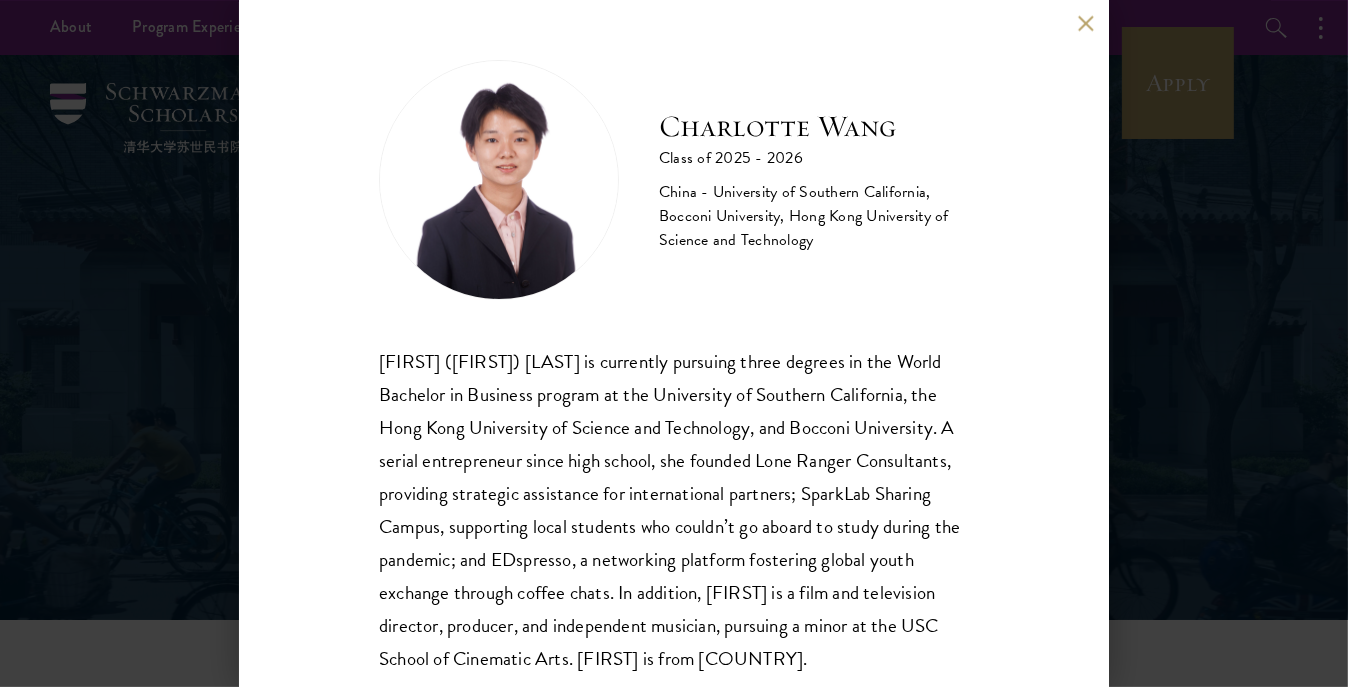 click on "Xuwanqi (Charlotte) Wang is currently pursuing three degrees in the World Bachelor in Business program at the University of Southern California, the Hong Kong University of Science and Technology, and Bocconi University. A serial entrepreneur since high school, she founded Lone Ranger Consultants, providing strategic assistance for international partners; SparkLab Sharing Campus, supporting local students who couldn’t go aboard to study during the pandemic; and EDspresso, a networking platform fostering global youth exchange through coffee chats. In addition, Xuwanqi is a film and television director, producer, and independent musician, pursuing a minor at the USC School of Cinematic Arts. Xuwanqi is from China." at bounding box center [674, 510] 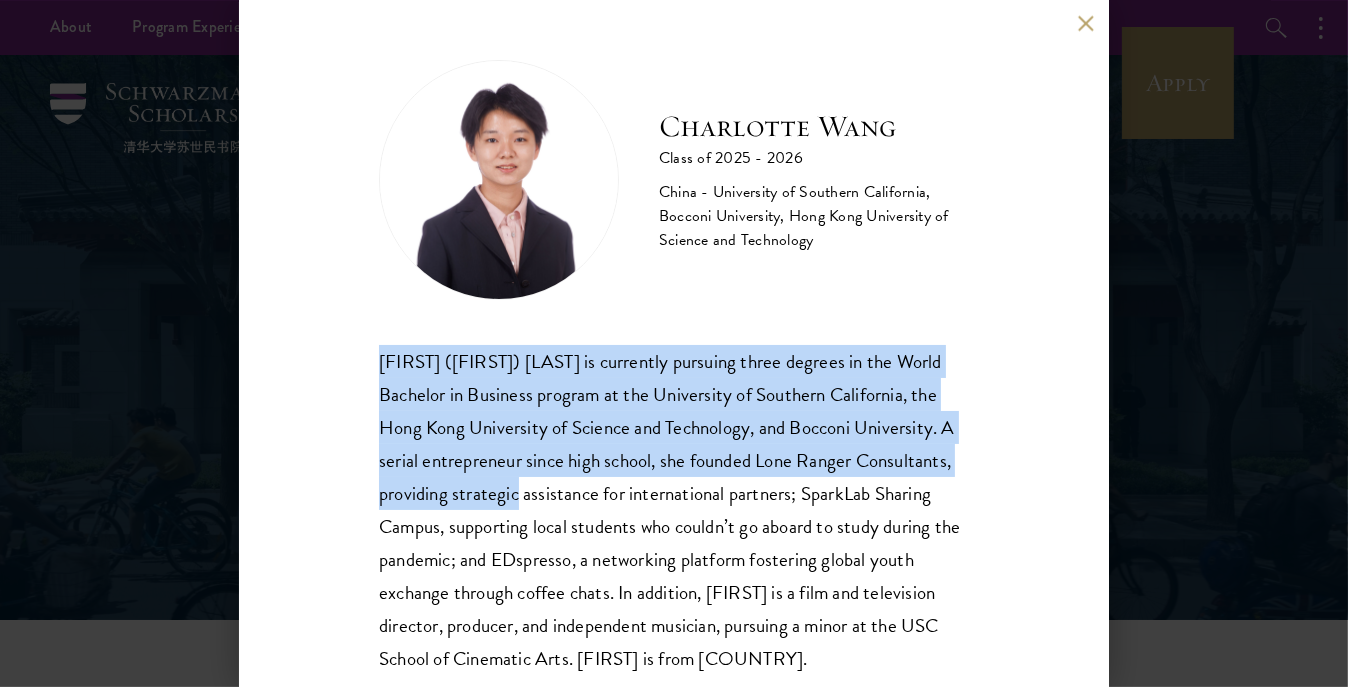 drag, startPoint x: 379, startPoint y: 360, endPoint x: 612, endPoint y: 498, distance: 270.80066 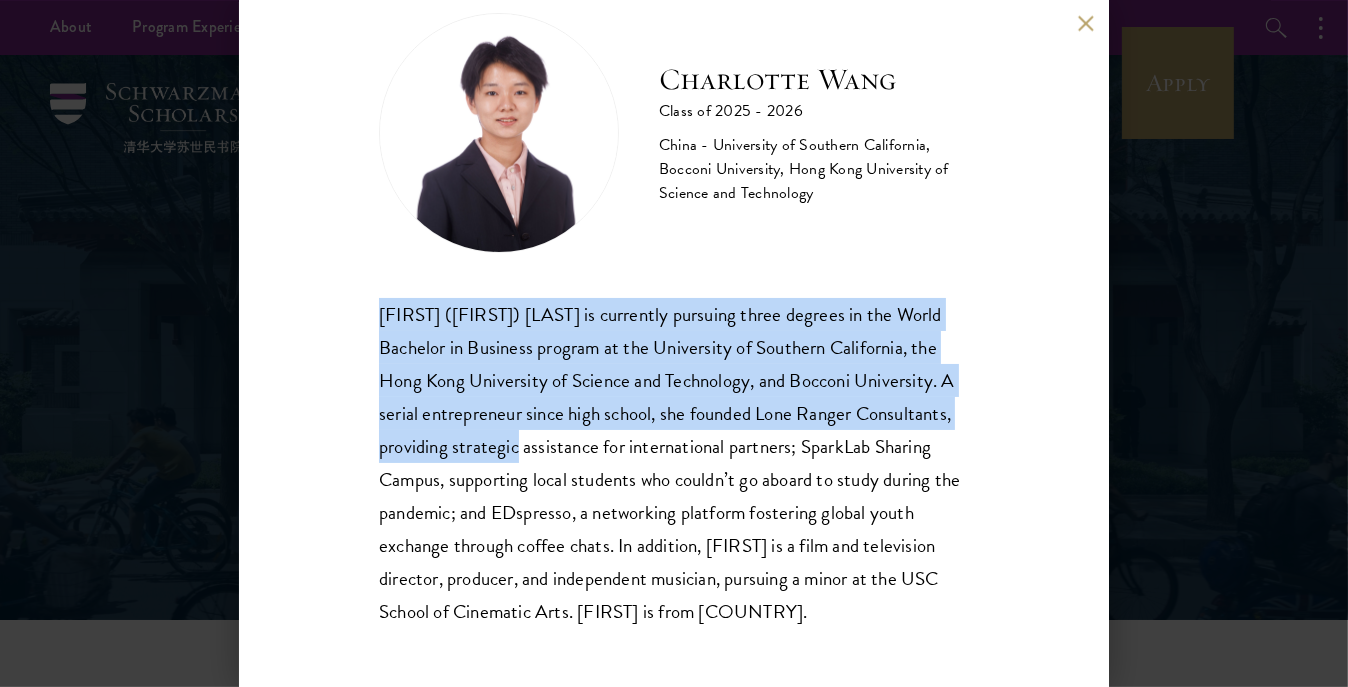 scroll, scrollTop: 81, scrollLeft: 0, axis: vertical 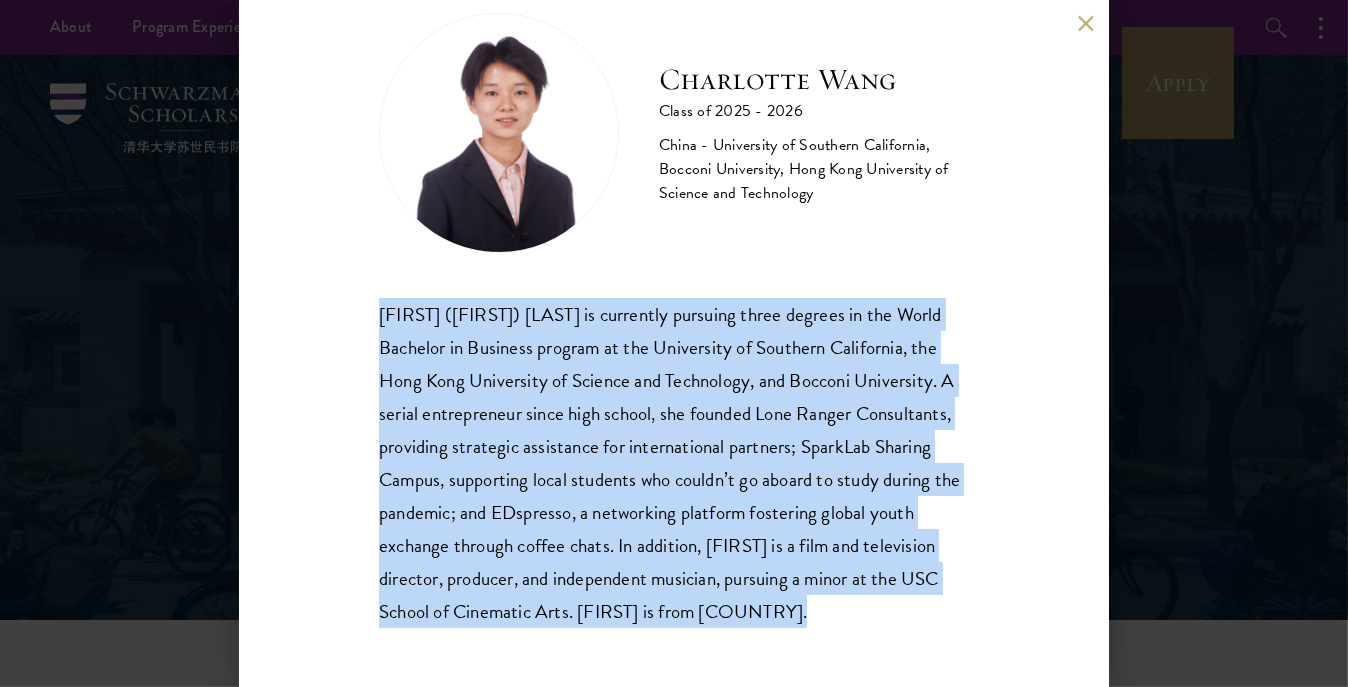 click on "Xuwanqi (Charlotte) Wang is currently pursuing three degrees in the World Bachelor in Business program at the University of Southern California, the Hong Kong University of Science and Technology, and Bocconi University. A serial entrepreneur since high school, she founded Lone Ranger Consultants, providing strategic assistance for international partners; SparkLab Sharing Campus, supporting local students who couldn’t go aboard to study during the pandemic; and EDspresso, a networking platform fostering global youth exchange through coffee chats. In addition, Xuwanqi is a film and television director, producer, and independent musician, pursuing a minor at the USC School of Cinematic Arts. Xuwanqi is from China." at bounding box center (674, 462) 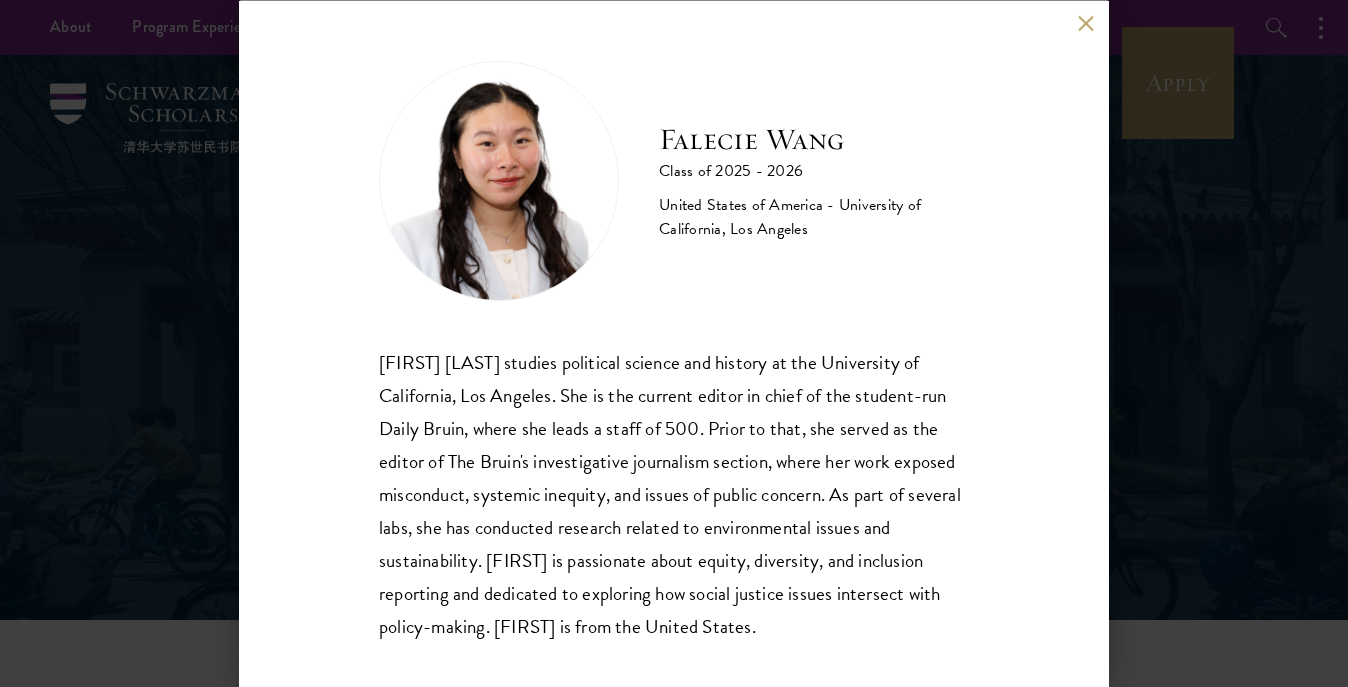 scroll, scrollTop: 0, scrollLeft: 0, axis: both 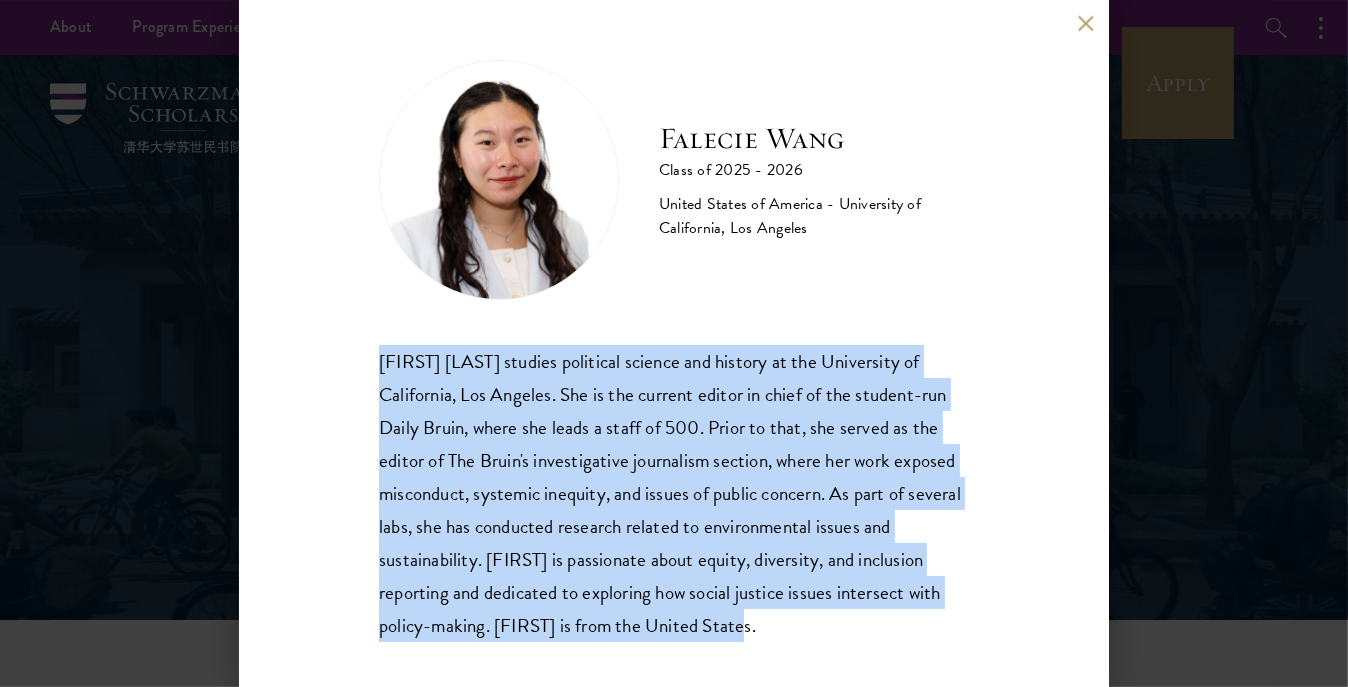 drag, startPoint x: 381, startPoint y: 358, endPoint x: 867, endPoint y: 619, distance: 551.64935 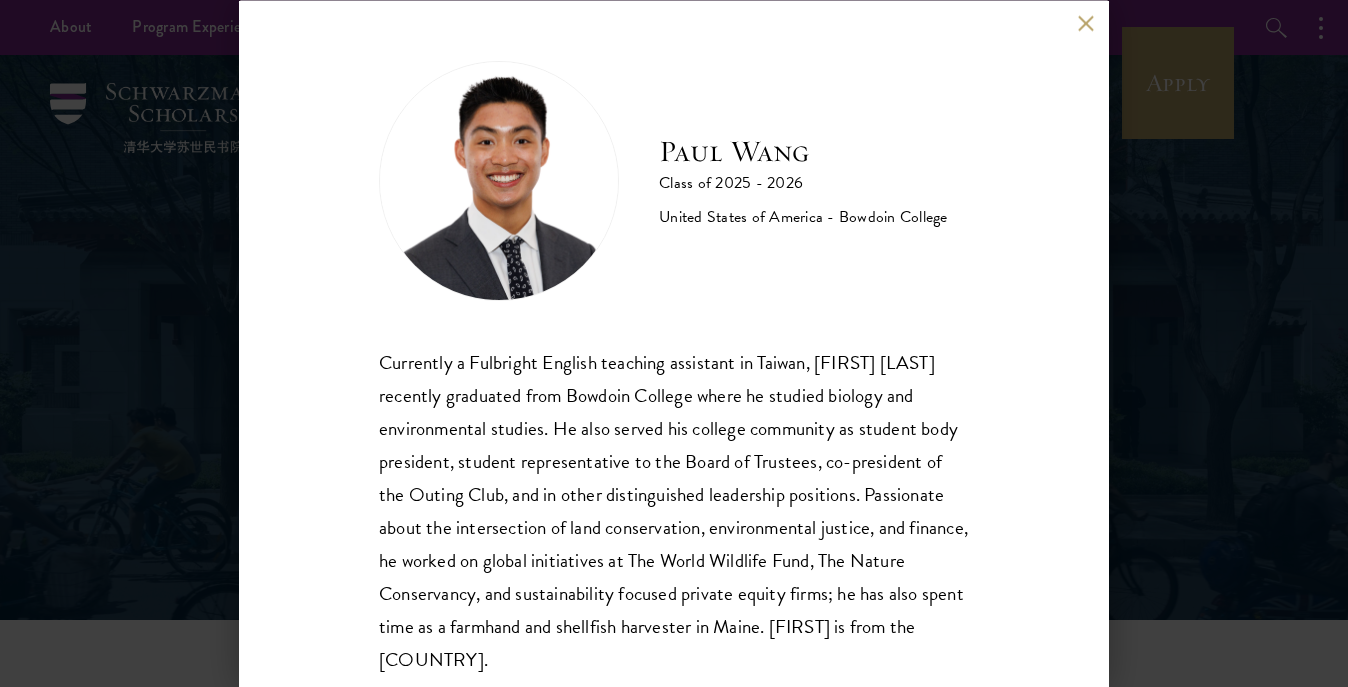 scroll, scrollTop: 0, scrollLeft: 0, axis: both 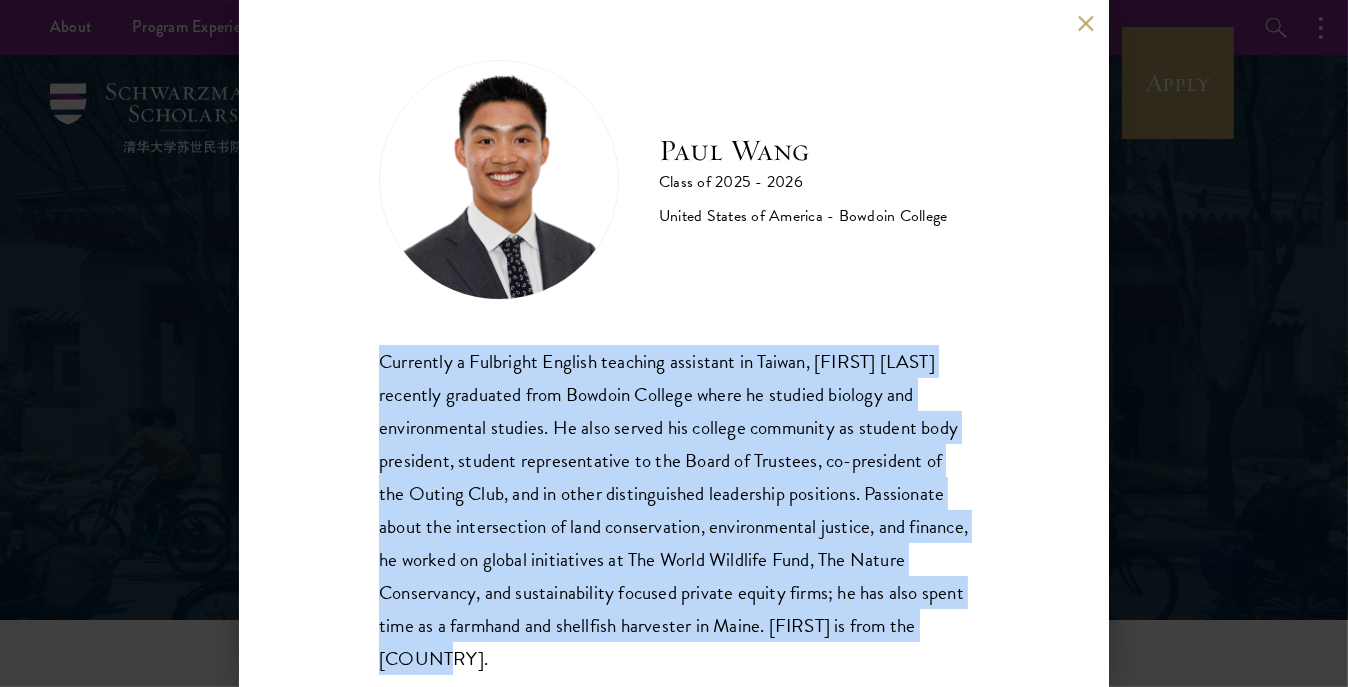 drag, startPoint x: 379, startPoint y: 362, endPoint x: 779, endPoint y: 646, distance: 490.56702 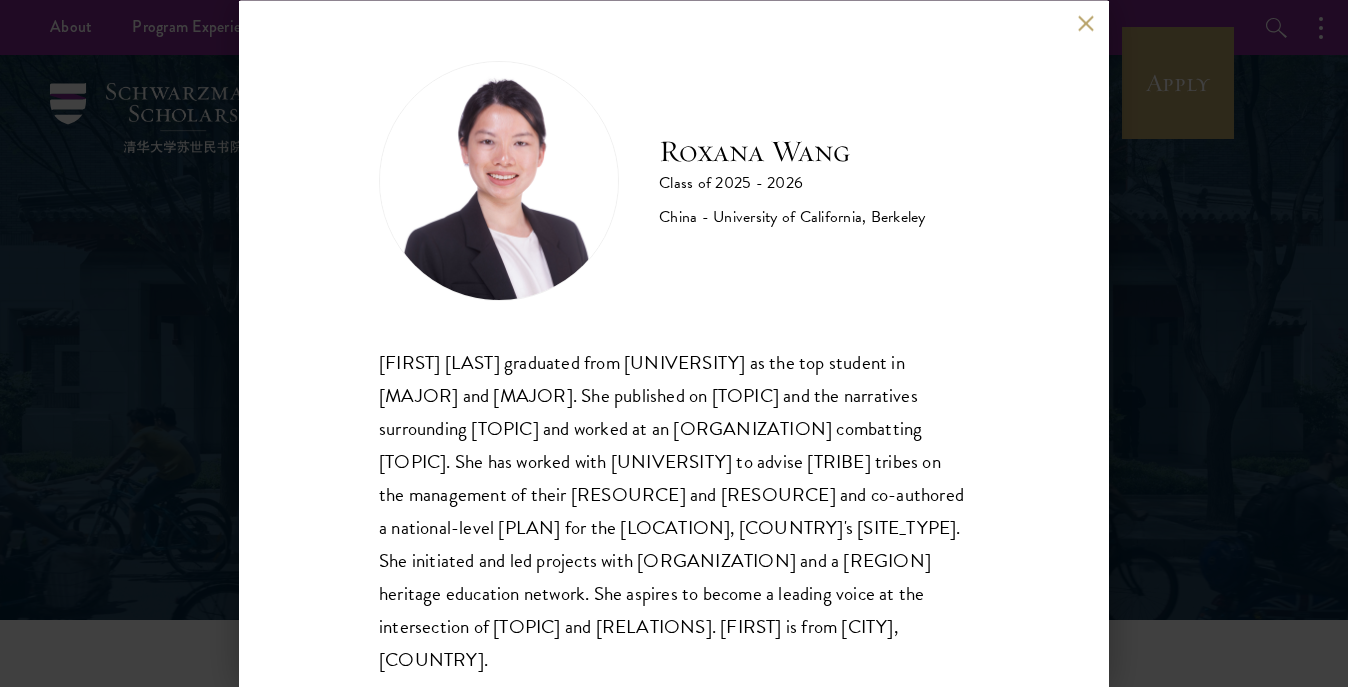 scroll, scrollTop: 0, scrollLeft: 0, axis: both 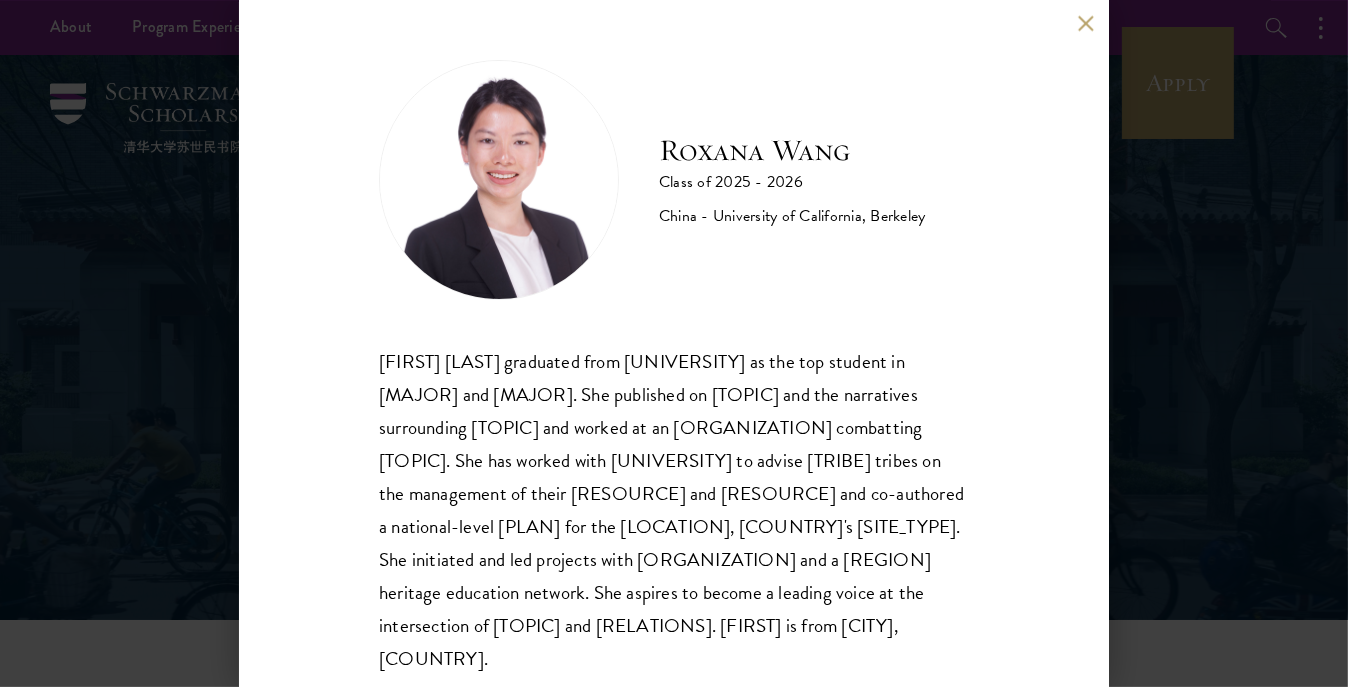 drag, startPoint x: 380, startPoint y: 356, endPoint x: 873, endPoint y: 646, distance: 571.9694 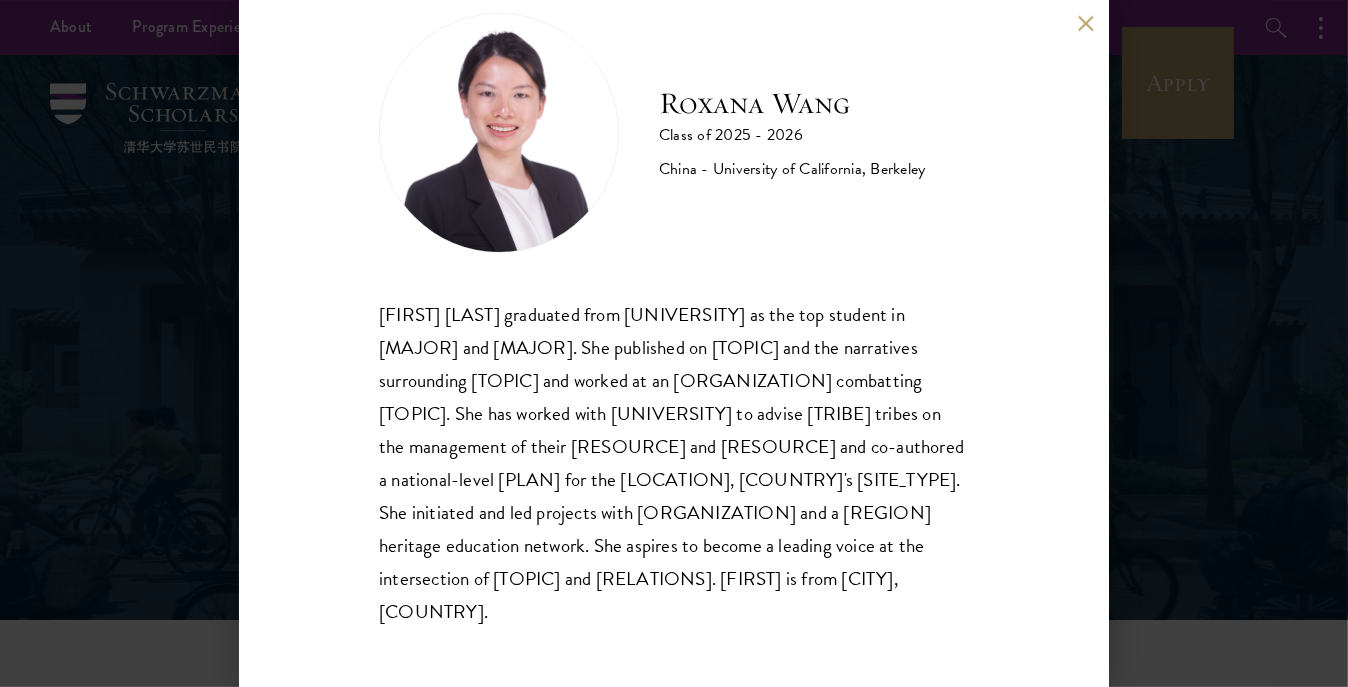 scroll, scrollTop: 81, scrollLeft: 0, axis: vertical 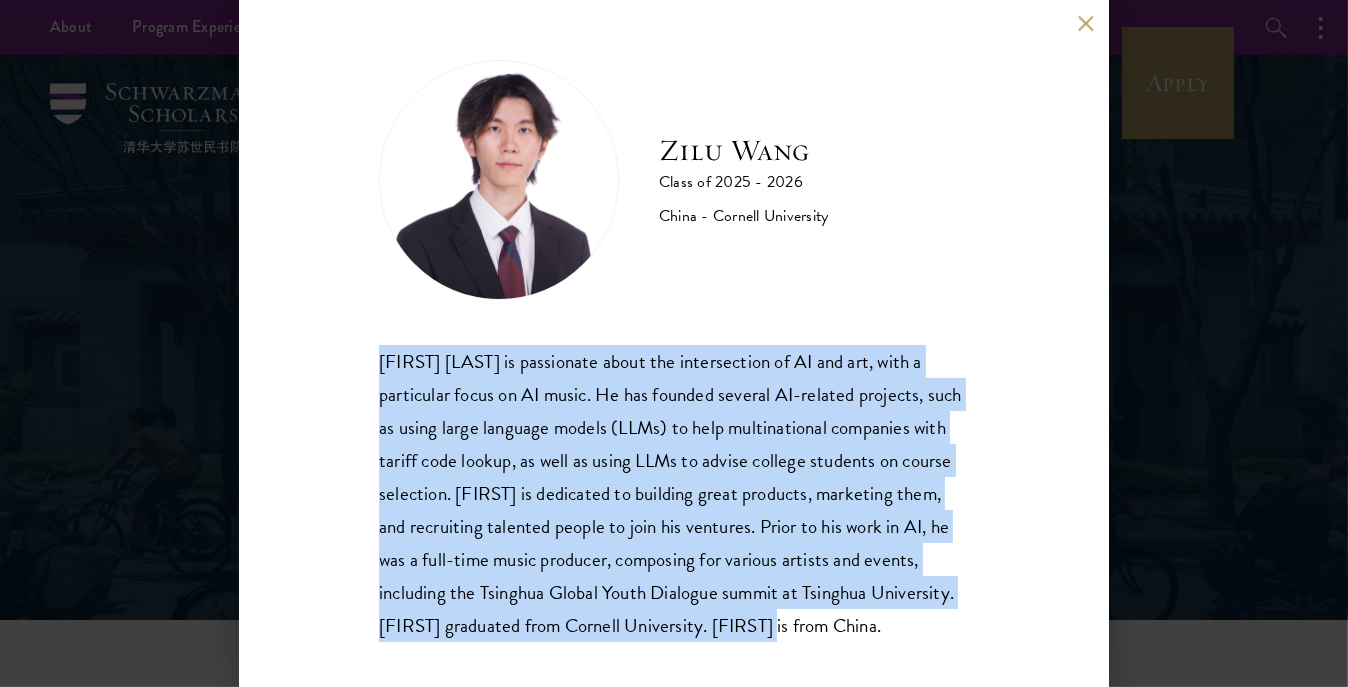 drag, startPoint x: 380, startPoint y: 361, endPoint x: 919, endPoint y: 635, distance: 604.6462 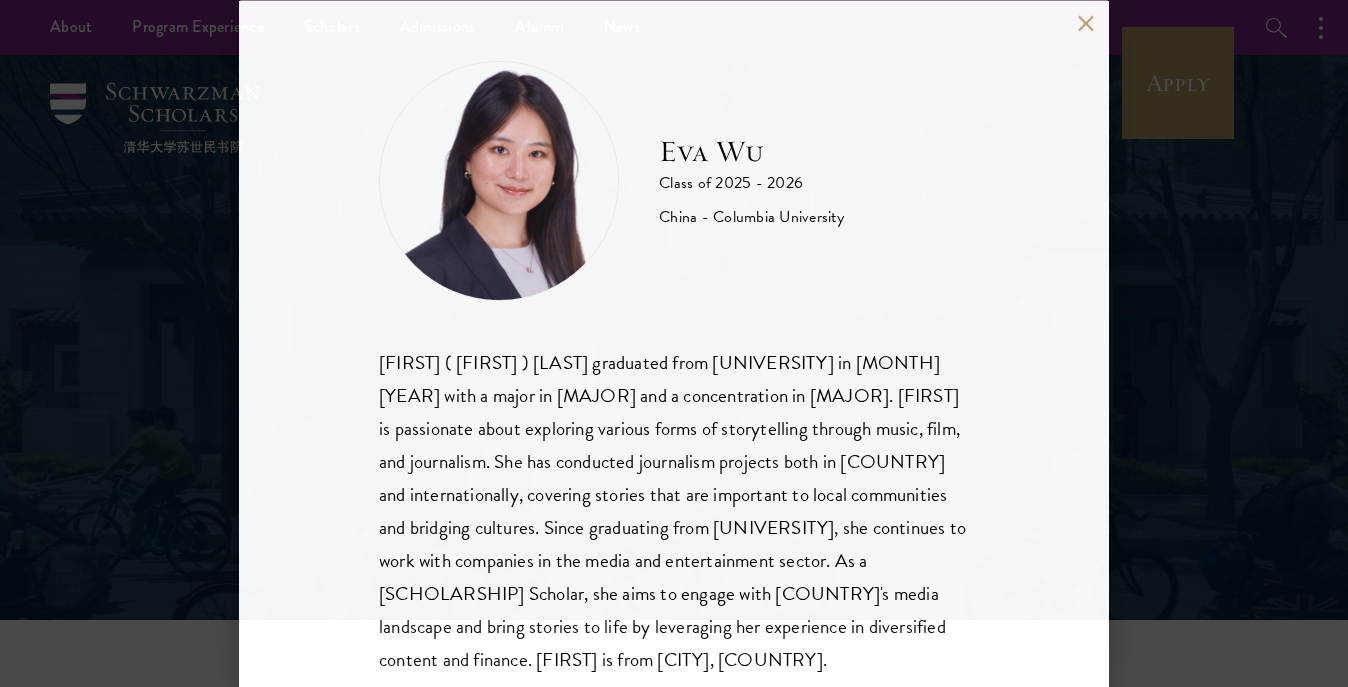 scroll, scrollTop: 0, scrollLeft: 0, axis: both 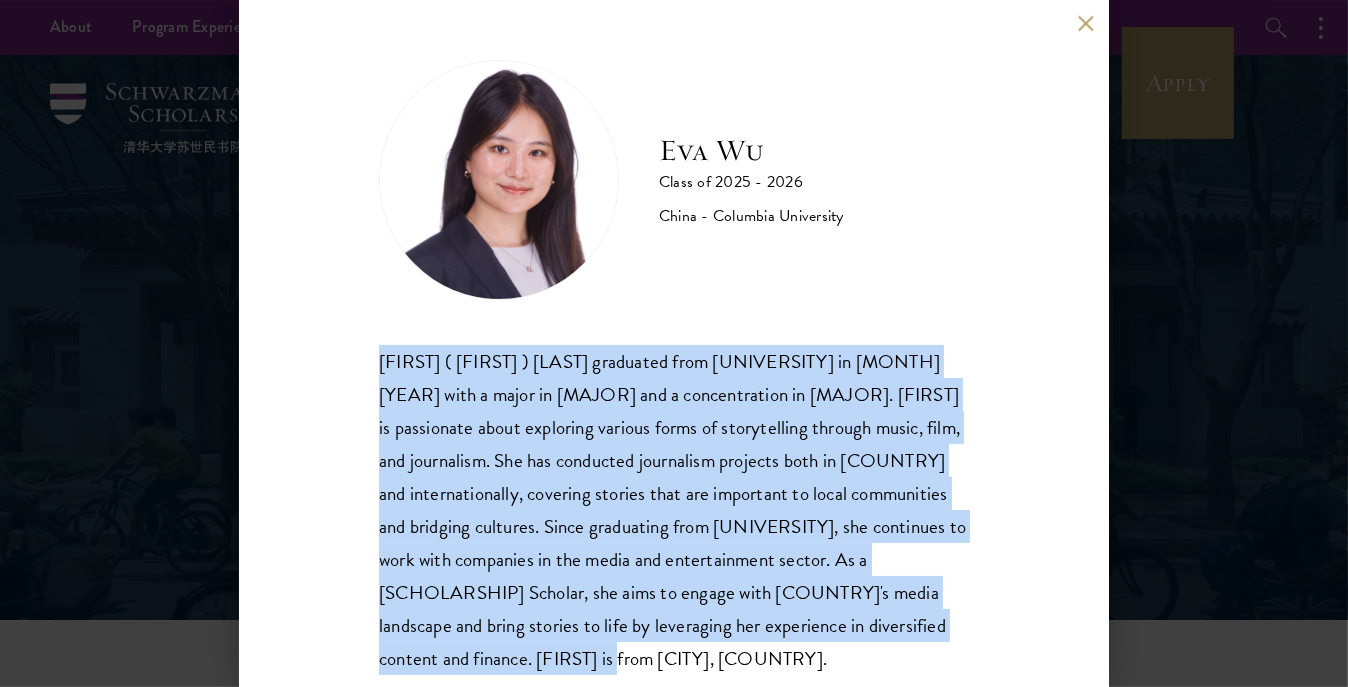 drag, startPoint x: 380, startPoint y: 368, endPoint x: 576, endPoint y: 657, distance: 349.1948 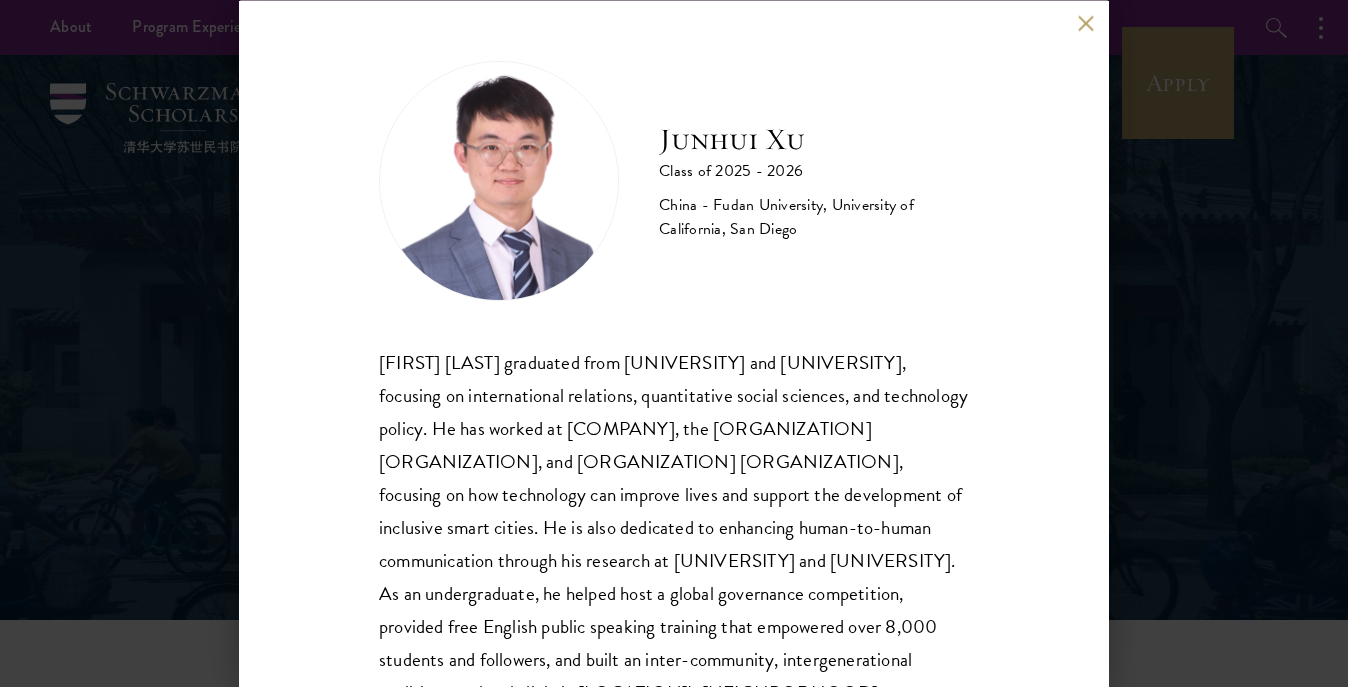 scroll, scrollTop: 0, scrollLeft: 0, axis: both 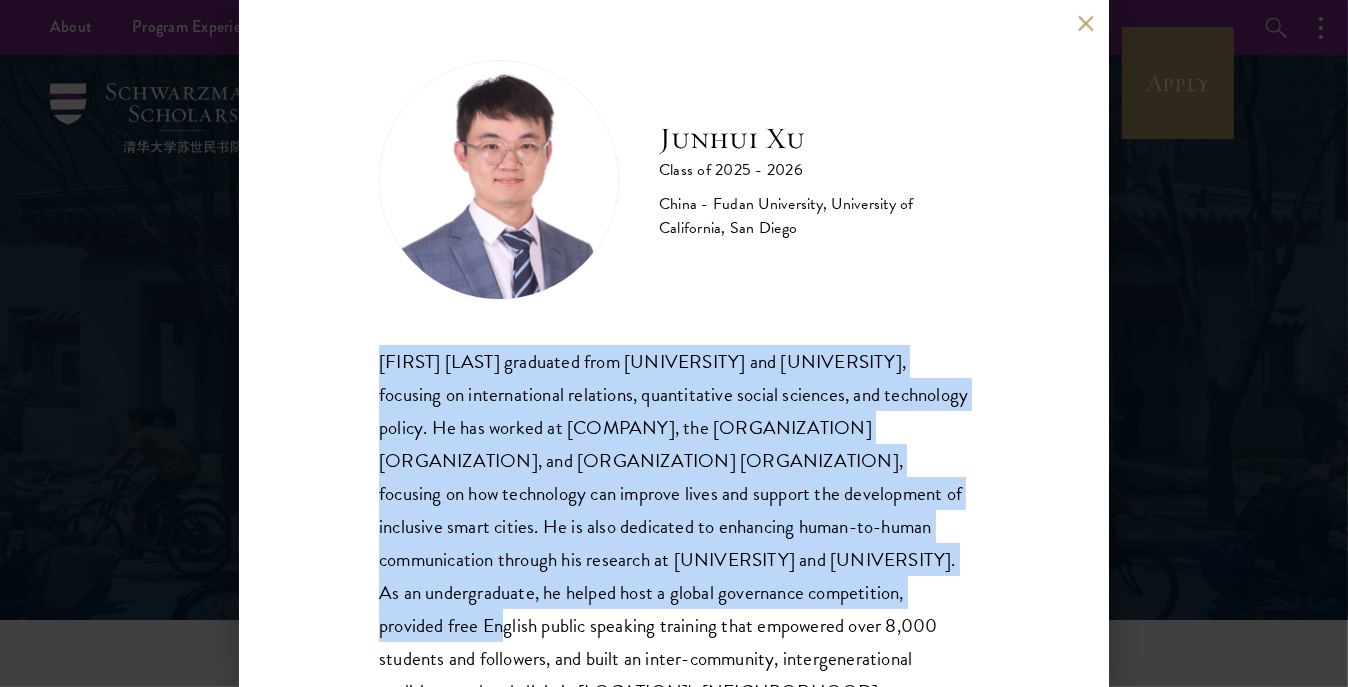 drag, startPoint x: 380, startPoint y: 359, endPoint x: 831, endPoint y: 606, distance: 514.2081 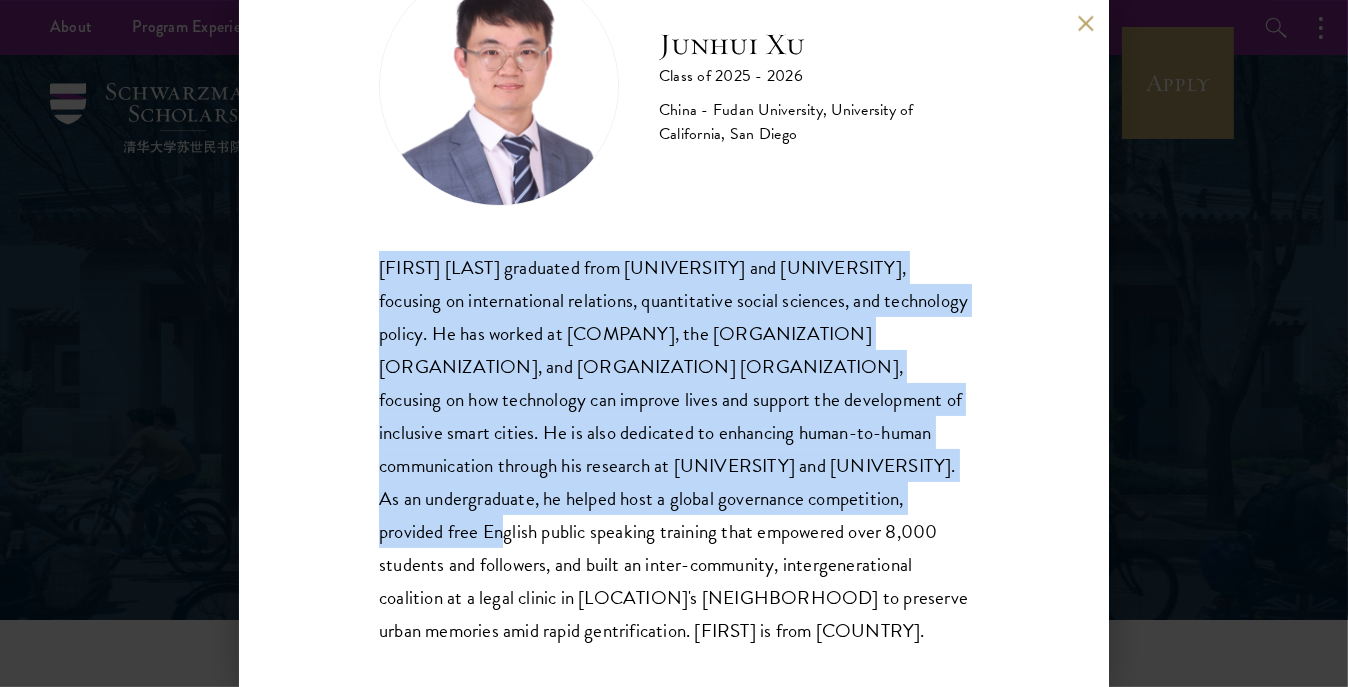 scroll, scrollTop: 114, scrollLeft: 0, axis: vertical 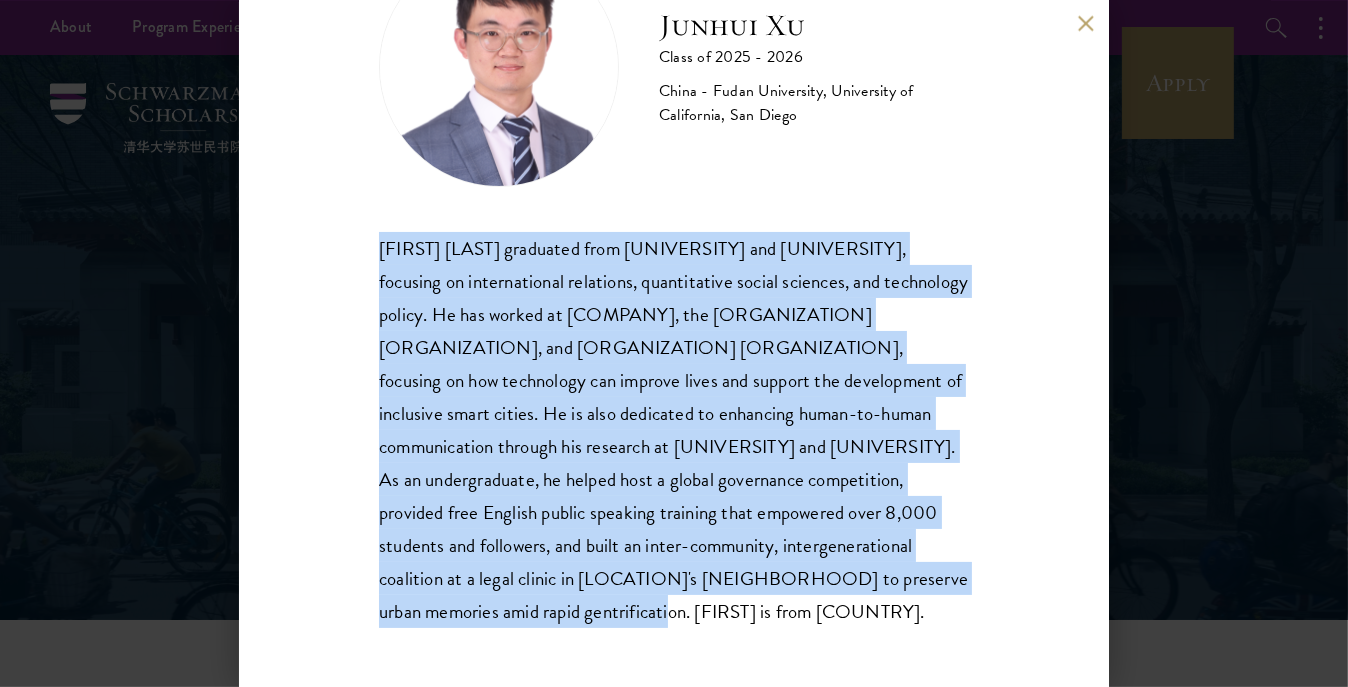click on "Junhui (Chris) Xu graduated from Fudan University and University of California, San Diego, focusing on international relations, quantitative social sciences, and technology policy. He has worked at BCG, the UN DESA, and UN-Habitat, focusing on how technology can improve lives and support the development of inclusive smart cities. He is also dedicated to enhancing human-to-human communication through his research at UCSD and Cornell University. As an undergraduate, he helped host a global governance competition, provided free English public speaking training that empowered over 8,000 students and followers, and built an inter-community, intergenerational coalition at a legal clinic in Manhattan's Chinatown to preserve urban memories amid rapid gentrification. Junhui is from China." at bounding box center (674, 429) 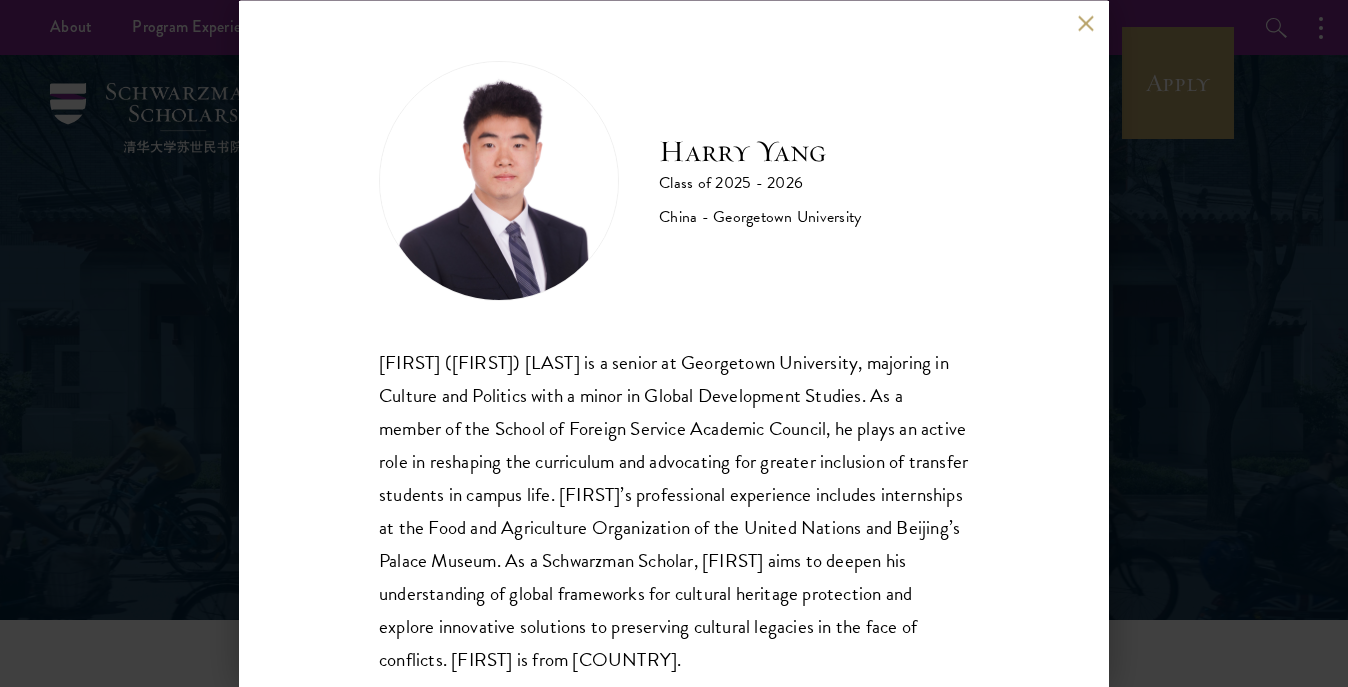 scroll, scrollTop: 0, scrollLeft: 0, axis: both 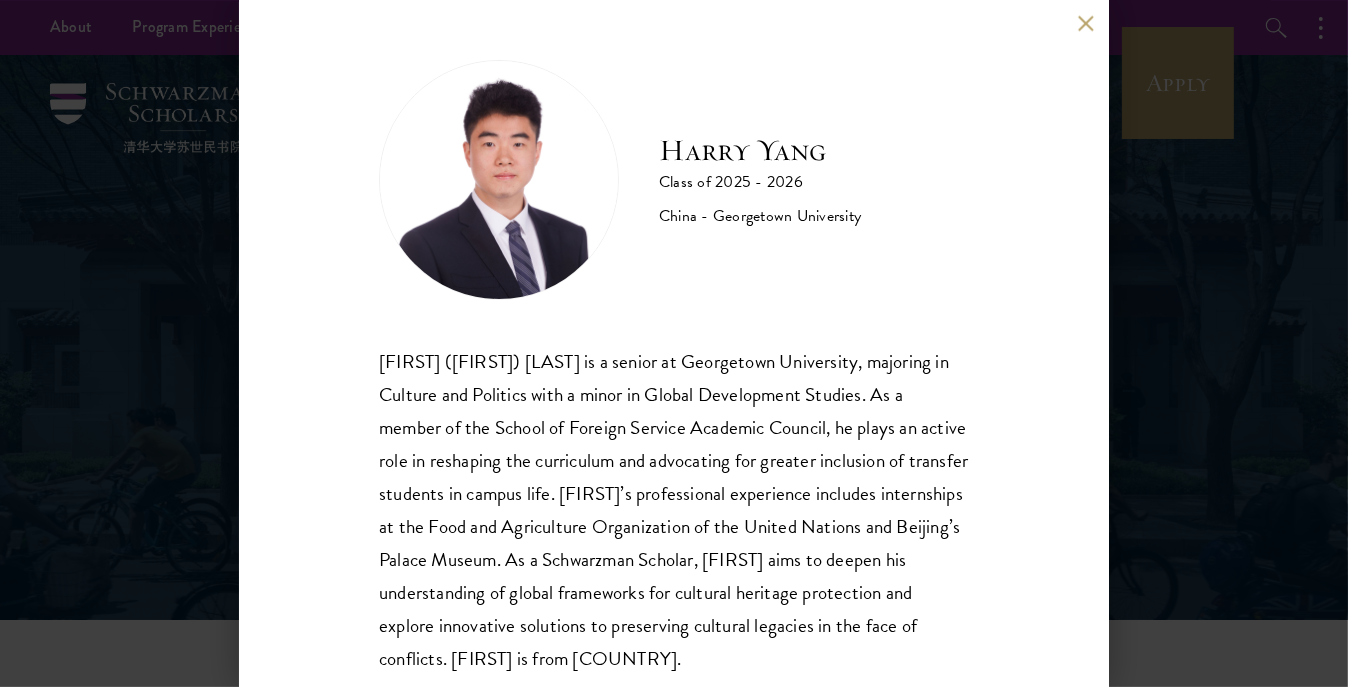 click on "[FIRST] ([FIRST]) [LAST] is a senior at Georgetown University, majoring in Culture and Politics with a minor in Global Development Studies. As a member of the School of Foreign Service Academic Council, he plays an active role in reshaping the curriculum and advocating for greater inclusion of transfer students in campus life. [FIRST]’s professional experience includes internships at the Food and Agriculture Organization of the United Nations and Beijing’s Palace Museum. As a Schwarzman Scholar, [FIRST] aims to deepen his understanding of global frameworks for cultural heritage protection and explore innovative solutions to preserving cultural legacies in the face of conflicts. [FIRST] is from [COUNTRY]." at bounding box center [674, 510] 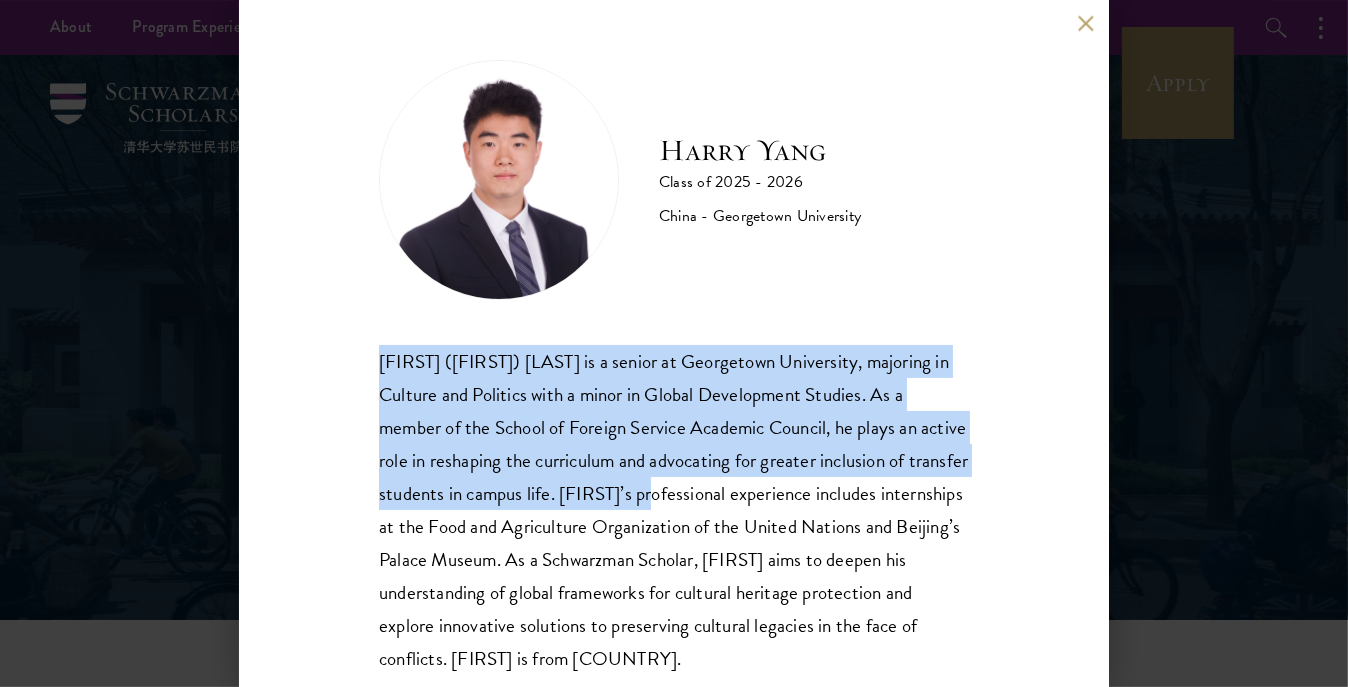 drag, startPoint x: 380, startPoint y: 357, endPoint x: 638, endPoint y: 494, distance: 292.11813 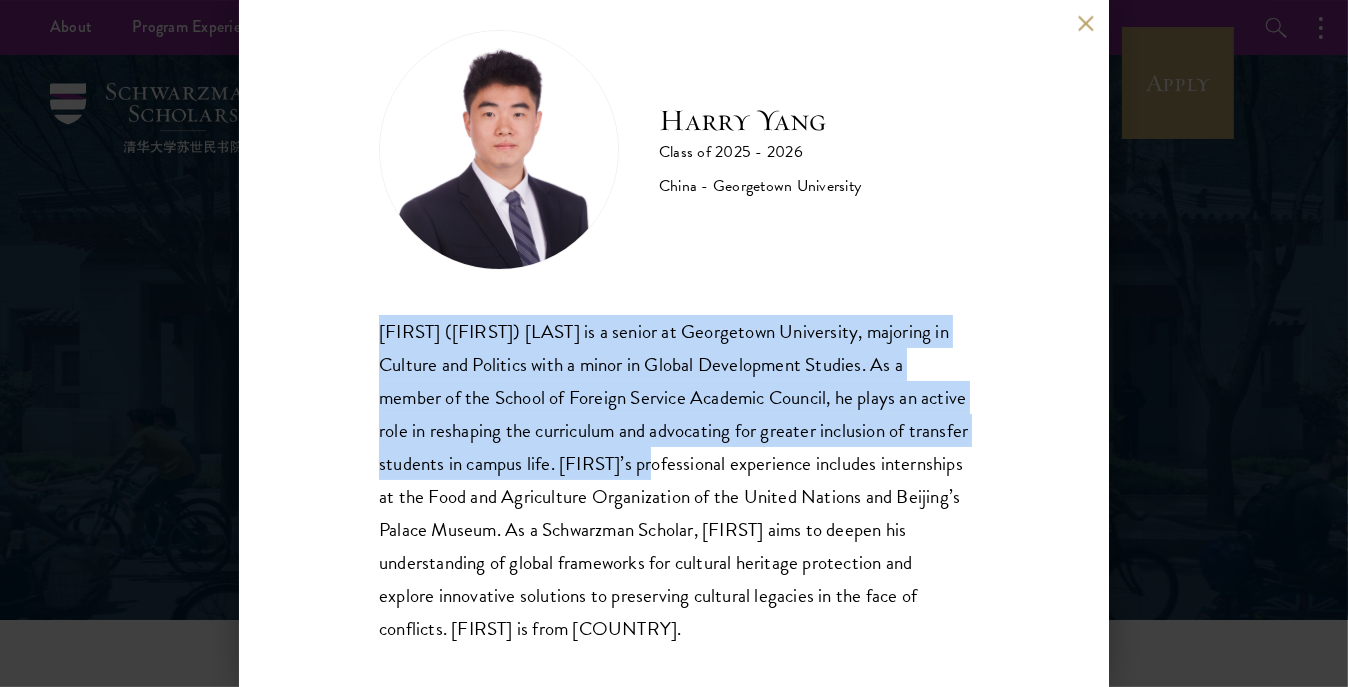 scroll, scrollTop: 48, scrollLeft: 0, axis: vertical 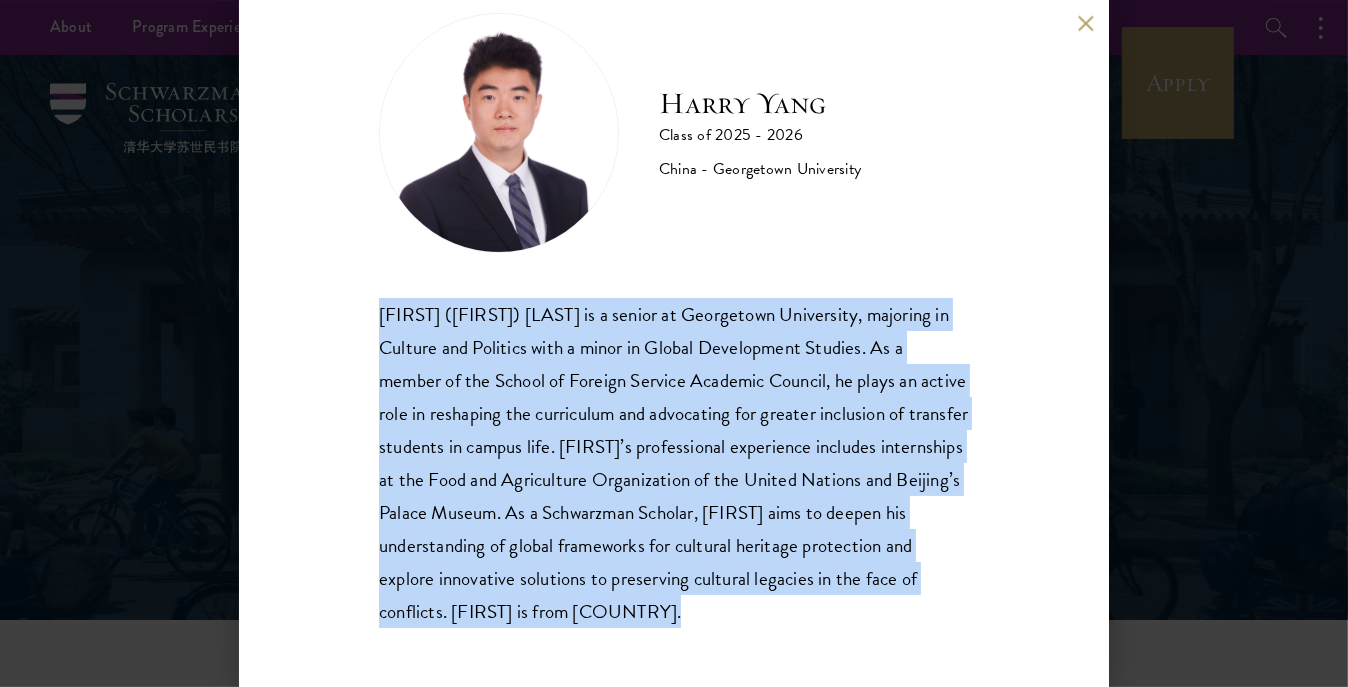 click on "Zhou (Harry) Yang is a senior at Georgetown University, majoring in Culture and Politics with a minor in Global Development Studies. As a member of the School of Foreign Service Academic Council, he plays an active role in reshaping the curriculum and advocating for greater inclusion of transfer students in campus life. Zhou’s professional experience includes internships at the Food and Agriculture Organization of the United Nations and Beijing’s Palace Museum. As a Schwarzman Scholar, Zhou aims to deepen his understanding of global frameworks for cultural heritage protection and explore innovative solutions to preserving cultural legacies in the face of conflicts. Zhou is from China." at bounding box center (674, 462) 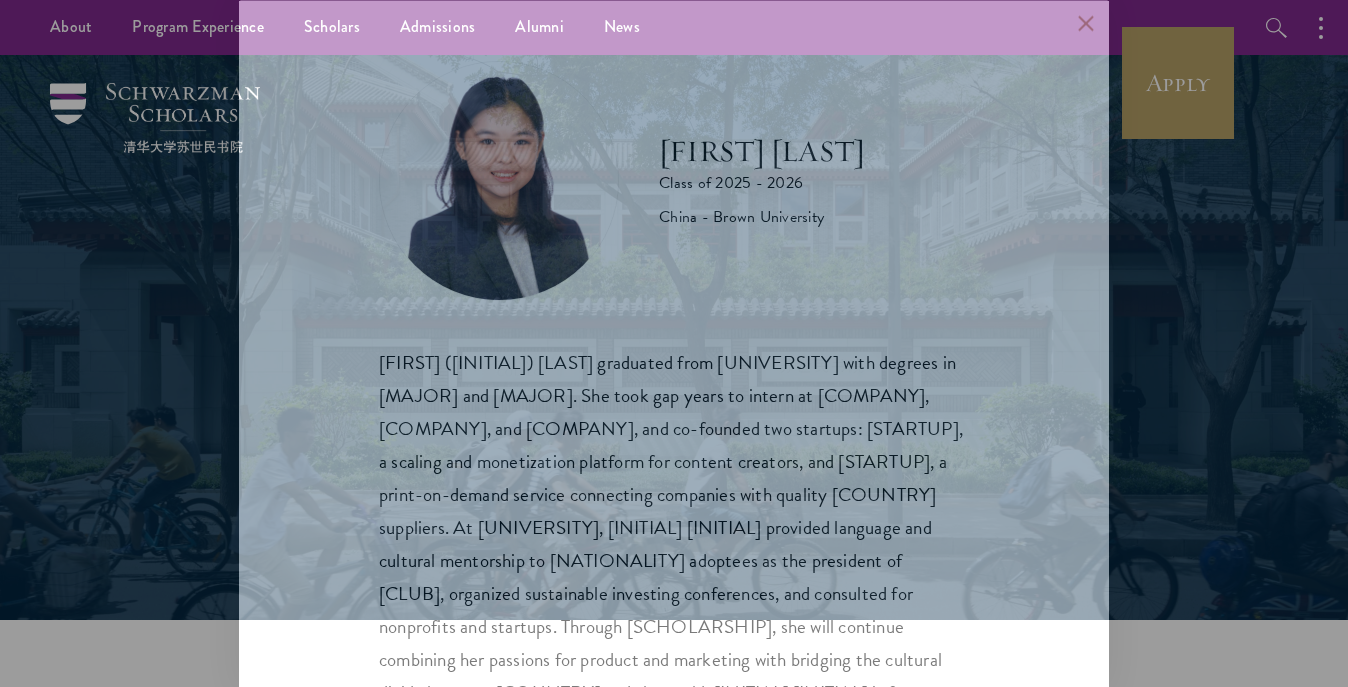 scroll, scrollTop: 0, scrollLeft: 0, axis: both 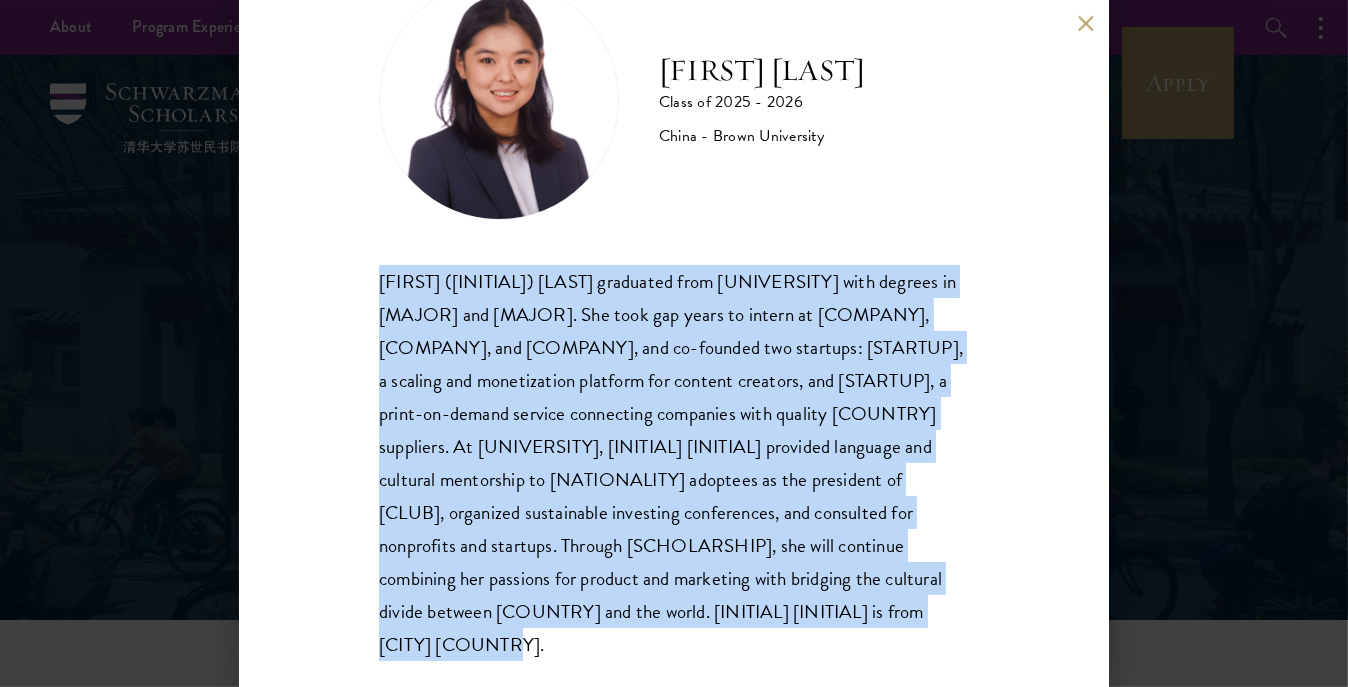drag, startPoint x: 378, startPoint y: 362, endPoint x: 772, endPoint y: 609, distance: 465.0215 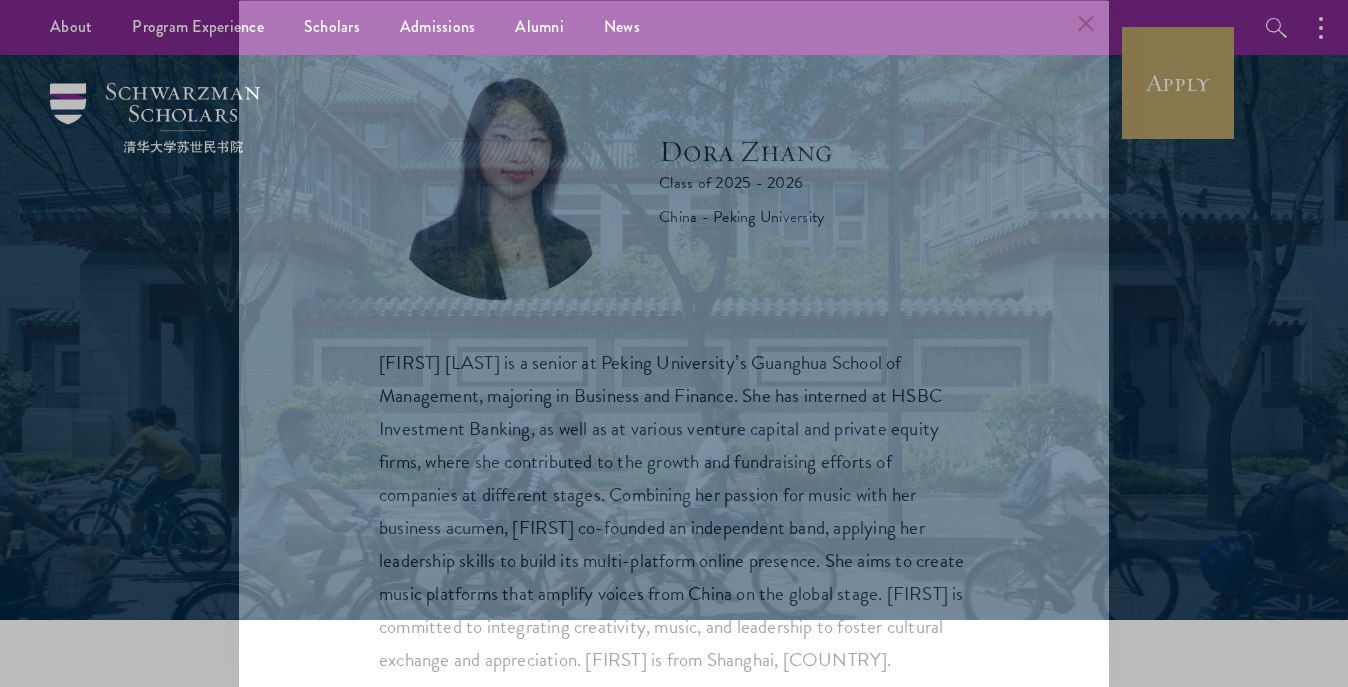 scroll, scrollTop: 0, scrollLeft: 0, axis: both 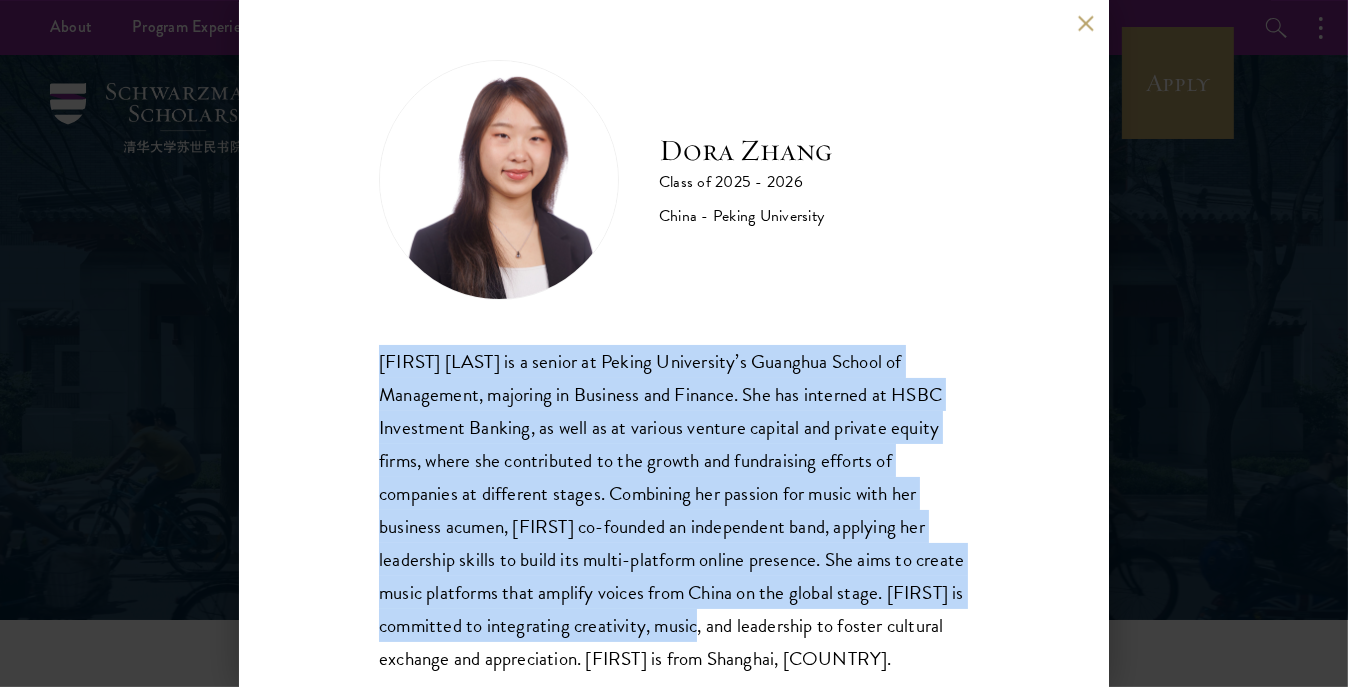 drag, startPoint x: 381, startPoint y: 362, endPoint x: 747, endPoint y: 613, distance: 443.79837 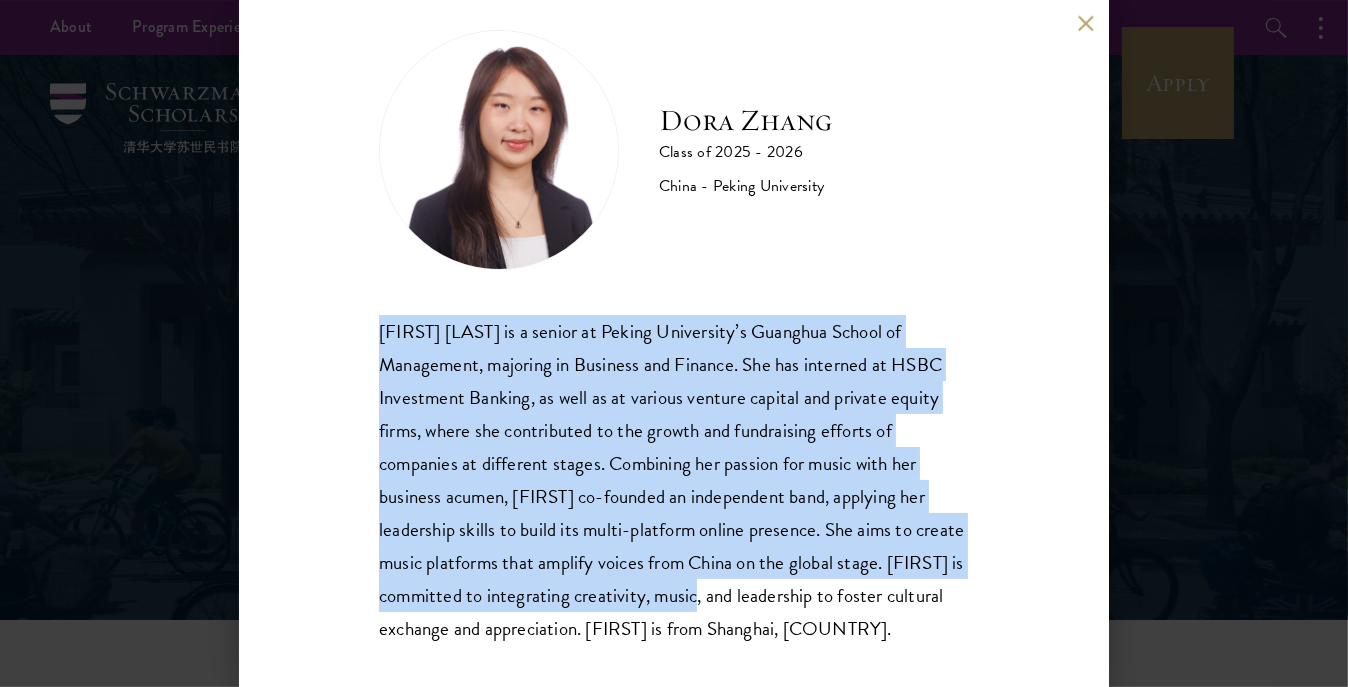 scroll, scrollTop: 48, scrollLeft: 0, axis: vertical 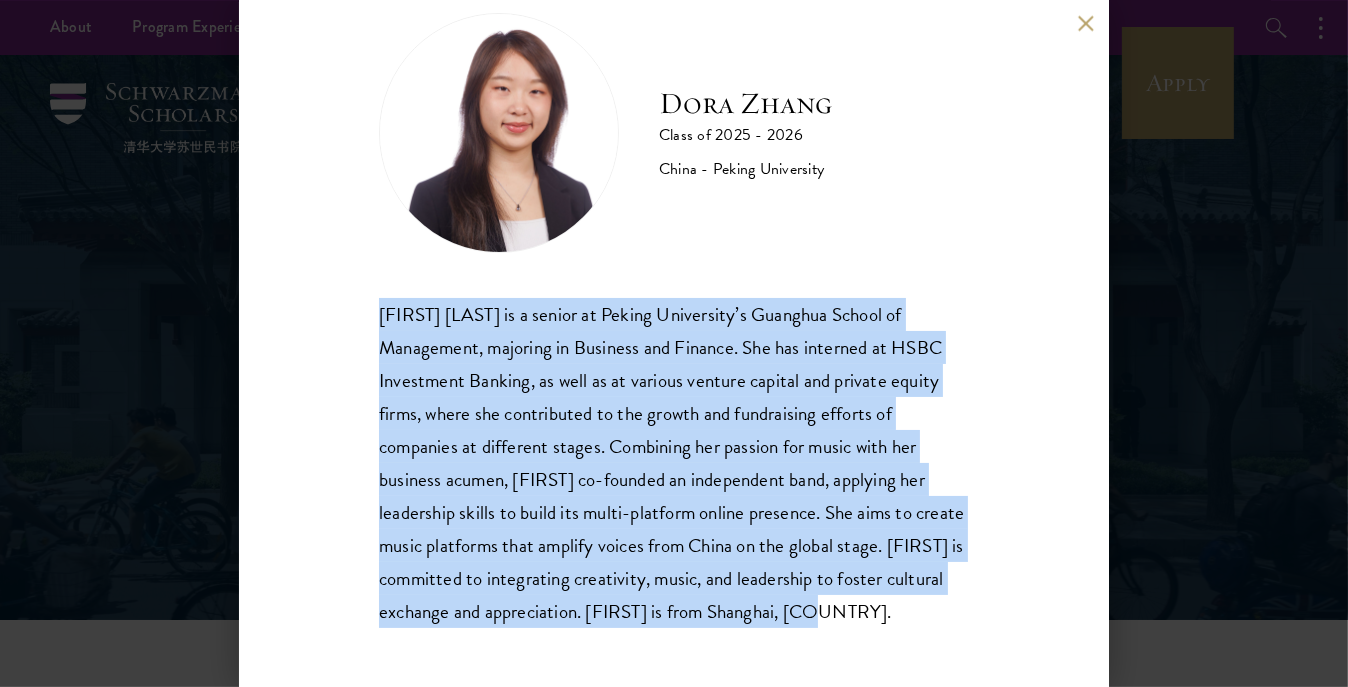 click on "Jiayi (Dora) Zhang is a senior at Peking University’s Guanghua School of Management, majoring in Business and Finance. She has interned at HSBC Investment Banking, as well as at various venture capital and private equity firms, where she contributed to the growth and fundraising efforts of companies at different stages. Combining her passion for music with her business acumen, Jiayi co-founded an independent band, applying her leadership skills to build its multi-platform online presence. She aims to create music platforms that amplify voices from China on the global stage. Jiayi is committed to integrating creativity, music, and leadership to foster cultural exchange and appreciation. Dora is from Shanghai, China." at bounding box center (674, 462) 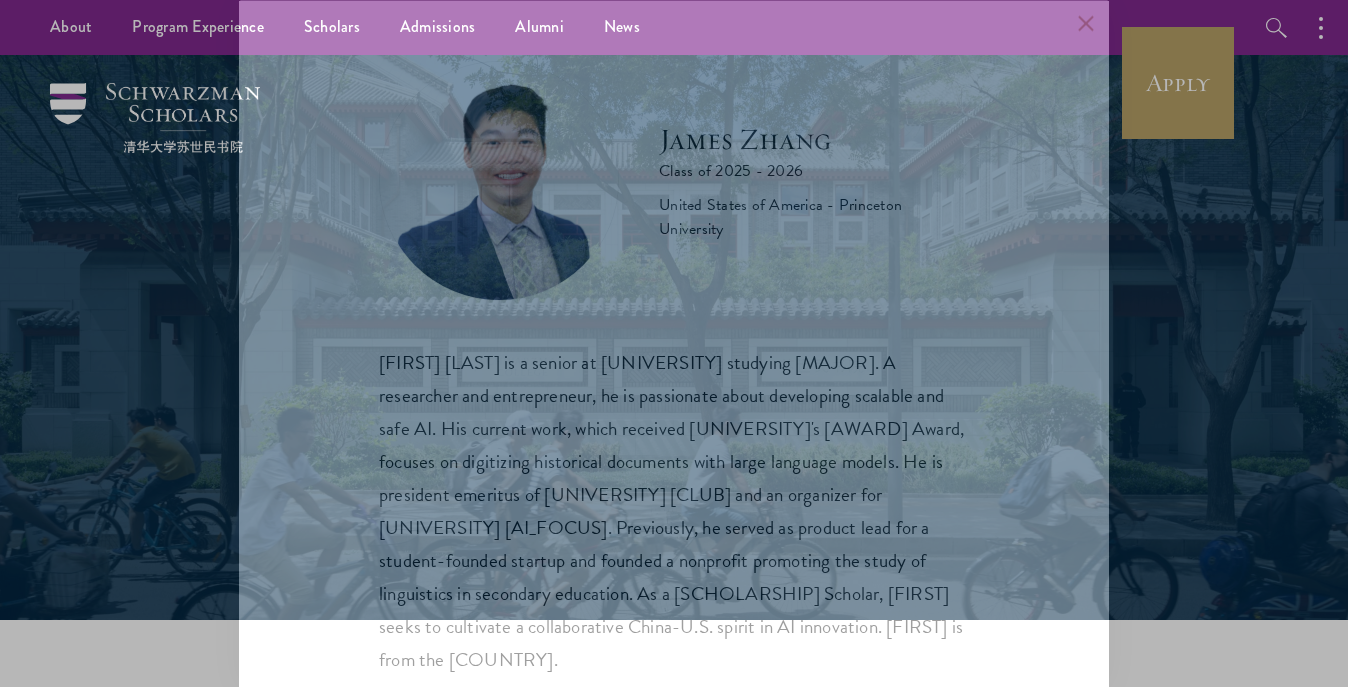 scroll, scrollTop: 0, scrollLeft: 0, axis: both 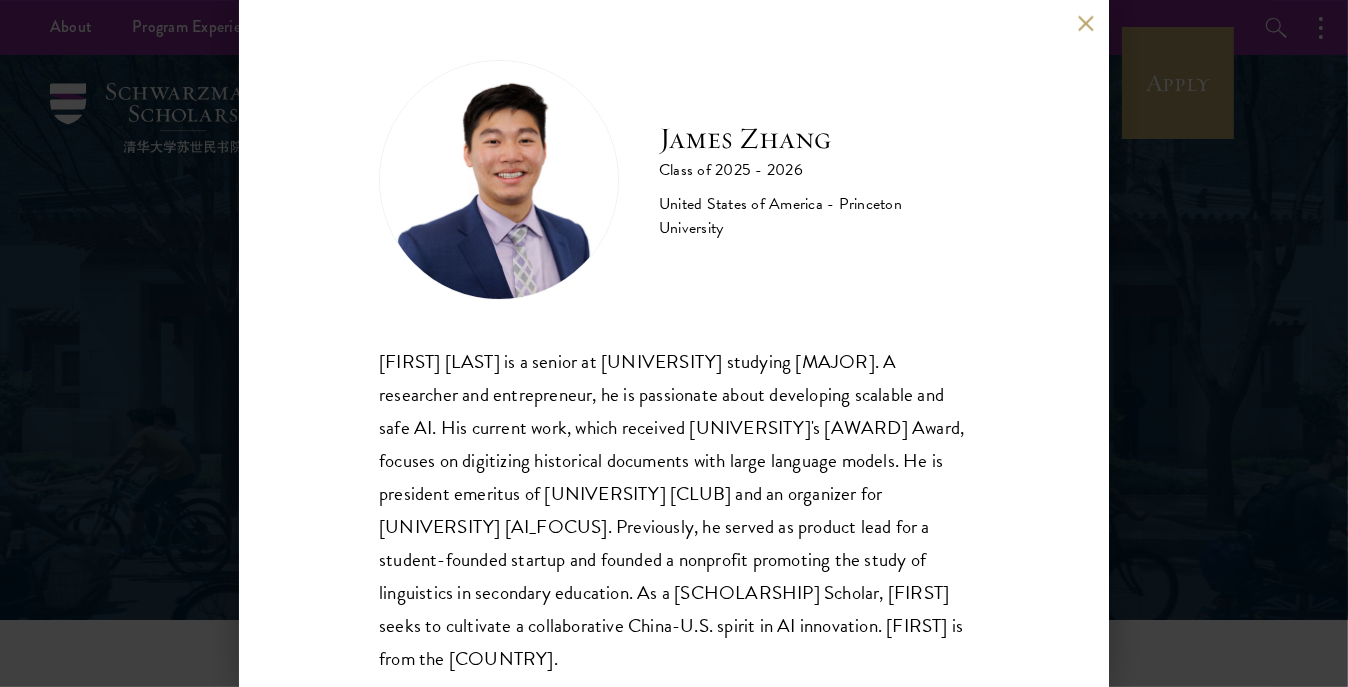 drag, startPoint x: 379, startPoint y: 358, endPoint x: 746, endPoint y: 653, distance: 470.86517 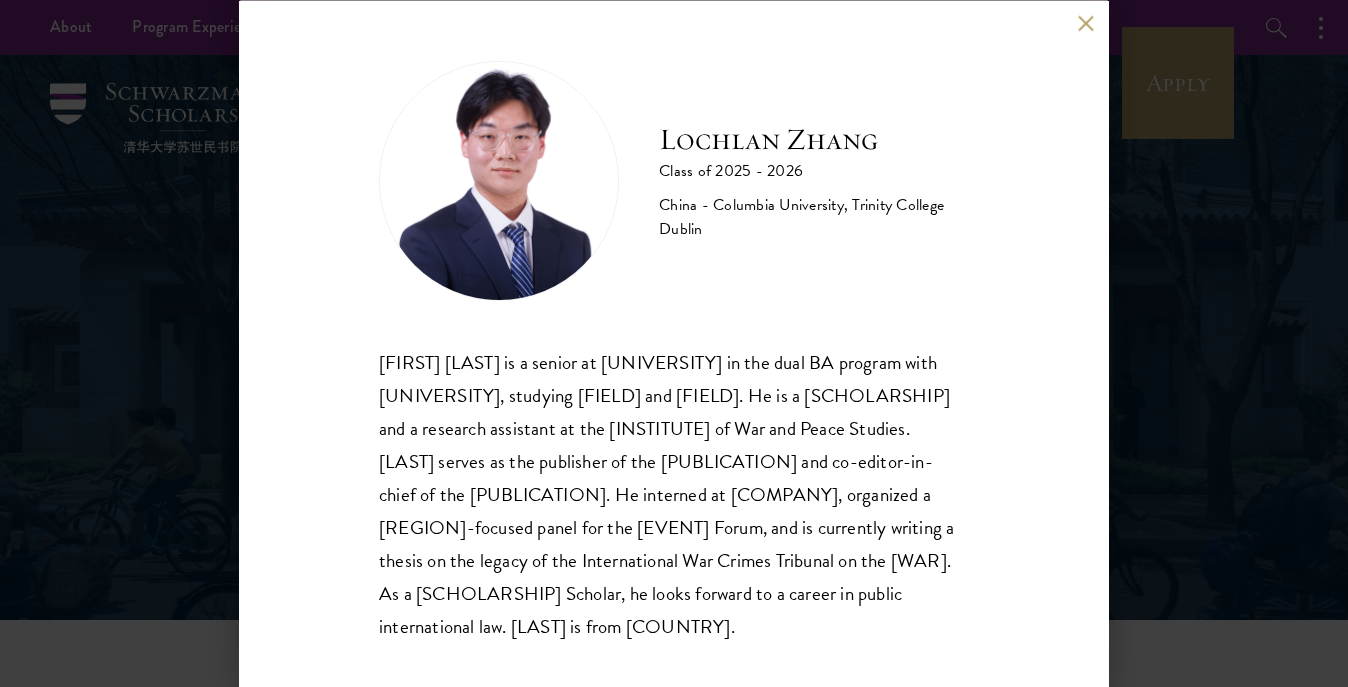 scroll, scrollTop: 0, scrollLeft: 0, axis: both 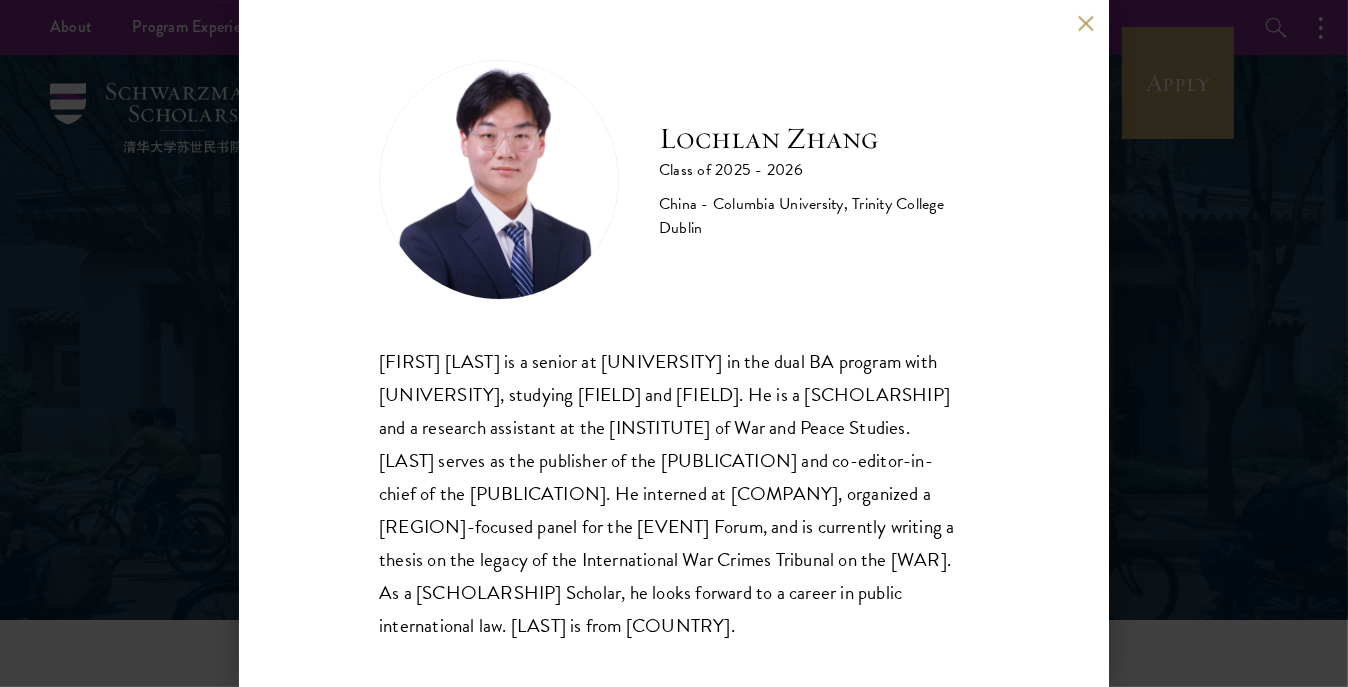 drag, startPoint x: 380, startPoint y: 363, endPoint x: 631, endPoint y: 649, distance: 380.522 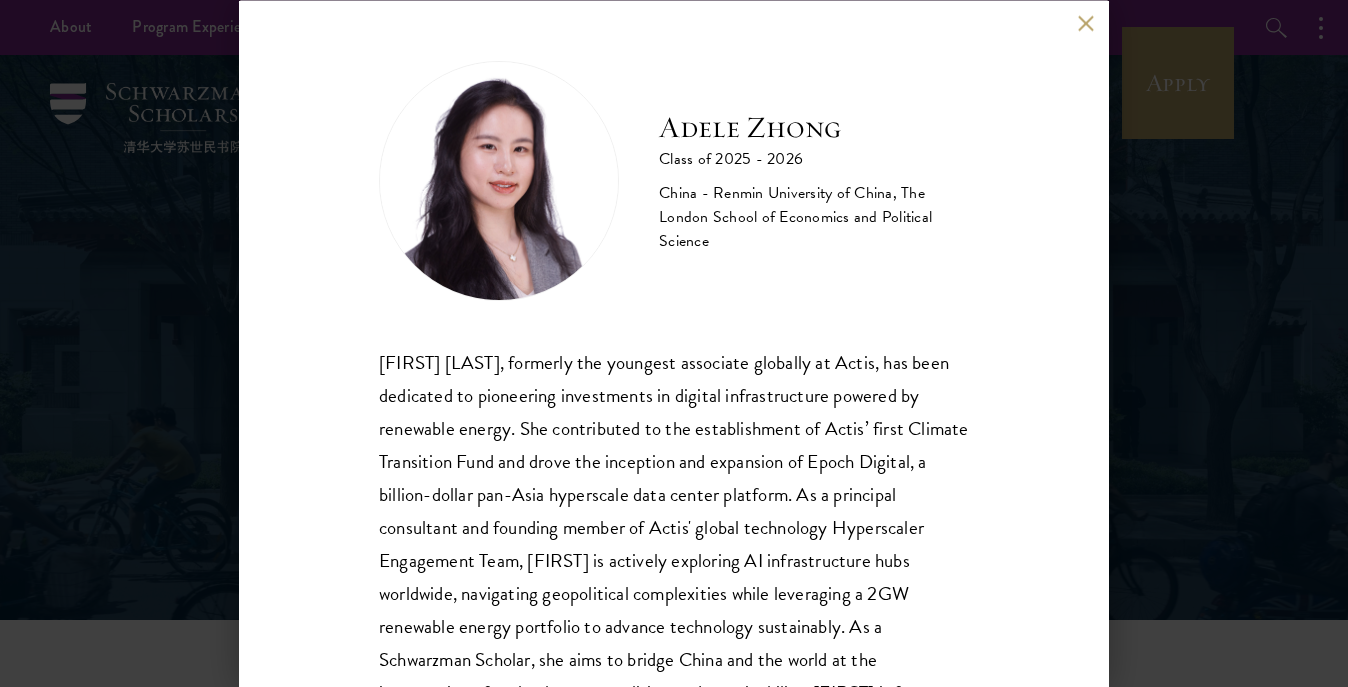 scroll, scrollTop: 0, scrollLeft: 0, axis: both 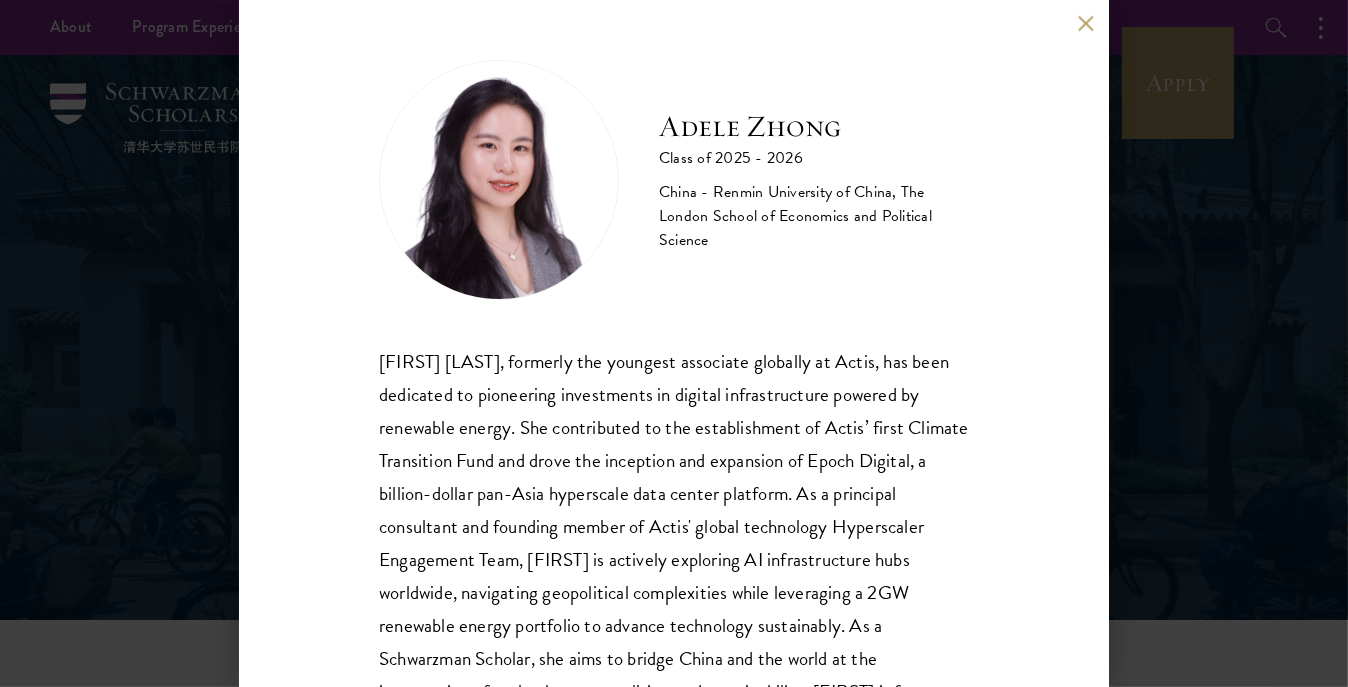 click on "[FIRST] [LAST], formerly the youngest associate globally at Actis, has been dedicated to pioneering investments in digital infrastructure powered by renewable energy. She contributed to the establishment of Actis’ first Climate Transition Fund and drove the inception and expansion of Epoch Digital, a billion-dollar pan-Asia hyperscale data center platform. As a principal consultant and founding member of Actis' global technology Hyperscaler Engagement Team, [FIRST] is actively exploring AI infrastructure hubs worldwide, navigating geopolitical complexities while leveraging a 2GW renewable energy portfolio to advance technology sustainably. As a Schwarzman Scholar, she aims to bridge China and the world at the intersection of technology, geopolitics, and sustainability. [FIRST] is from [COUNTRY]." at bounding box center (674, 543) 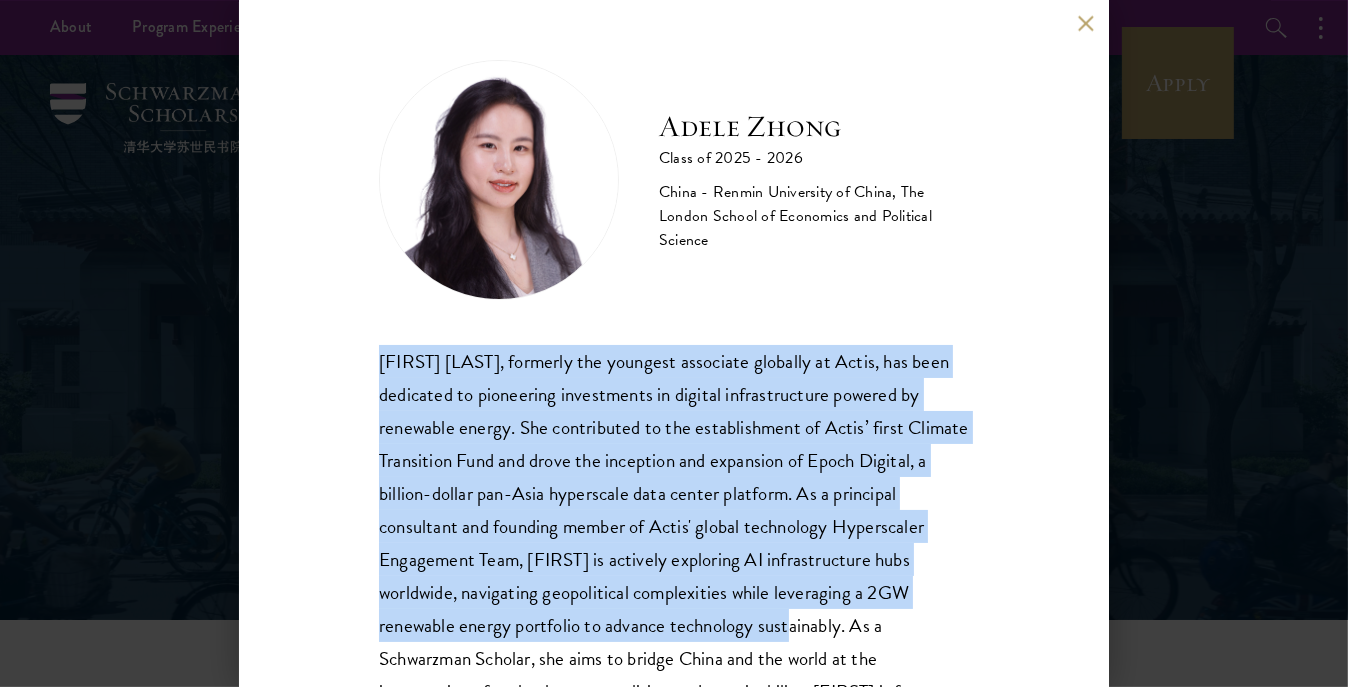 drag, startPoint x: 380, startPoint y: 357, endPoint x: 763, endPoint y: 627, distance: 468.60324 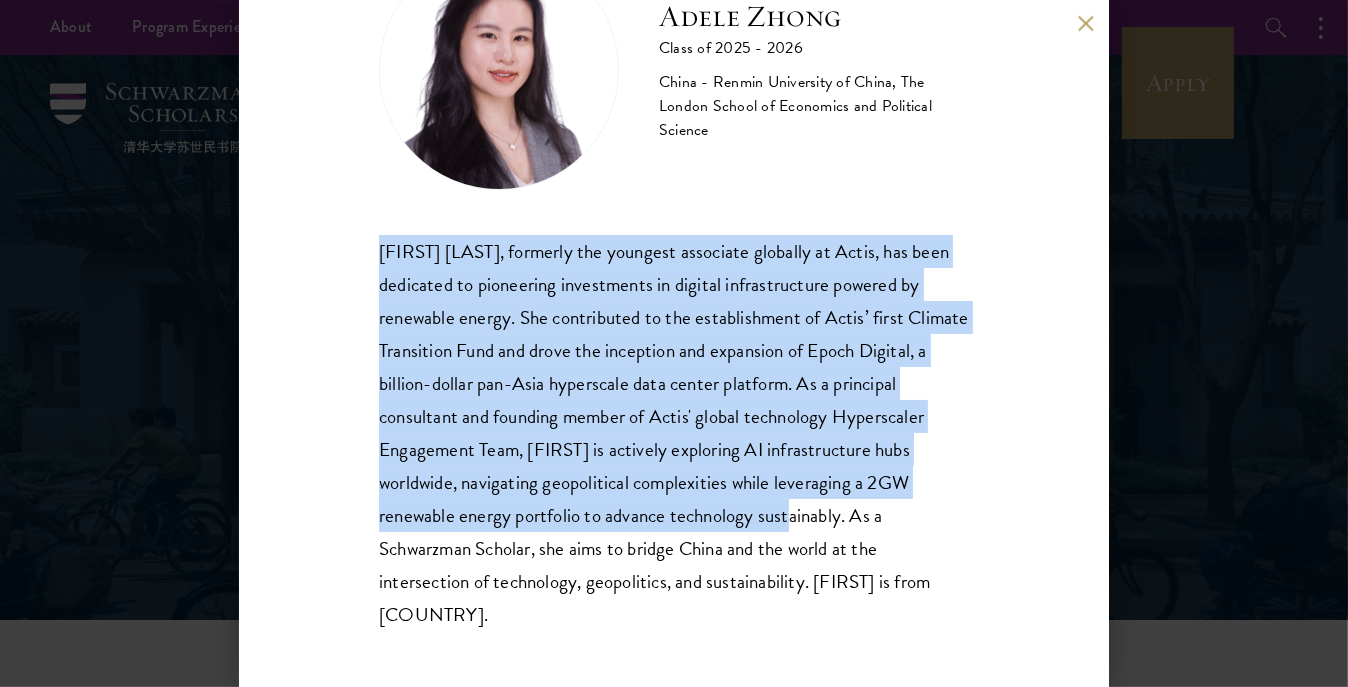 scroll, scrollTop: 114, scrollLeft: 0, axis: vertical 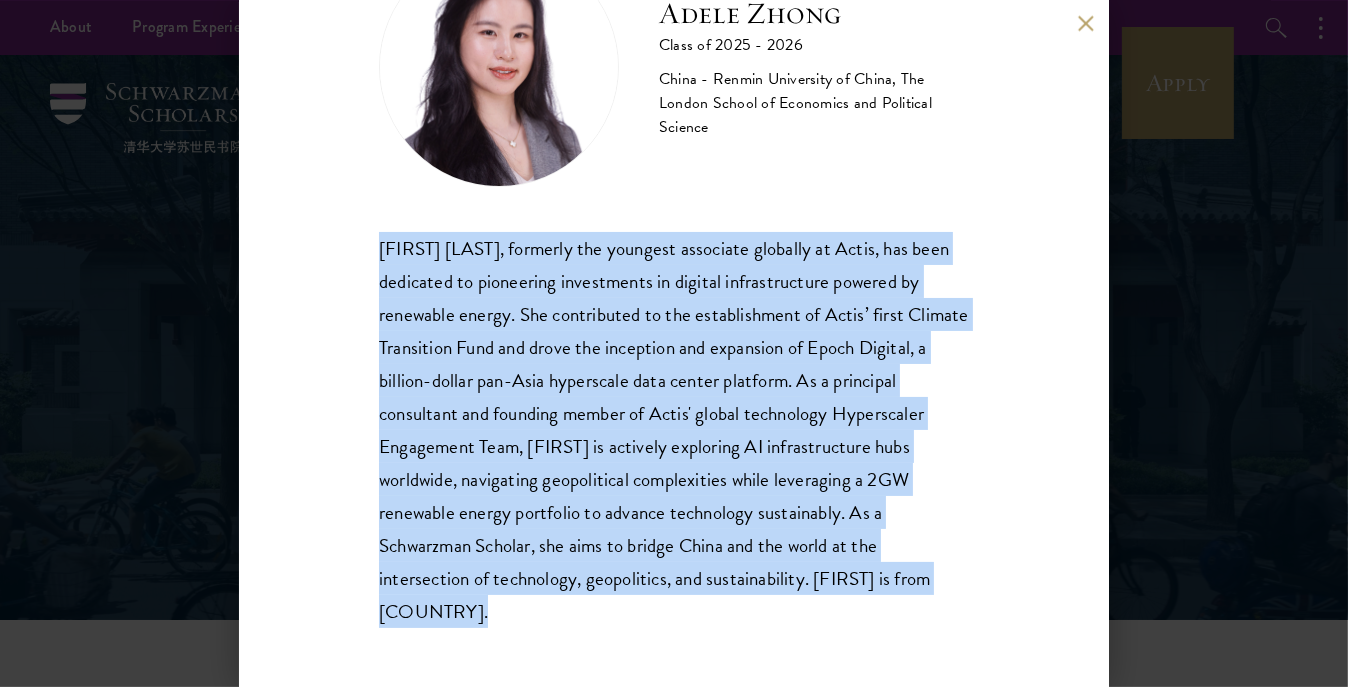 click on "Ziru Zhong, formerly the youngest associate globally at Actis, has been dedicated to pioneering investments in digital infrastructure powered by renewable energy. She contributed to the establishment of Actis’ first Climate Transition Fund and drove the inception and expansion of Epoch Digital, a billion-dollar pan-Asia hyperscale data center platform. As a principal consultant and founding member of Actis' global technology Hyperscaler Engagement Team, Ziru is actively exploring AI infrastructure hubs worldwide, navigating geopolitical complexities while leveraging a 2GW renewable energy portfolio to advance technology sustainably. As a Schwarzman Scholar, she aims to bridge China and the world at the intersection of technology, geopolitics, and sustainability. Ziru is from China." at bounding box center [674, 429] 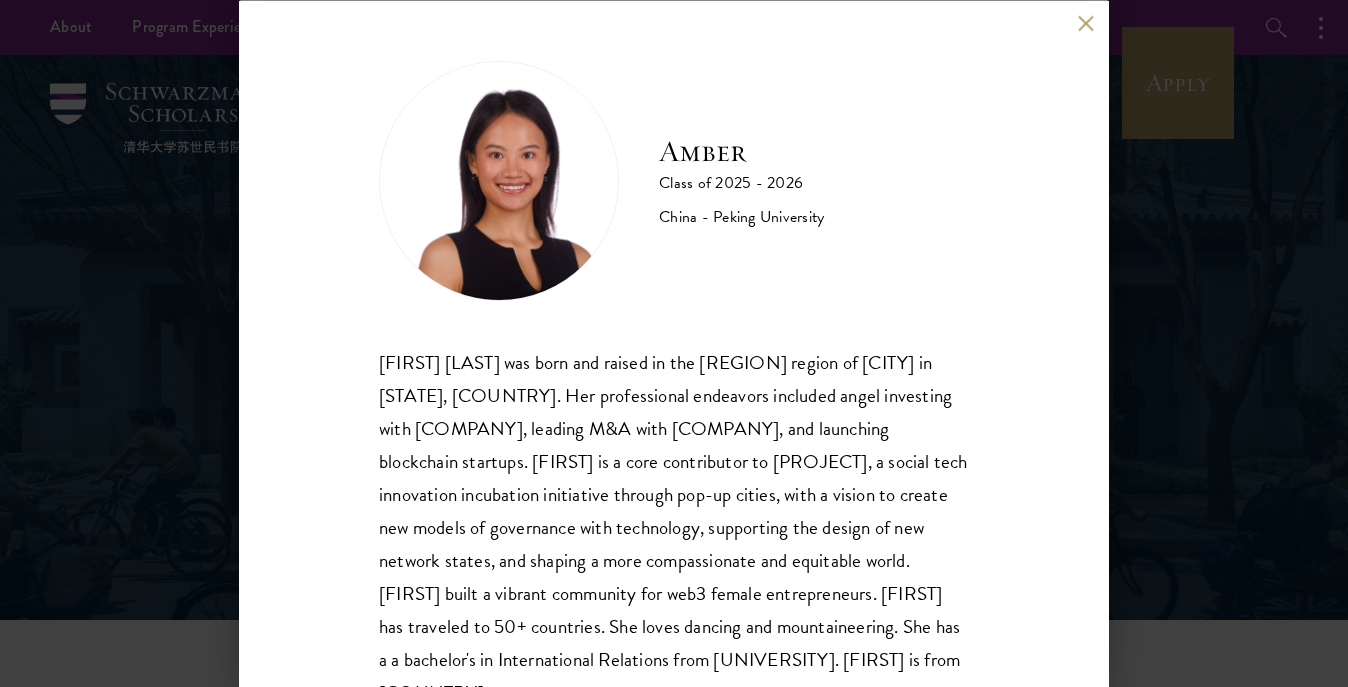 scroll, scrollTop: 0, scrollLeft: 0, axis: both 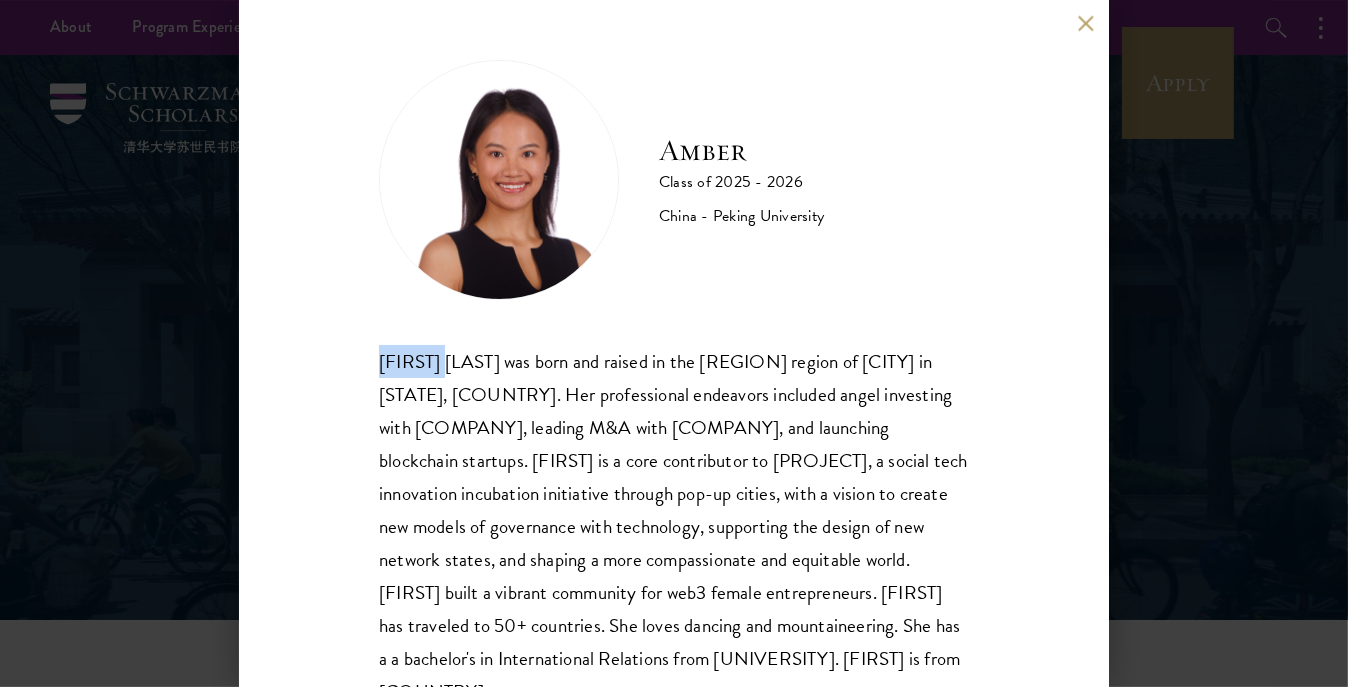 drag, startPoint x: 379, startPoint y: 359, endPoint x: 458, endPoint y: 367, distance: 79.40403 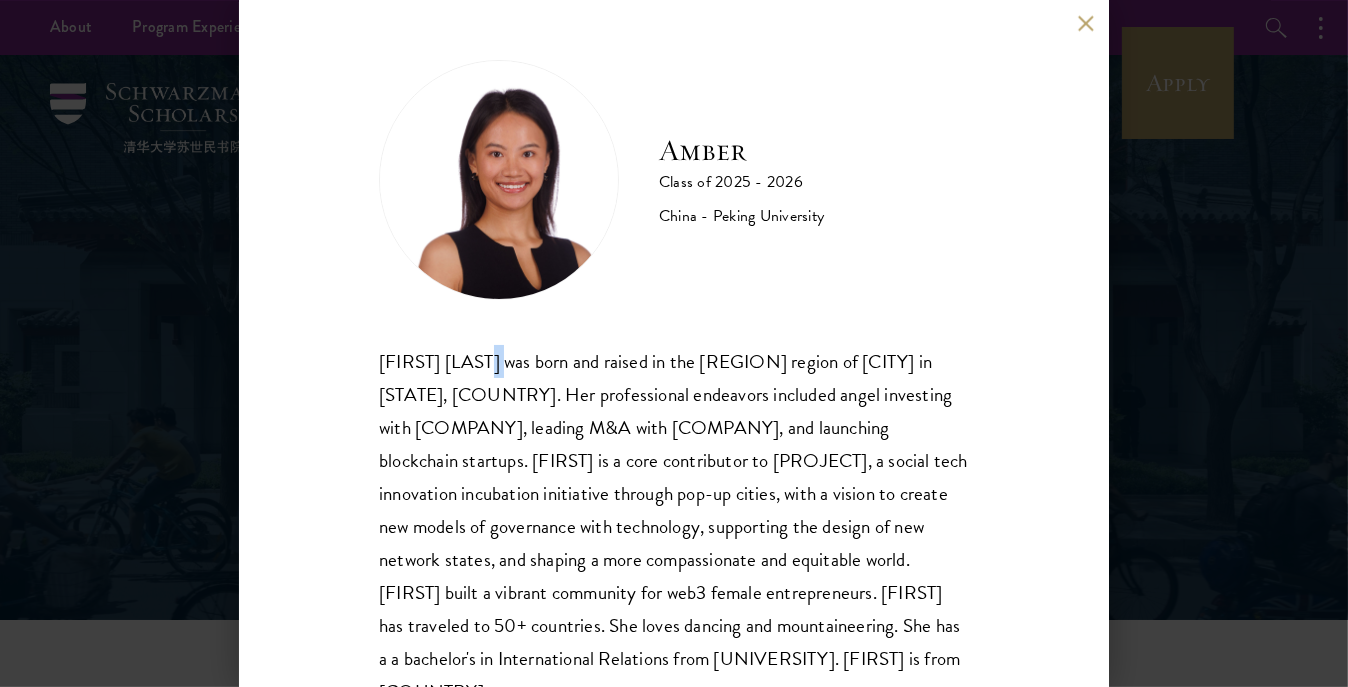 drag, startPoint x: 458, startPoint y: 367, endPoint x: 516, endPoint y: 373, distance: 58.30952 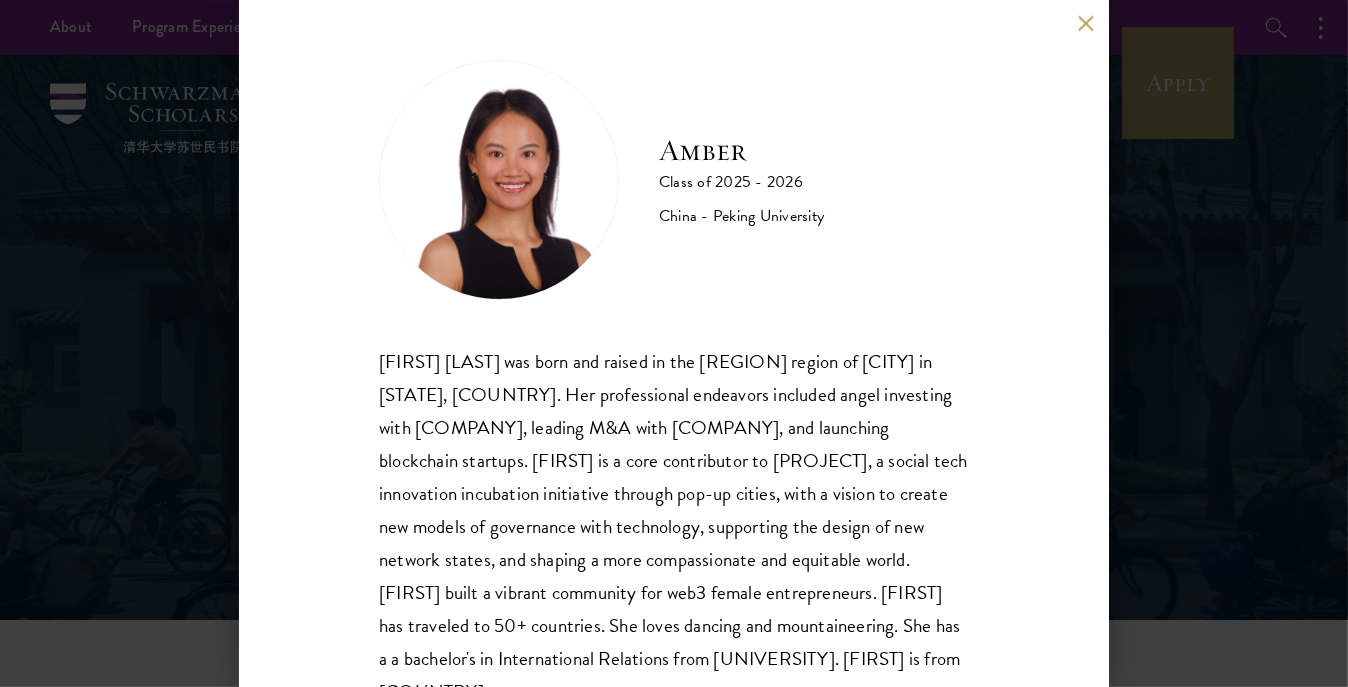 click on "Gesangzhuoma (Amber) was born and raised in the Tibetan region of Shangri-La in Yunnan, China. Her professional endeavors included angel investing with Zhenfund, leading M&A with Opay, and launching blockchain startups. Amber is a core contributor to Zuzalu, a social tech innovation incubation initiative through pop-up cities, with a vision to create new models of governance with technology, supporting the design of new network states, and shaping a more compassionate and equitable world. Amber built a vibrant community for web3 female entrepreneurs. Amber has traveled to 50+ countries. She loves dancing and mountaineering. She has a a bachelor's in International Relations from Peking University. Amber is from China." at bounding box center (674, 527) 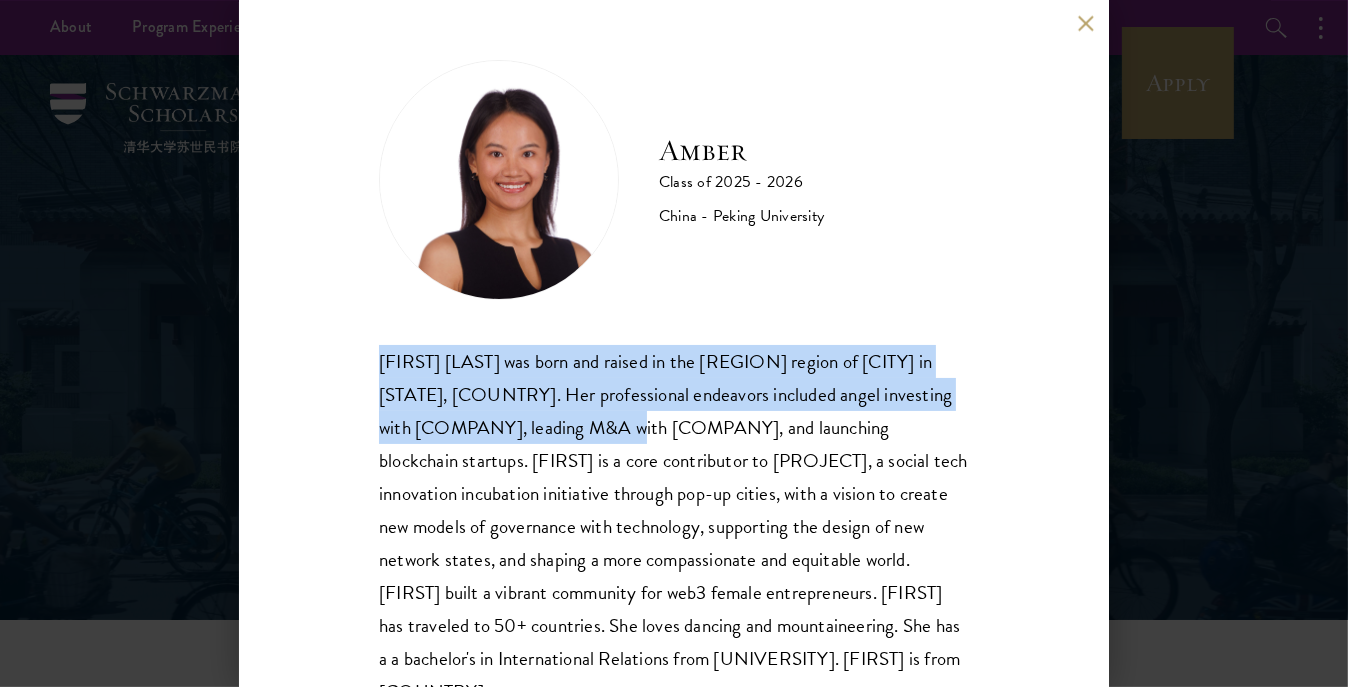 drag, startPoint x: 379, startPoint y: 358, endPoint x: 658, endPoint y: 439, distance: 290.52023 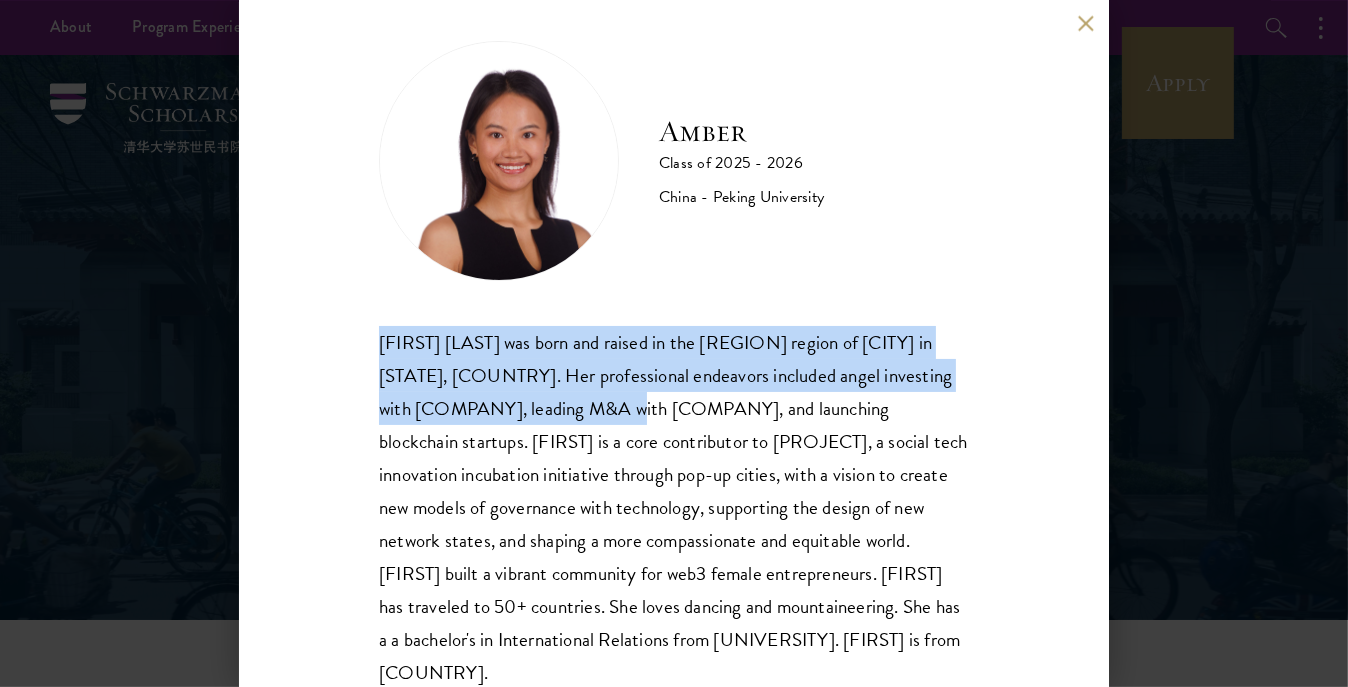 scroll, scrollTop: 81, scrollLeft: 0, axis: vertical 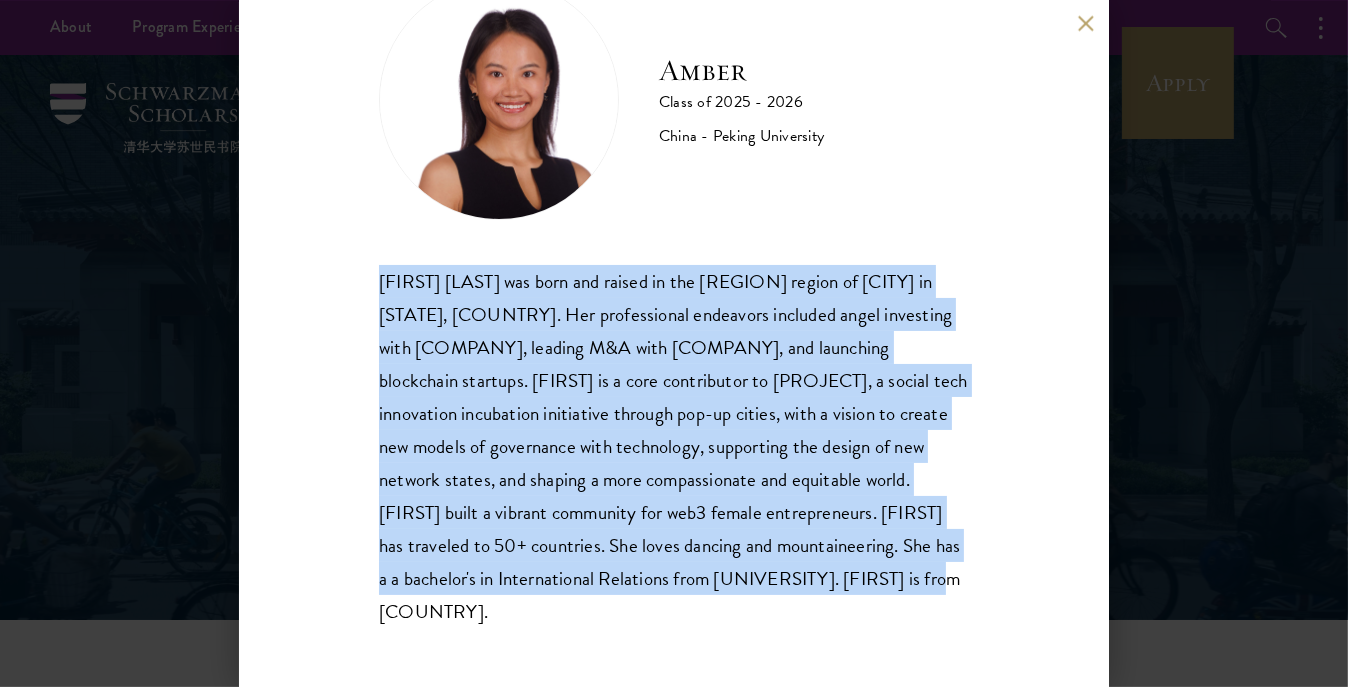 click on "Gesangzhuoma (Amber) was born and raised in the Tibetan region of Shangri-La in Yunnan, China. Her professional endeavors included angel investing with Zhenfund, leading M&A with Opay, and launching blockchain startups. Amber is a core contributor to Zuzalu, a social tech innovation incubation initiative through pop-up cities, with a vision to create new models of governance with technology, supporting the design of new network states, and shaping a more compassionate and equitable world. Amber built a vibrant community for web3 female entrepreneurs. Amber has traveled to 50+ countries. She loves dancing and mountaineering. She has a a bachelor's in International Relations from Peking University. Amber is from China." at bounding box center [674, 446] 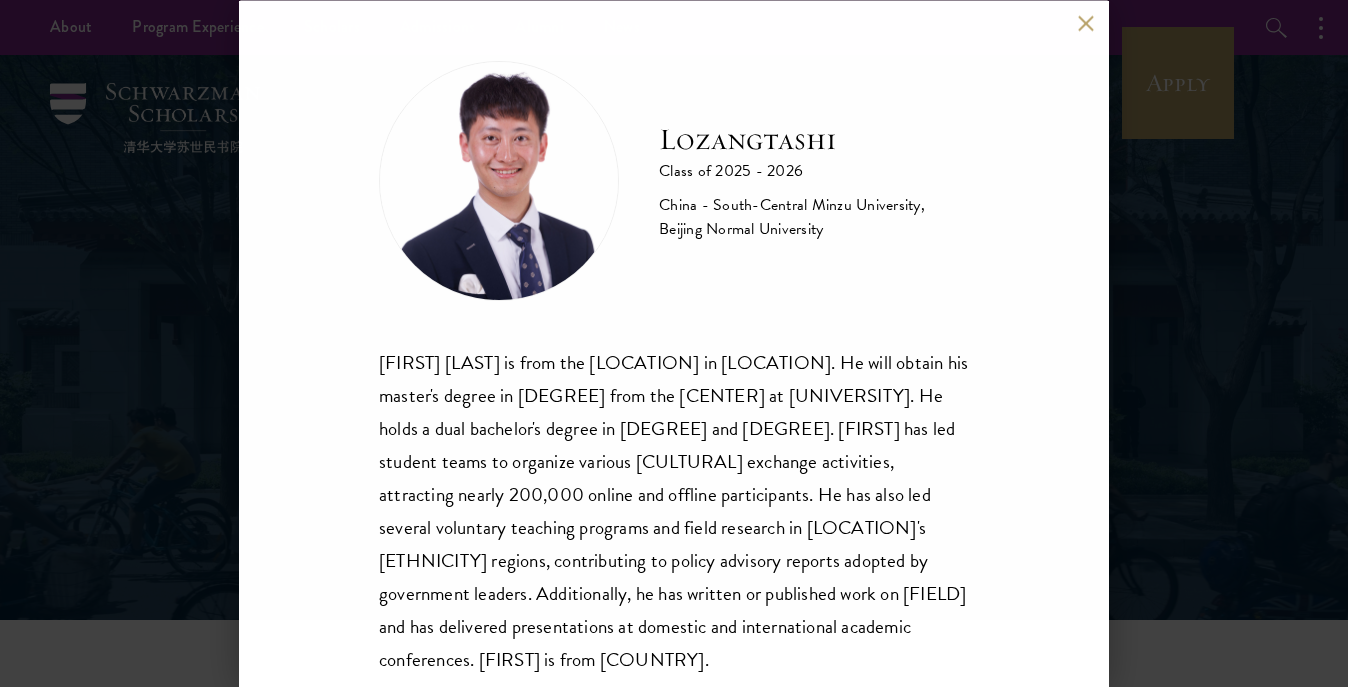 scroll, scrollTop: 0, scrollLeft: 0, axis: both 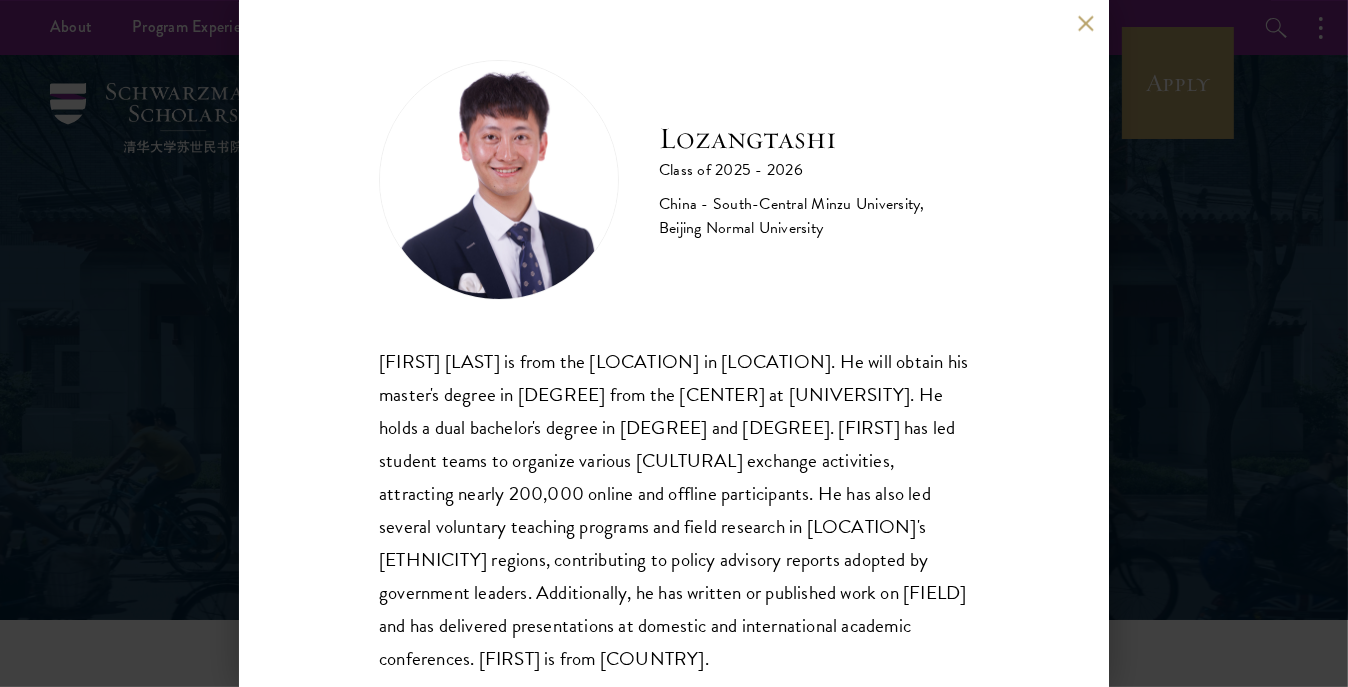 drag, startPoint x: 379, startPoint y: 359, endPoint x: 726, endPoint y: 646, distance: 450.30878 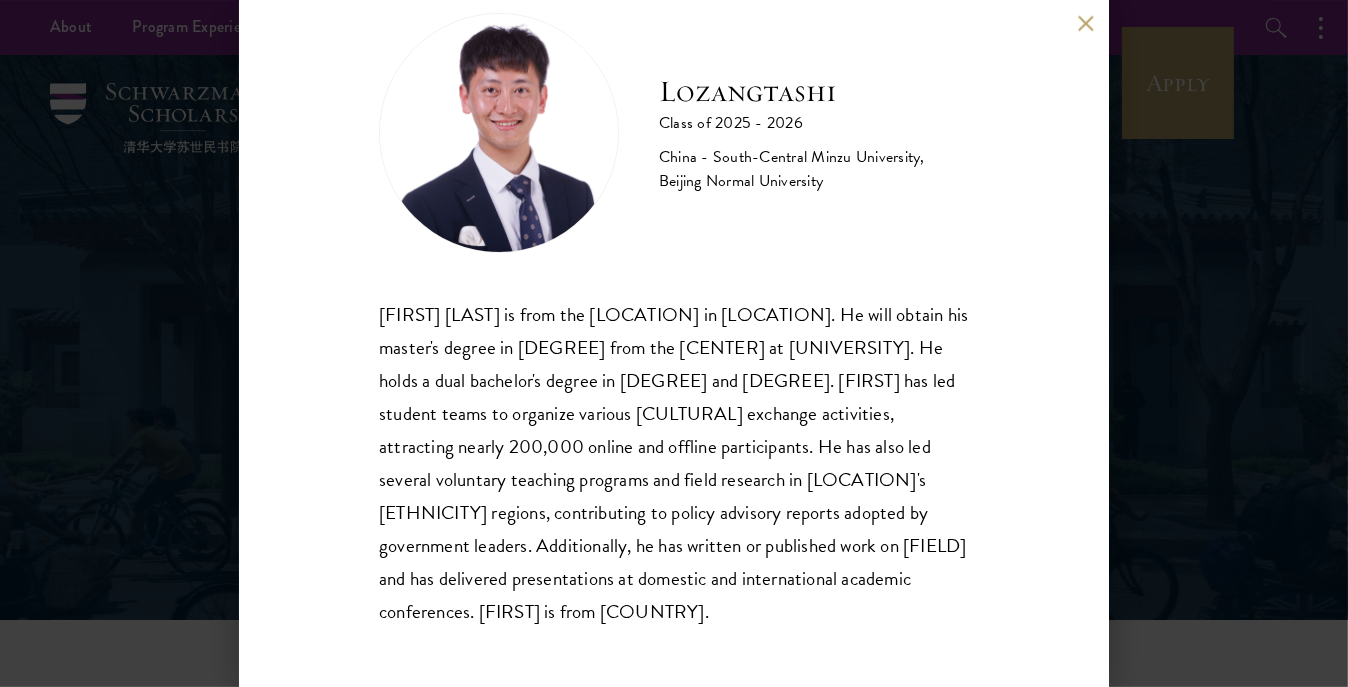 scroll, scrollTop: 114, scrollLeft: 0, axis: vertical 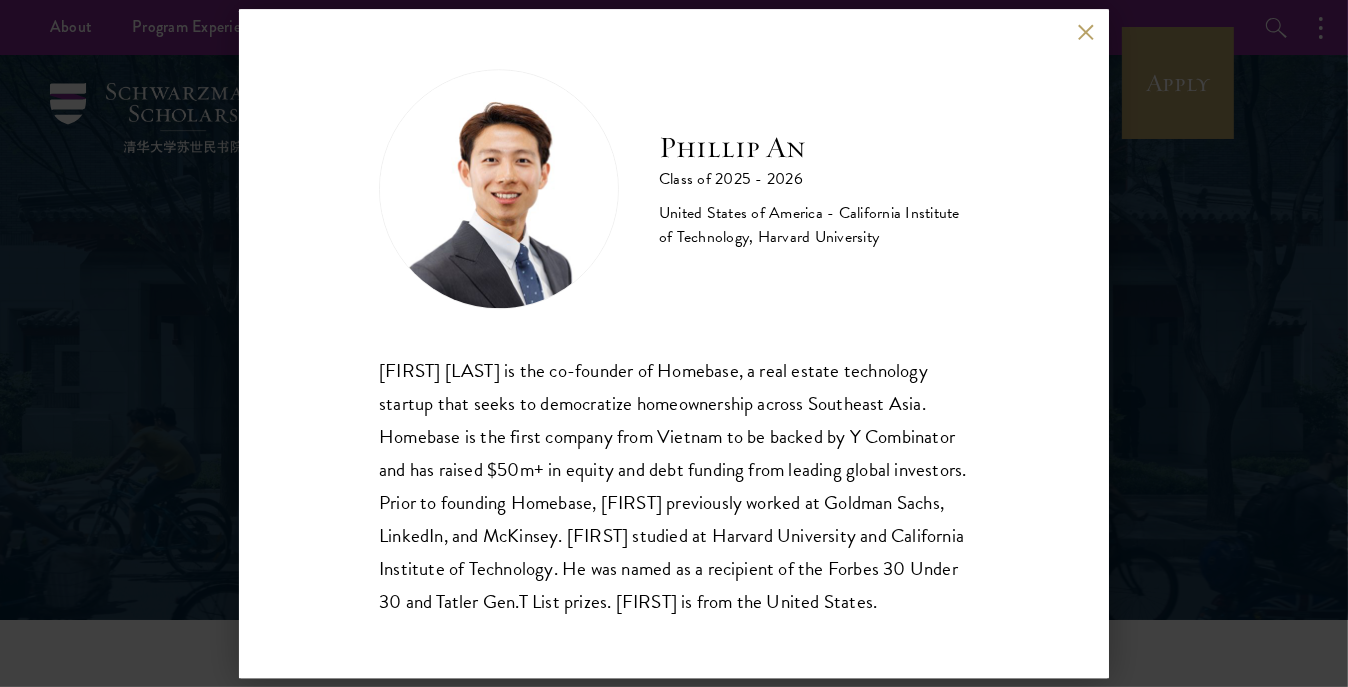 drag, startPoint x: 382, startPoint y: 358, endPoint x: 596, endPoint y: 618, distance: 336.74323 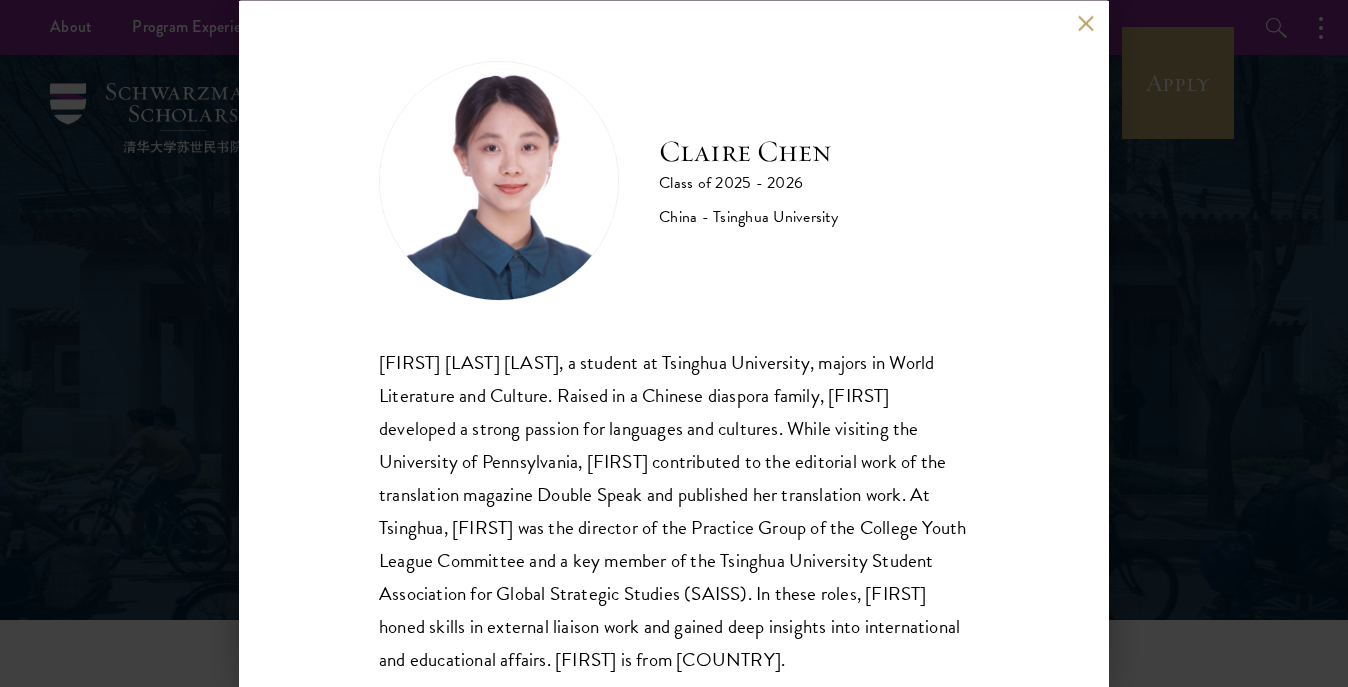 scroll, scrollTop: 0, scrollLeft: 0, axis: both 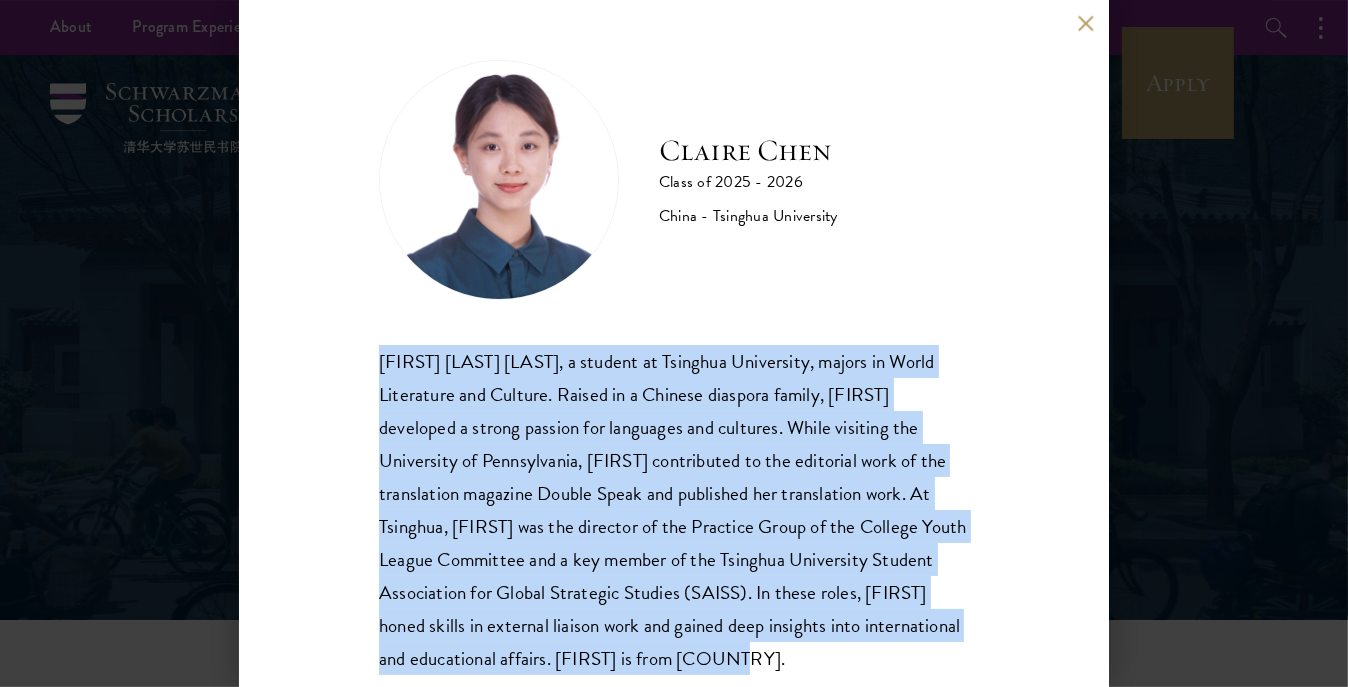 drag, startPoint x: 381, startPoint y: 363, endPoint x: 826, endPoint y: 655, distance: 532.249 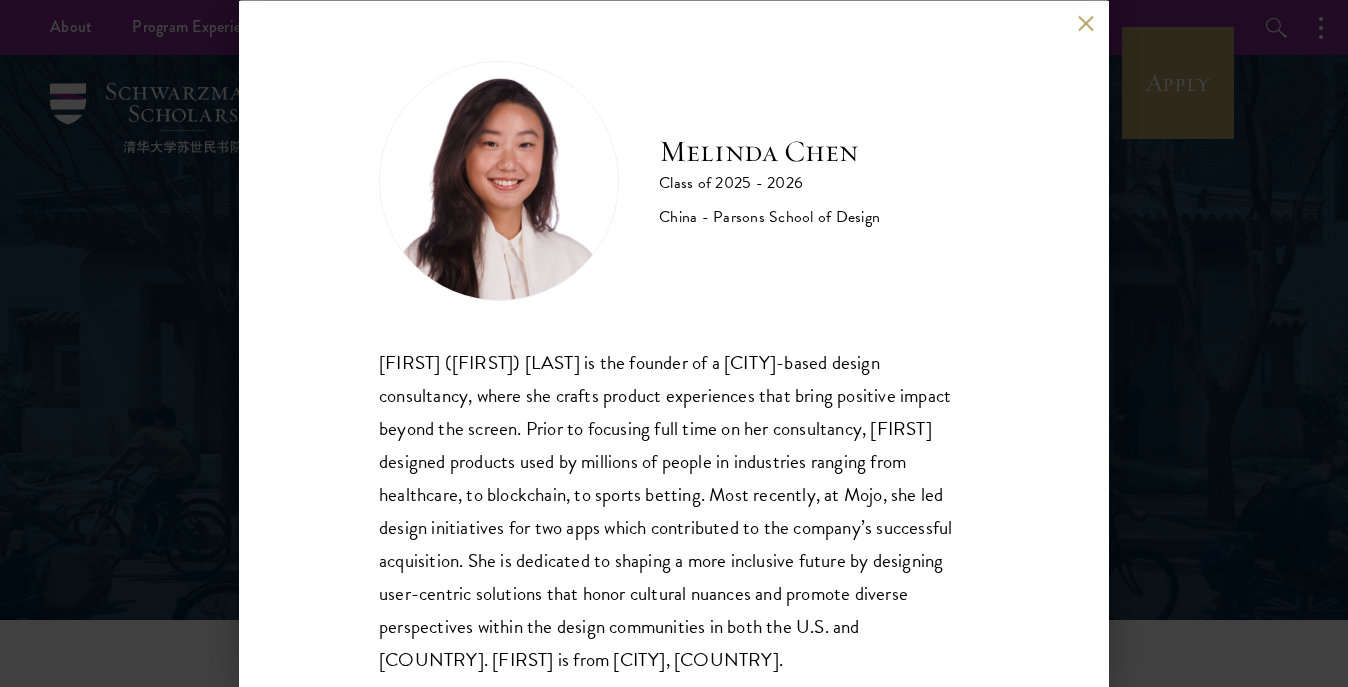 scroll, scrollTop: 0, scrollLeft: 0, axis: both 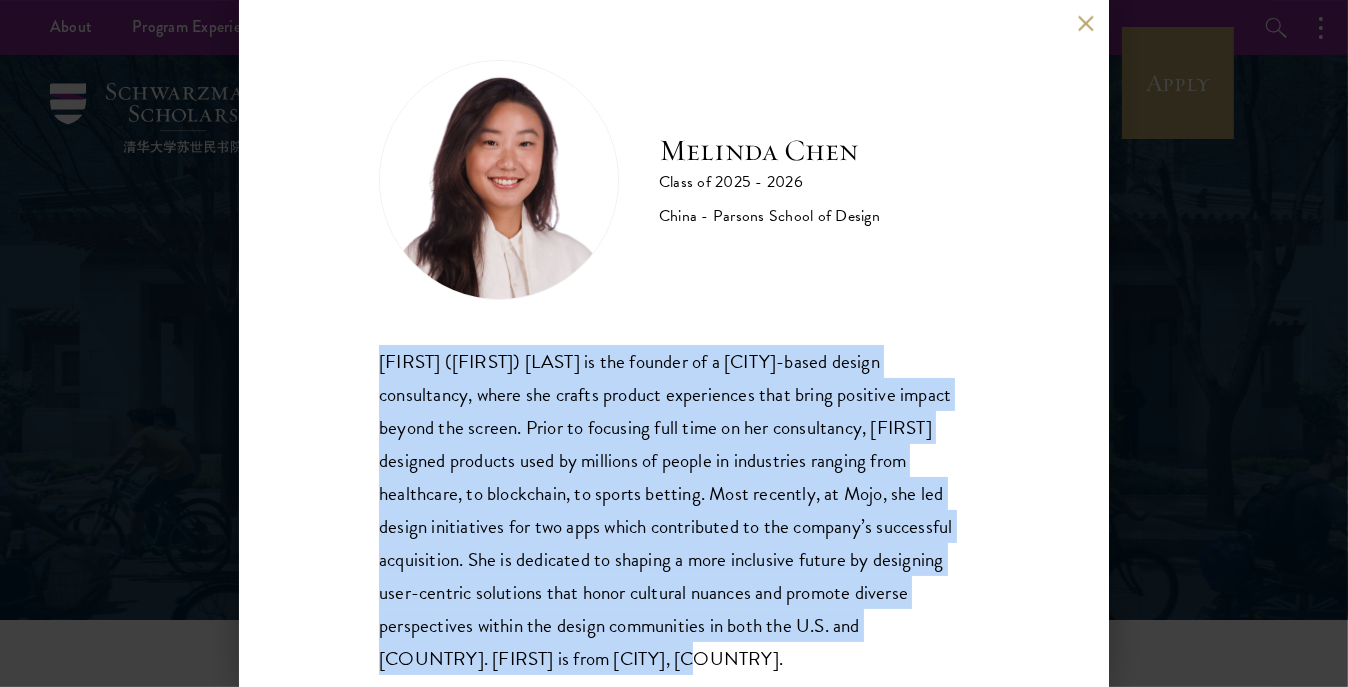 drag, startPoint x: 379, startPoint y: 362, endPoint x: 706, endPoint y: 650, distance: 435.7442 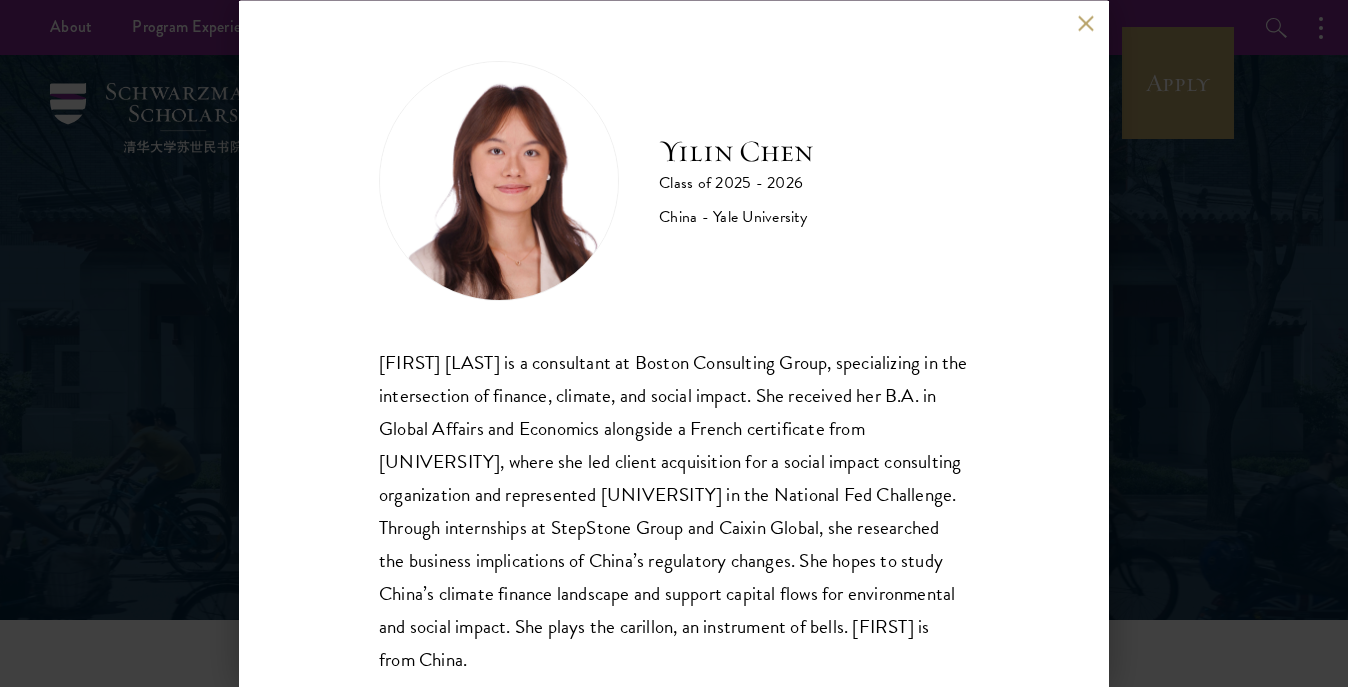 scroll, scrollTop: 0, scrollLeft: 0, axis: both 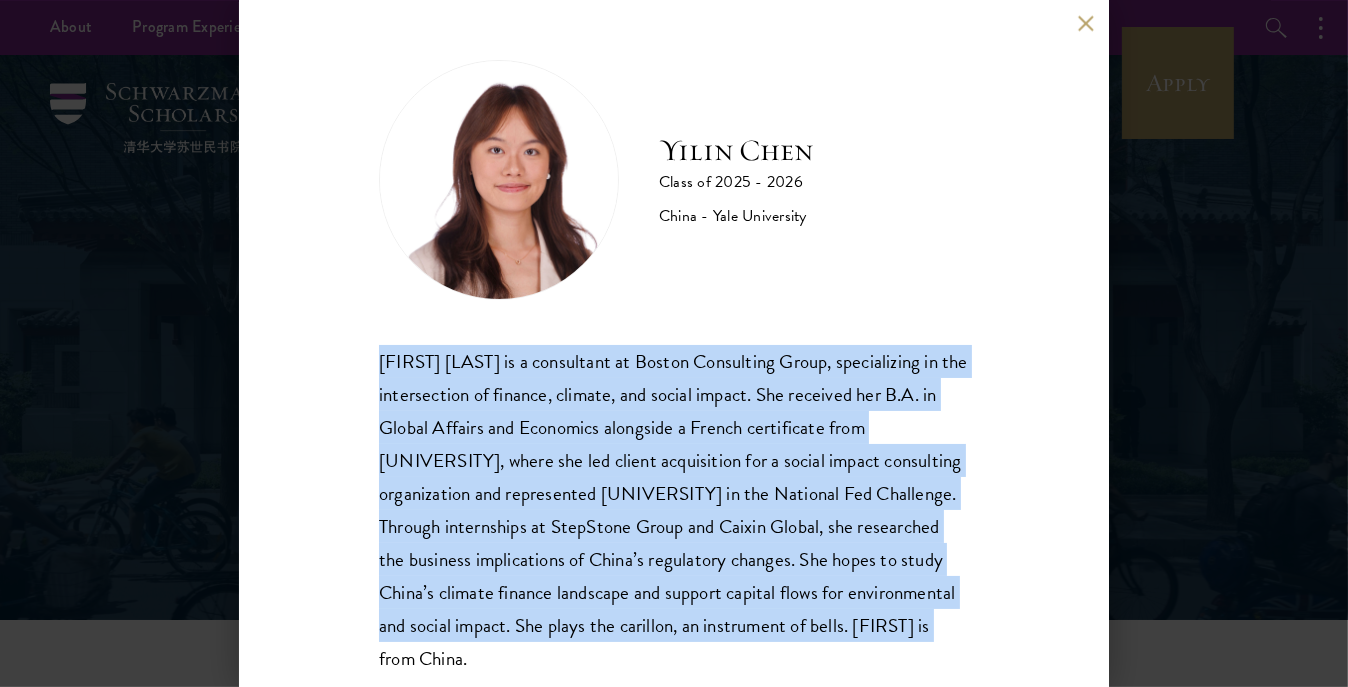 drag, startPoint x: 379, startPoint y: 358, endPoint x: 592, endPoint y: 650, distance: 361.4319 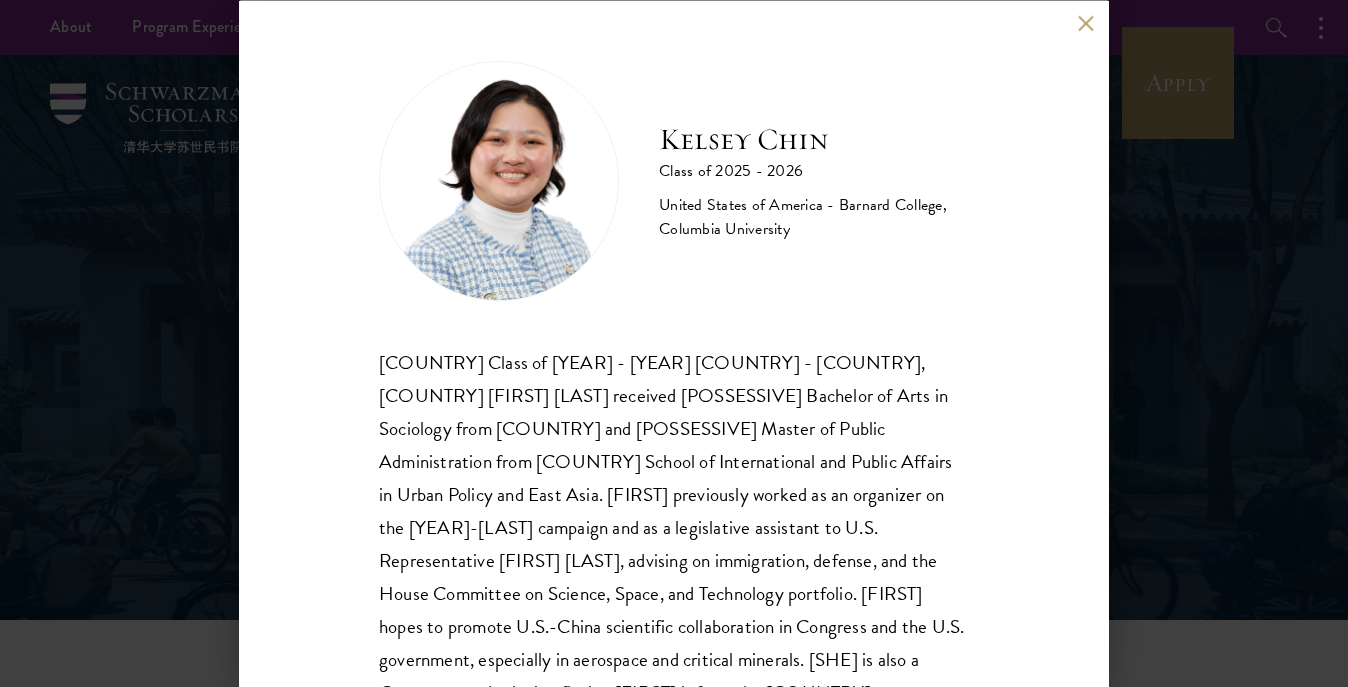 scroll, scrollTop: 0, scrollLeft: 0, axis: both 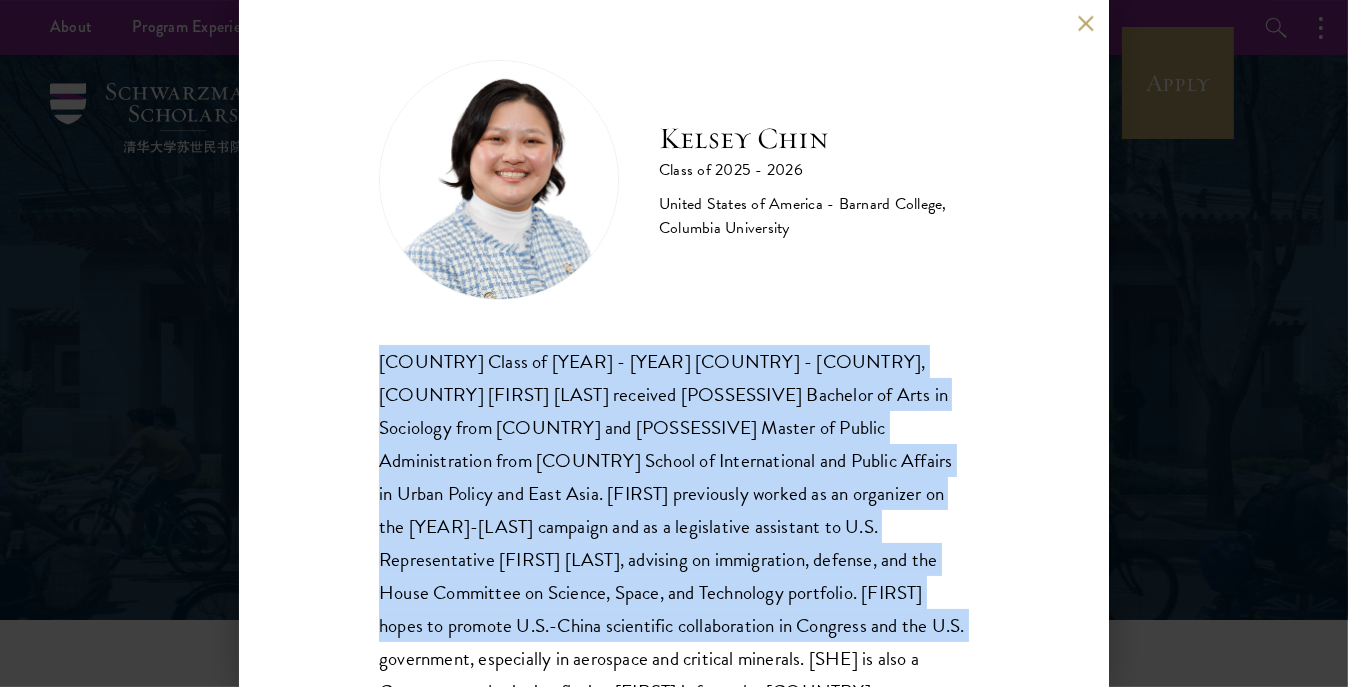 drag, startPoint x: 379, startPoint y: 361, endPoint x: 746, endPoint y: 655, distance: 470.2393 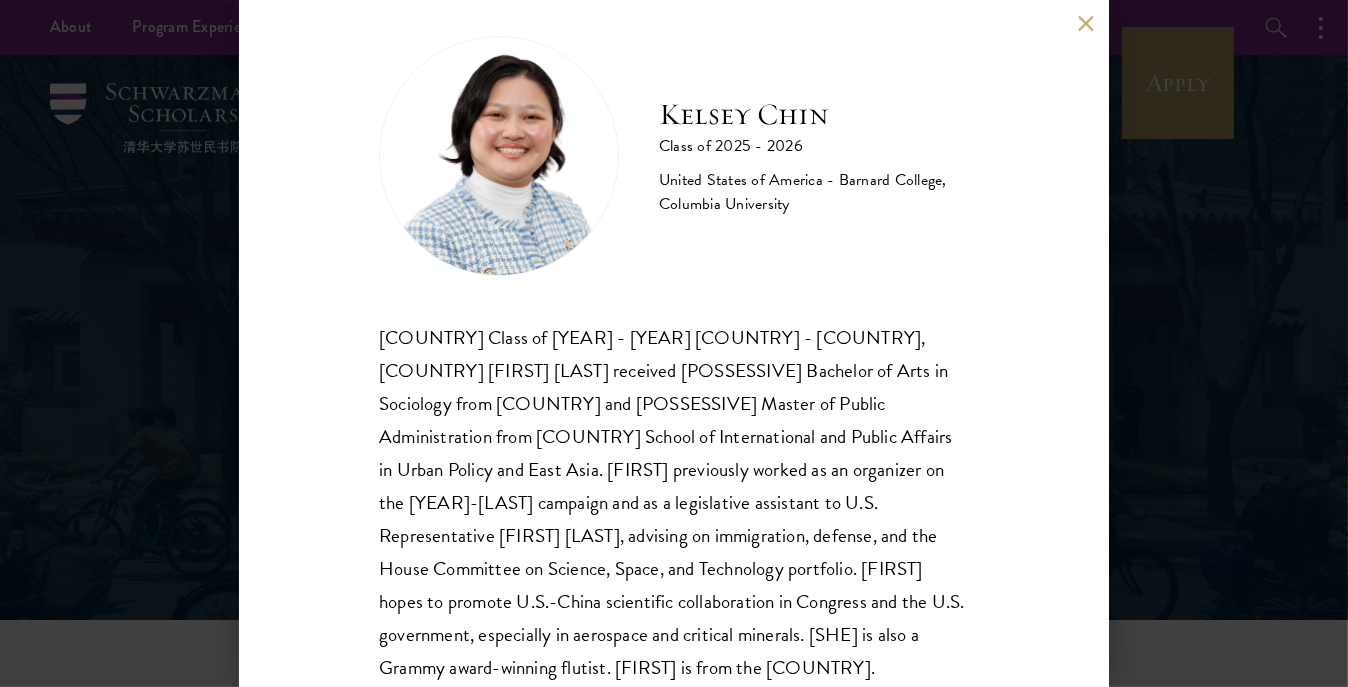 scroll, scrollTop: 48, scrollLeft: 0, axis: vertical 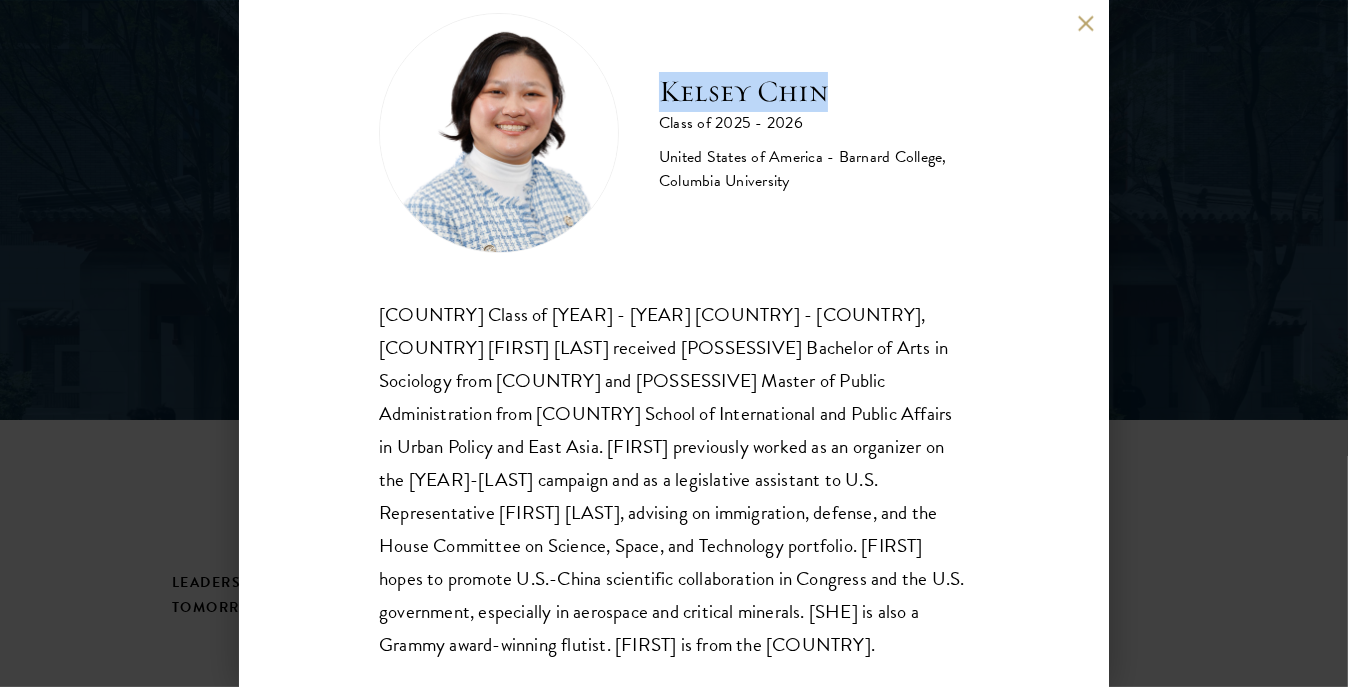 drag, startPoint x: 664, startPoint y: 88, endPoint x: 843, endPoint y: 77, distance: 179.33768 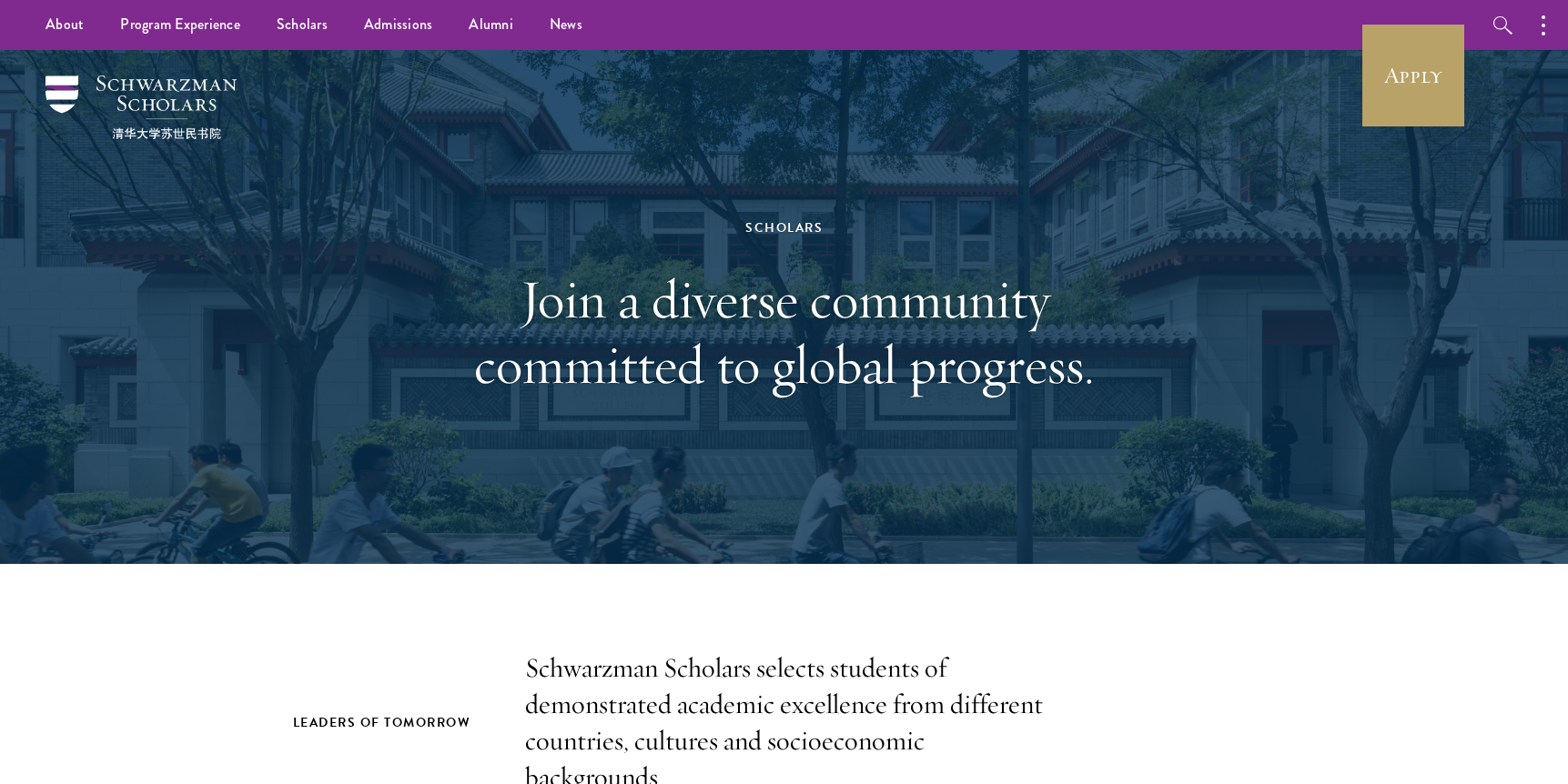 scroll, scrollTop: 0, scrollLeft: 0, axis: both 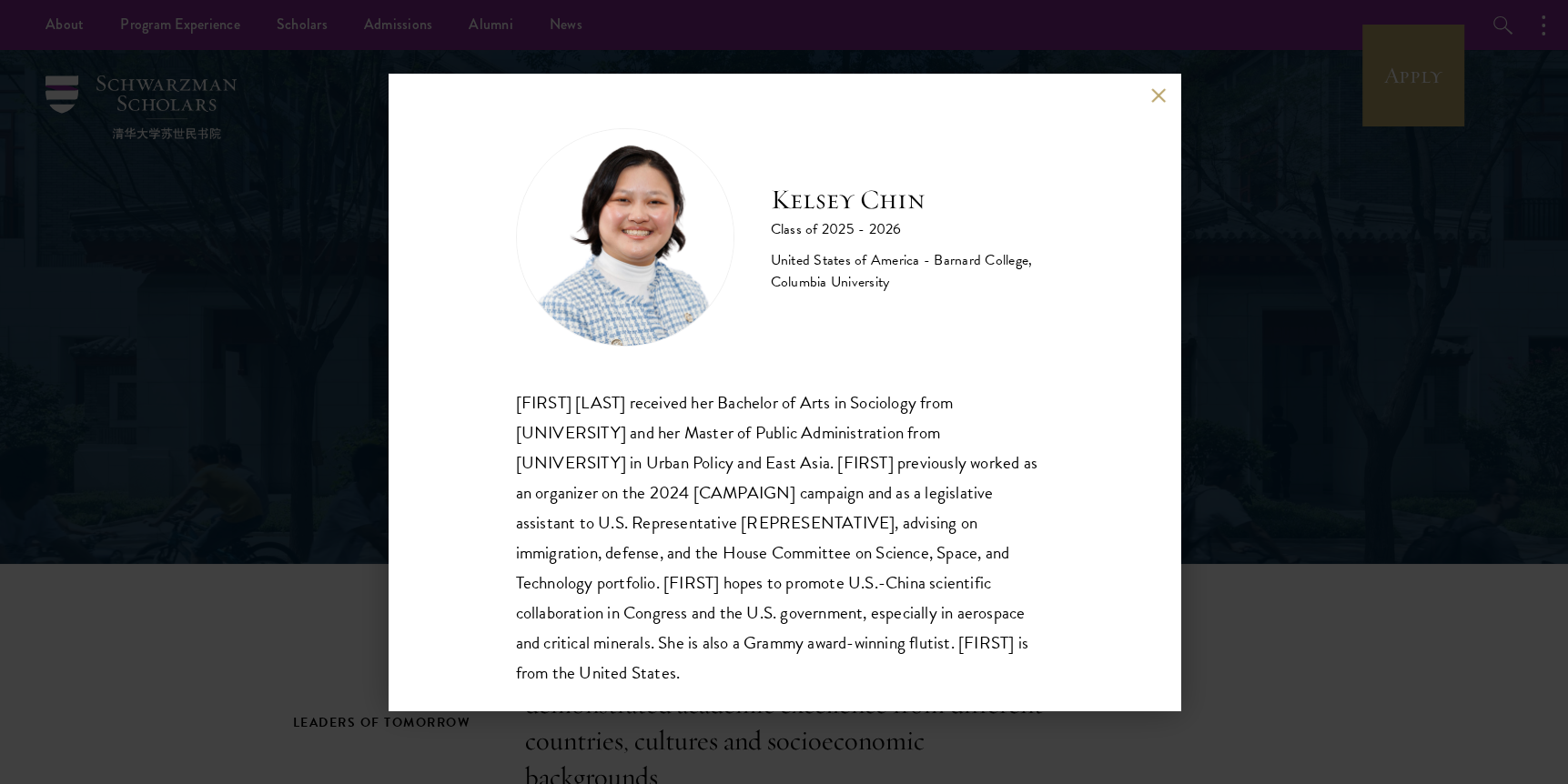 drag, startPoint x: 515, startPoint y: 402, endPoint x: 895, endPoint y: 661, distance: 459.8706 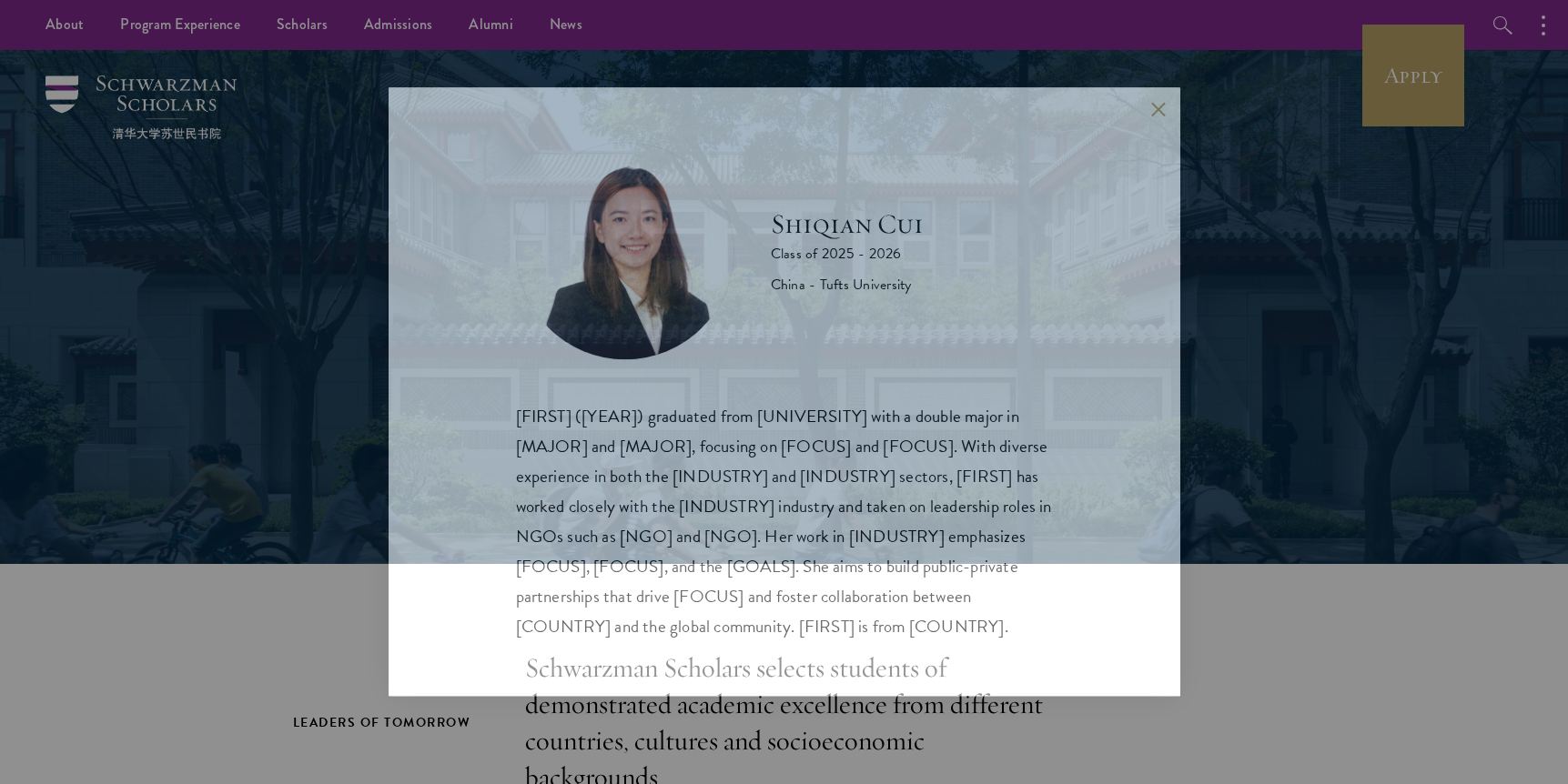 scroll, scrollTop: 0, scrollLeft: 0, axis: both 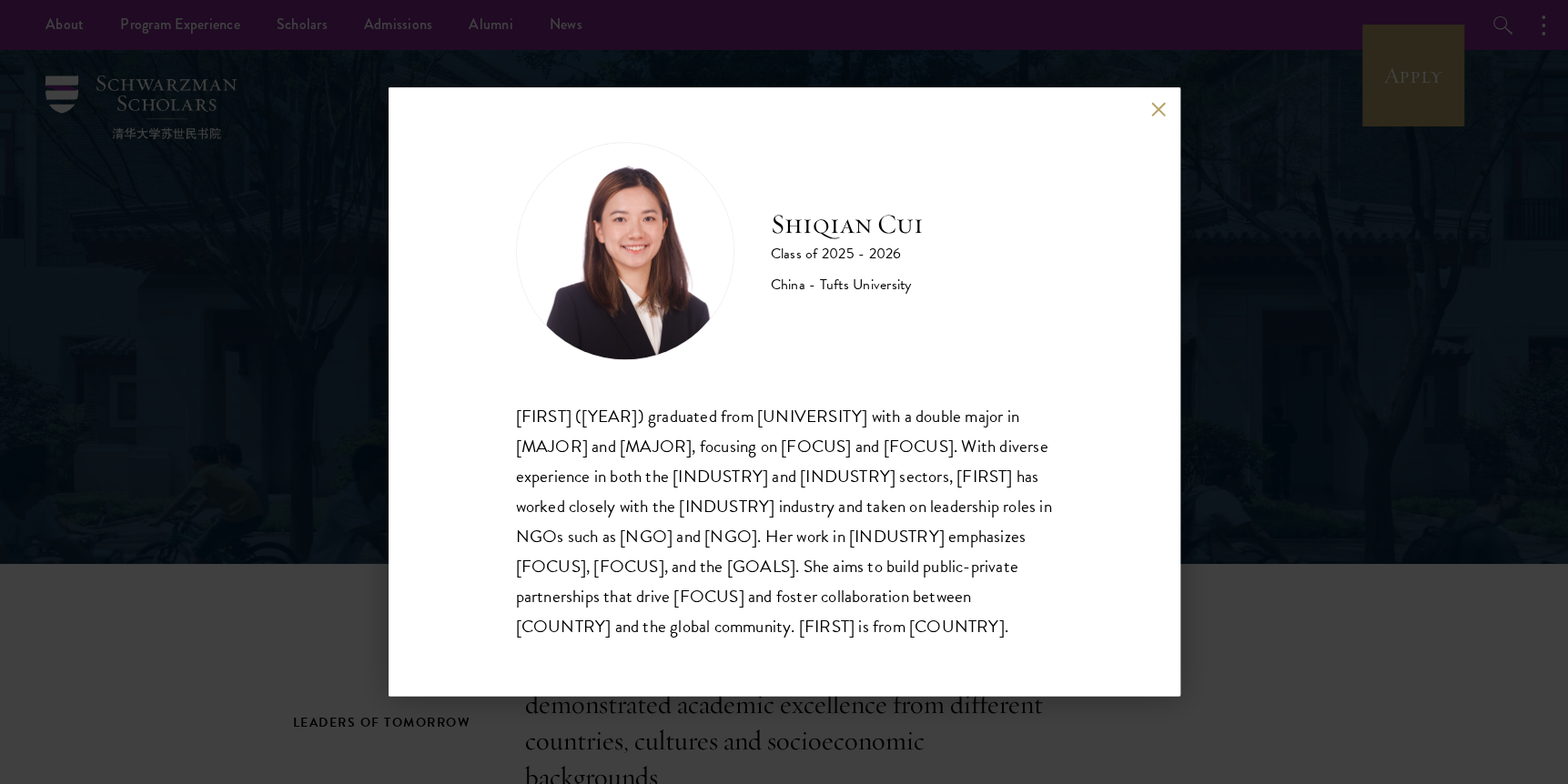 drag, startPoint x: 517, startPoint y: 401, endPoint x: 827, endPoint y: 689, distance: 423.13591 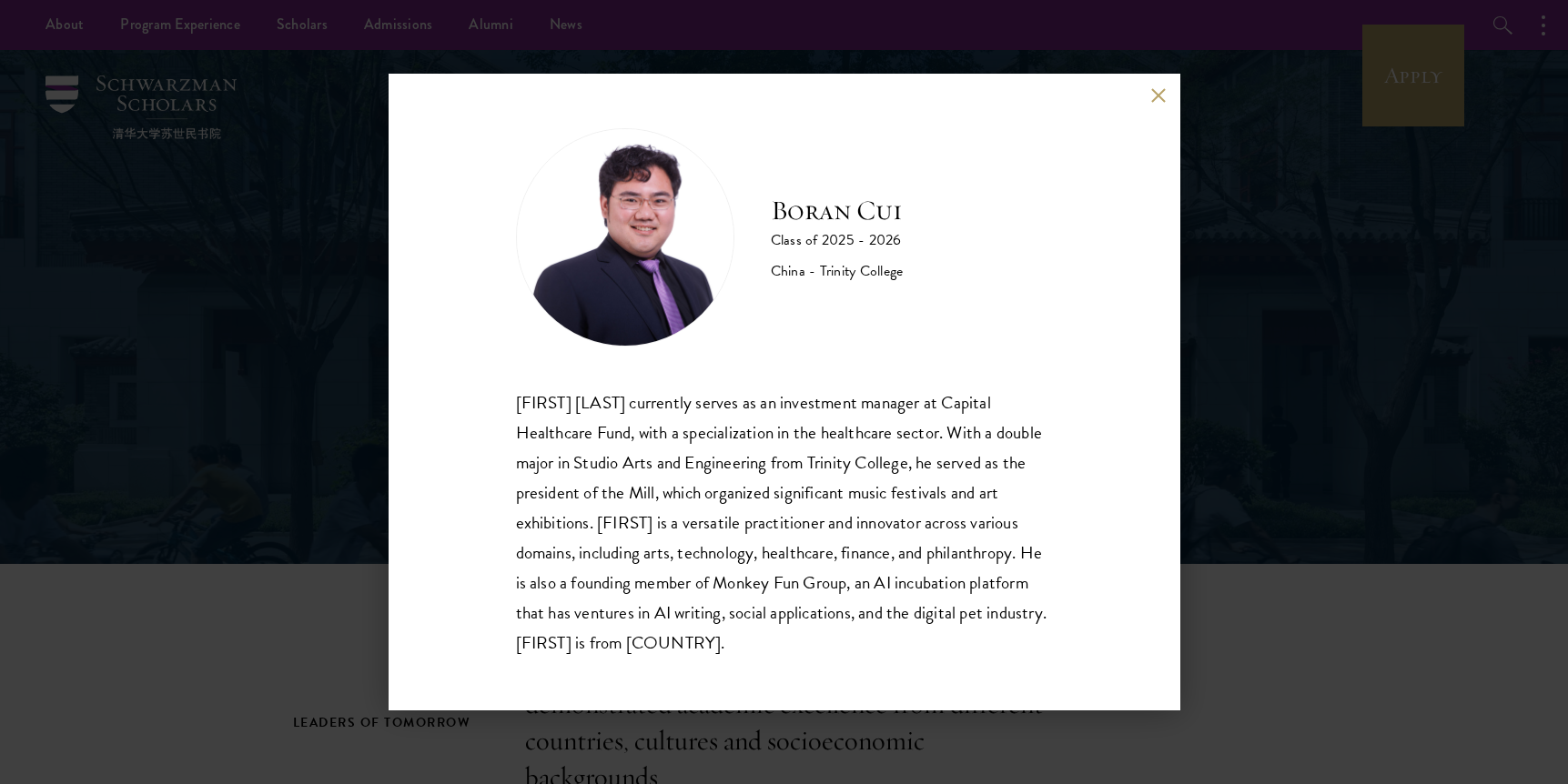 scroll, scrollTop: 0, scrollLeft: 0, axis: both 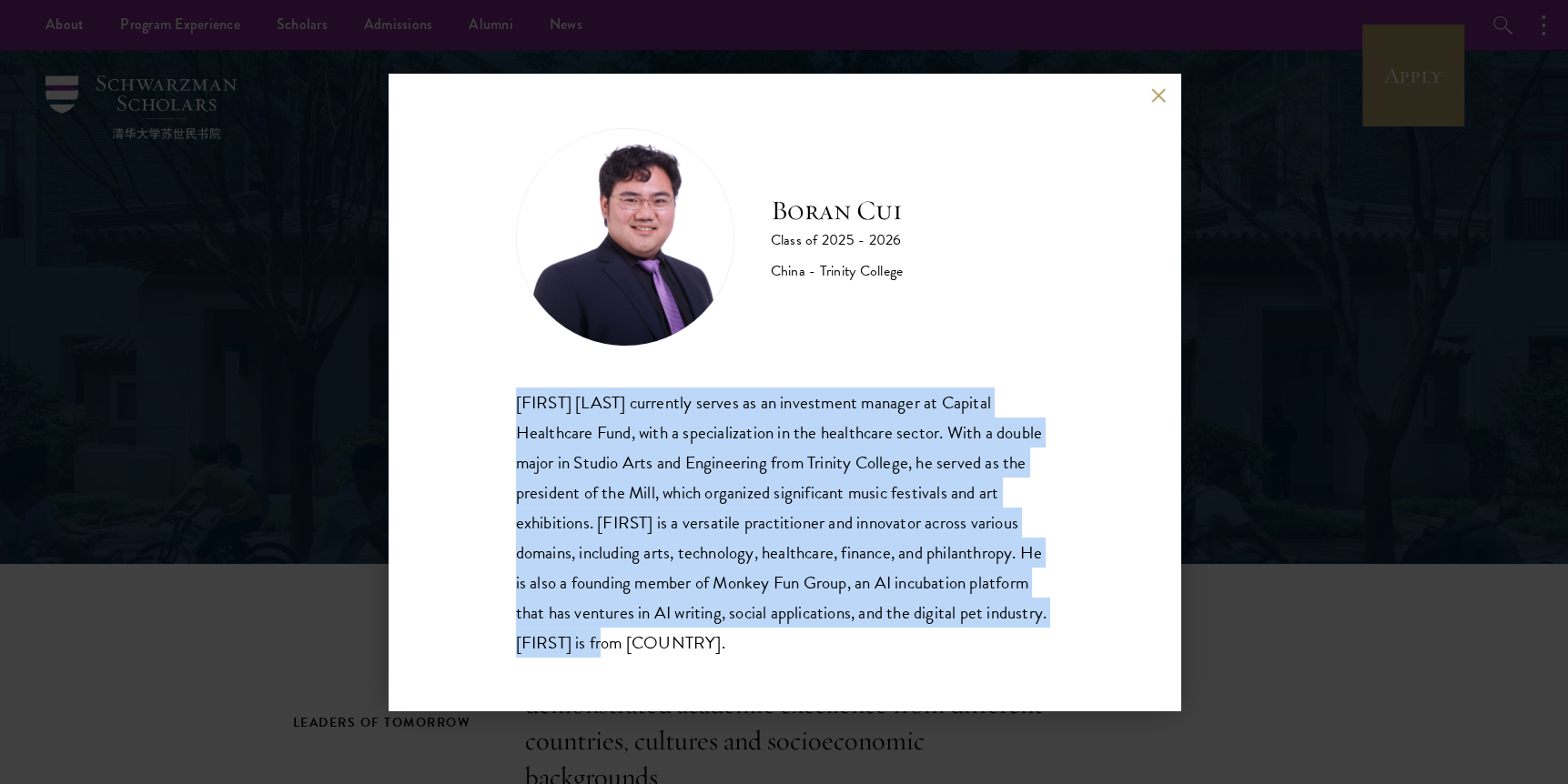 drag, startPoint x: 516, startPoint y: 401, endPoint x: 714, endPoint y: 628, distance: 301.21919 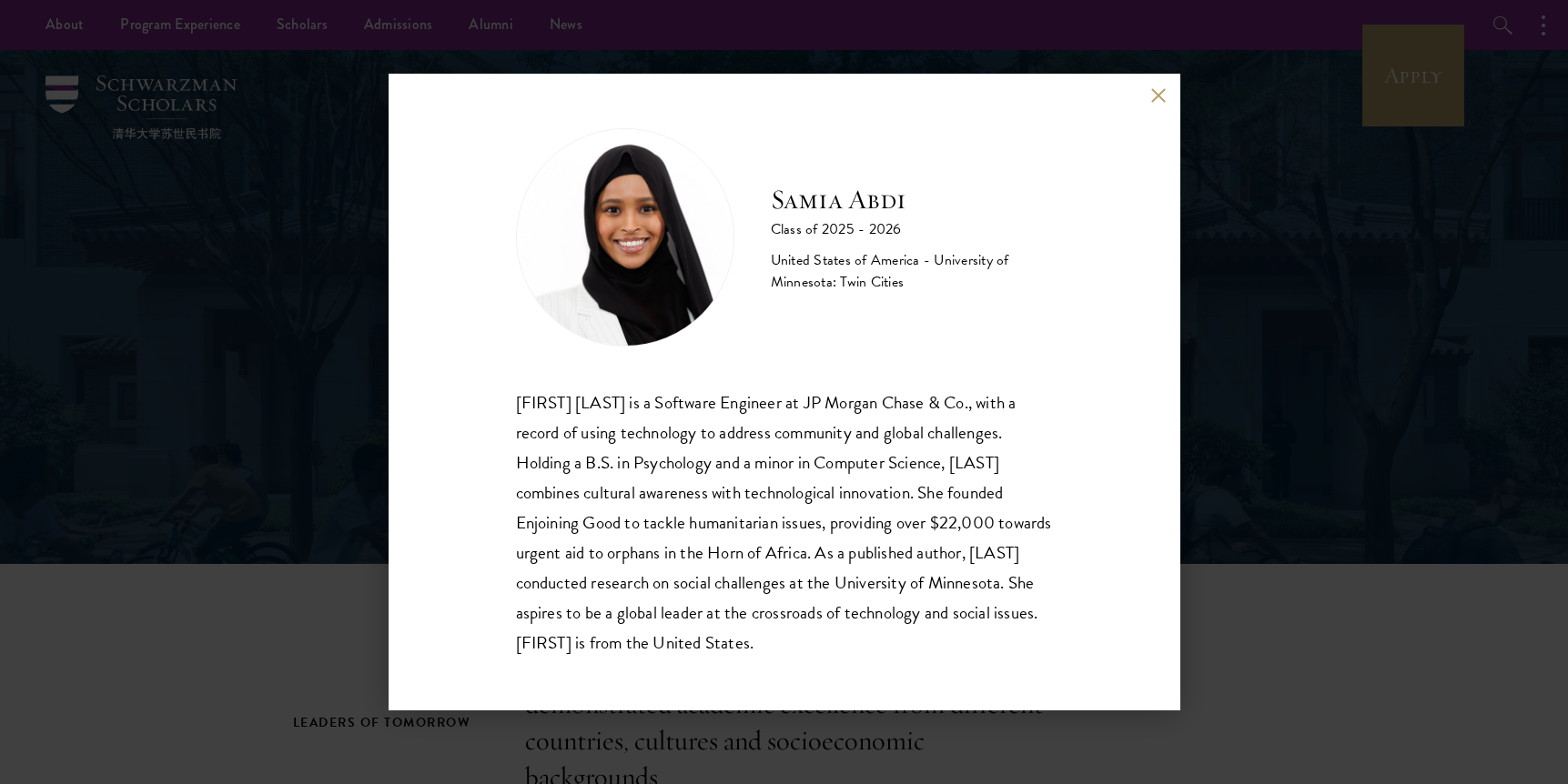 scroll, scrollTop: 0, scrollLeft: 0, axis: both 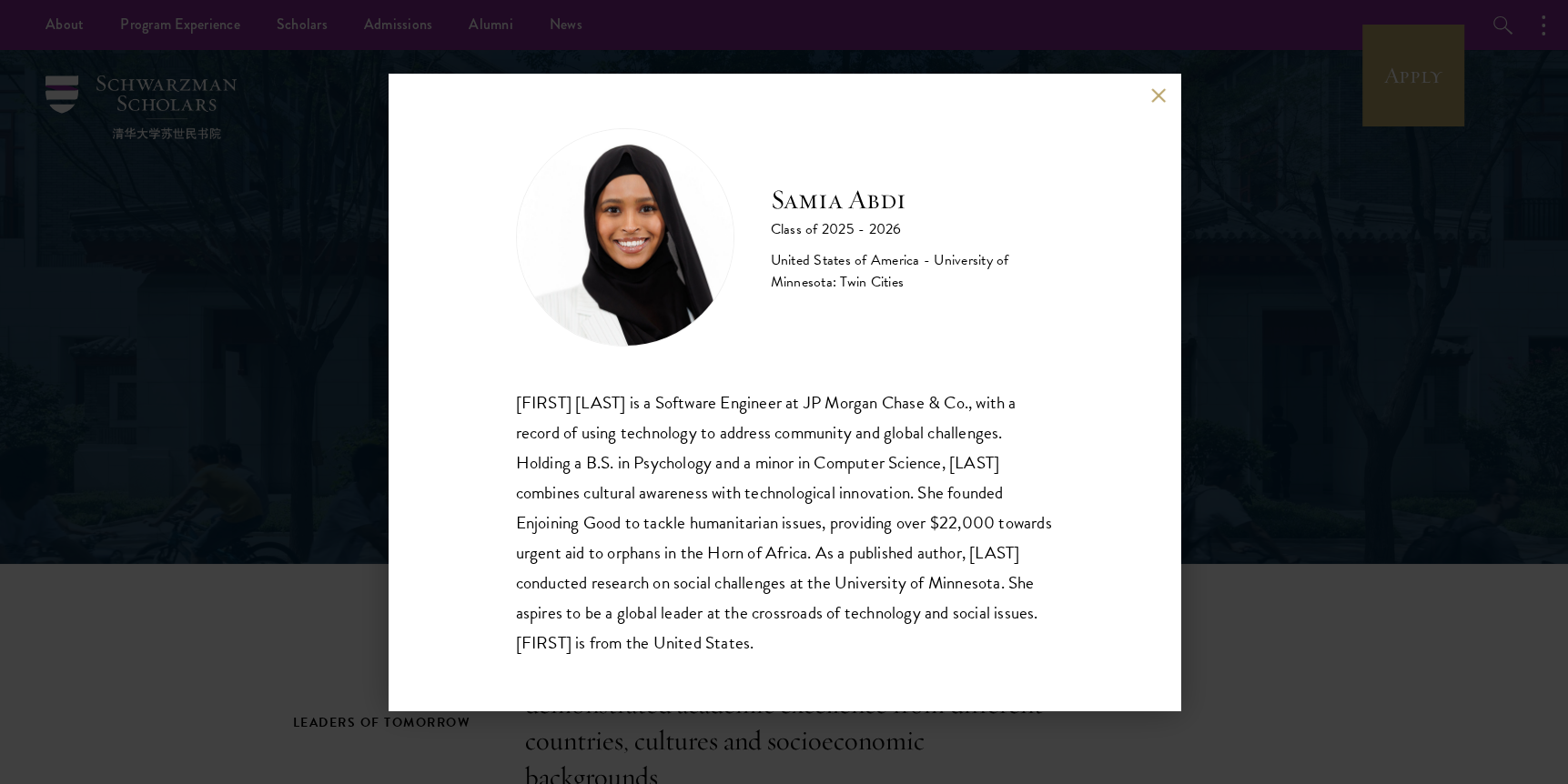 click on "[FIRST] [LAST] is a Software Engineer at JP Morgan Chase & Co., with a record of using technology to address community and global challenges. Holding a B.S. in Psychology and a minor in Computer Science, [LAST] combines cultural awareness with technological innovation. She founded Enjoining Good to tackle humanitarian issues, providing over $22,000 towards urgent aid to orphans in the Horn of Africa. As a published author, [LAST] conducted research on social challenges at the University of Minnesota. She aspires to be a global leader at the crossroads of technology and social issues. [FIRST] is from the United States." at bounding box center [784, 522] 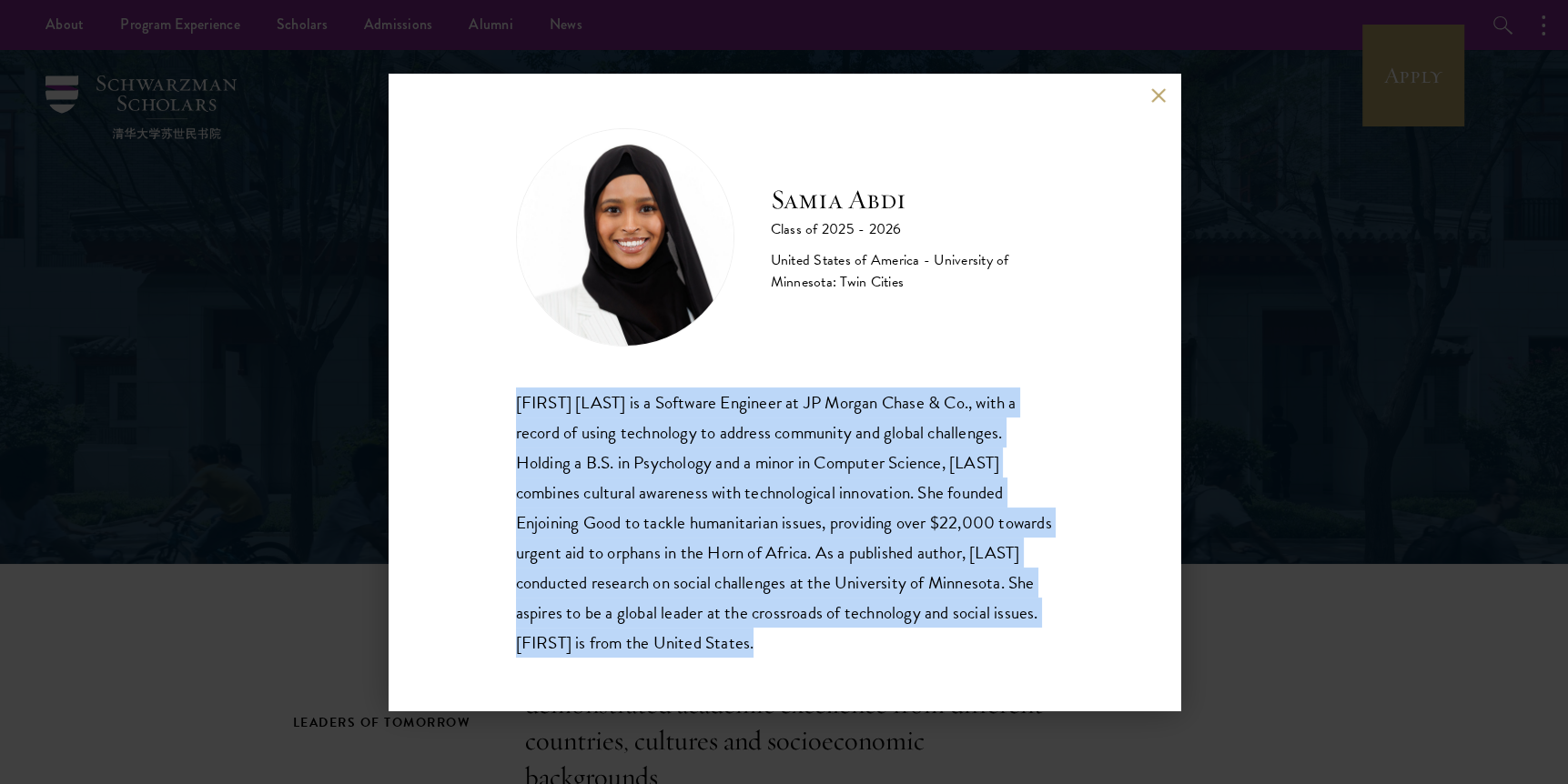 drag, startPoint x: 515, startPoint y: 400, endPoint x: 741, endPoint y: 628, distance: 321.02959 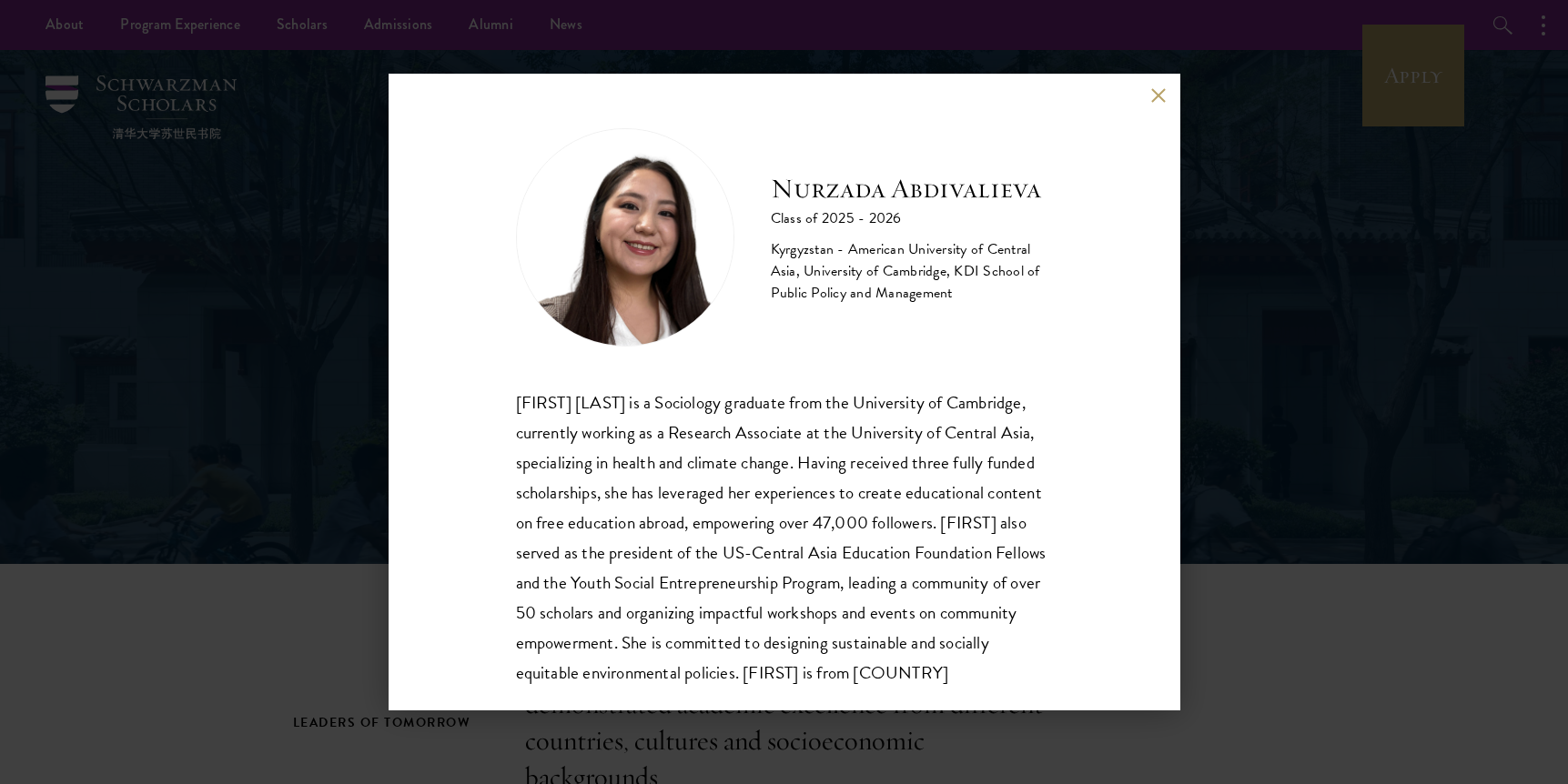 scroll, scrollTop: 0, scrollLeft: 0, axis: both 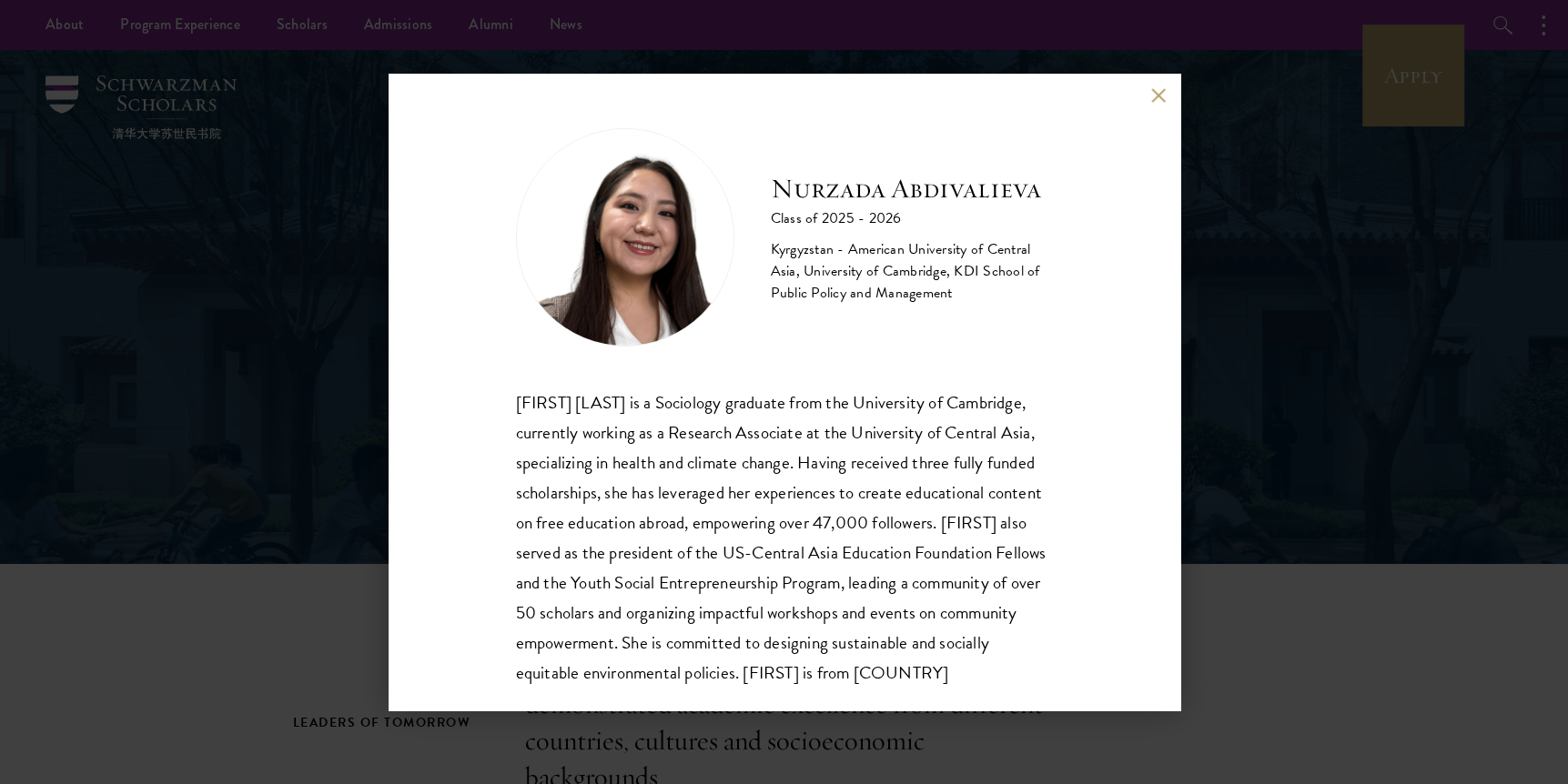 click on "[FIRST] [LAST] is a Sociology graduate from the University of Cambridge, currently working as a Research Associate at the University of Central Asia, specializing in health and climate change. Having received three fully funded scholarships, she has leveraged her experiences to create educational content on free education abroad, empowering over 47,000 followers. [FIRST] also served as the president of the US-Central Asia Education Foundation Fellows and the Youth Social Entrepreneurship Program, leading a community of over 50 scholars and organizing impactful workshops and events on community empowerment. She is committed to designing sustainable and socially equitable environmental policies. [FIRST] is from [COUNTRY]" at bounding box center [784, 538] 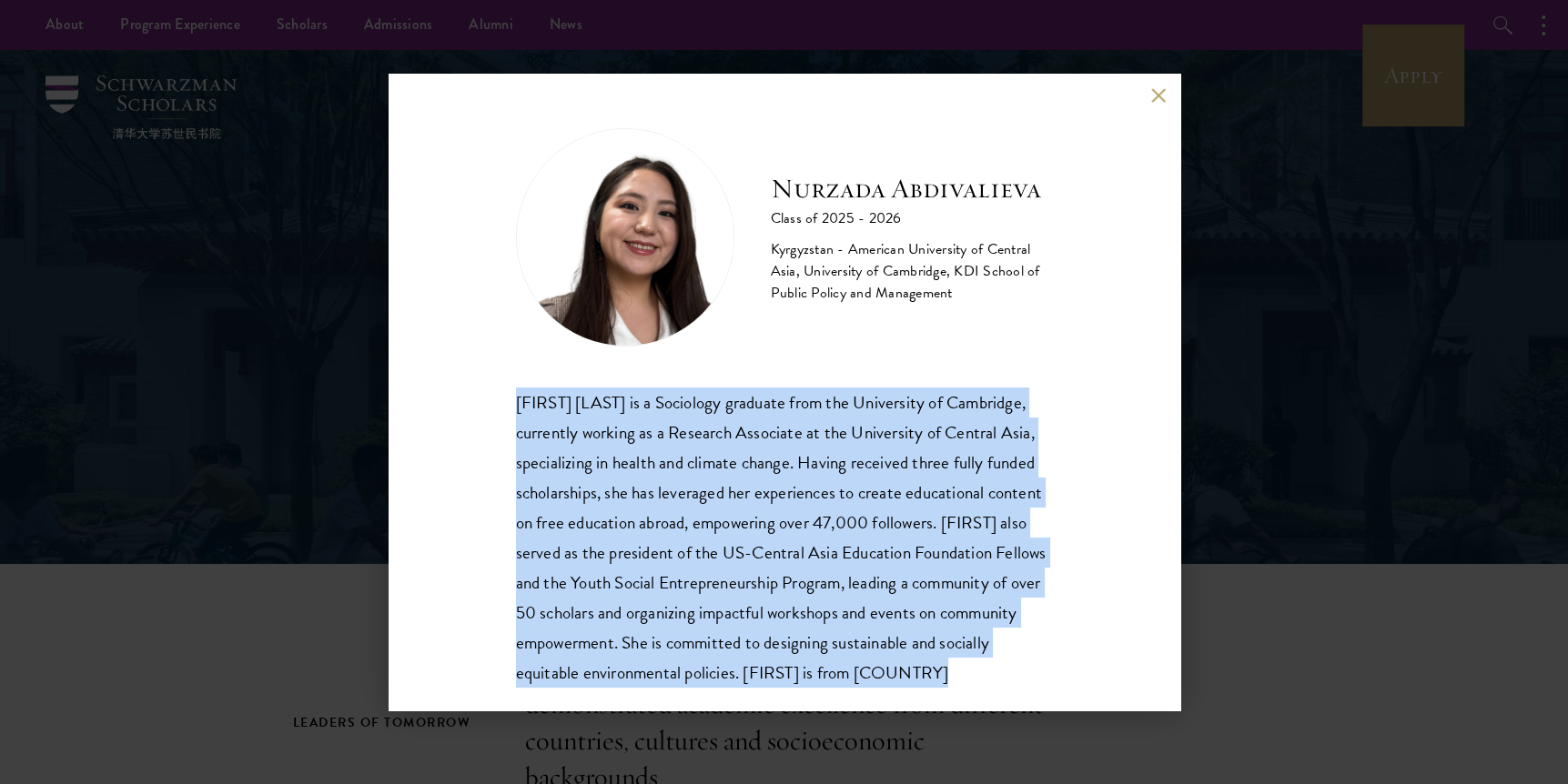 drag, startPoint x: 517, startPoint y: 397, endPoint x: 952, endPoint y: 688, distance: 523.3603 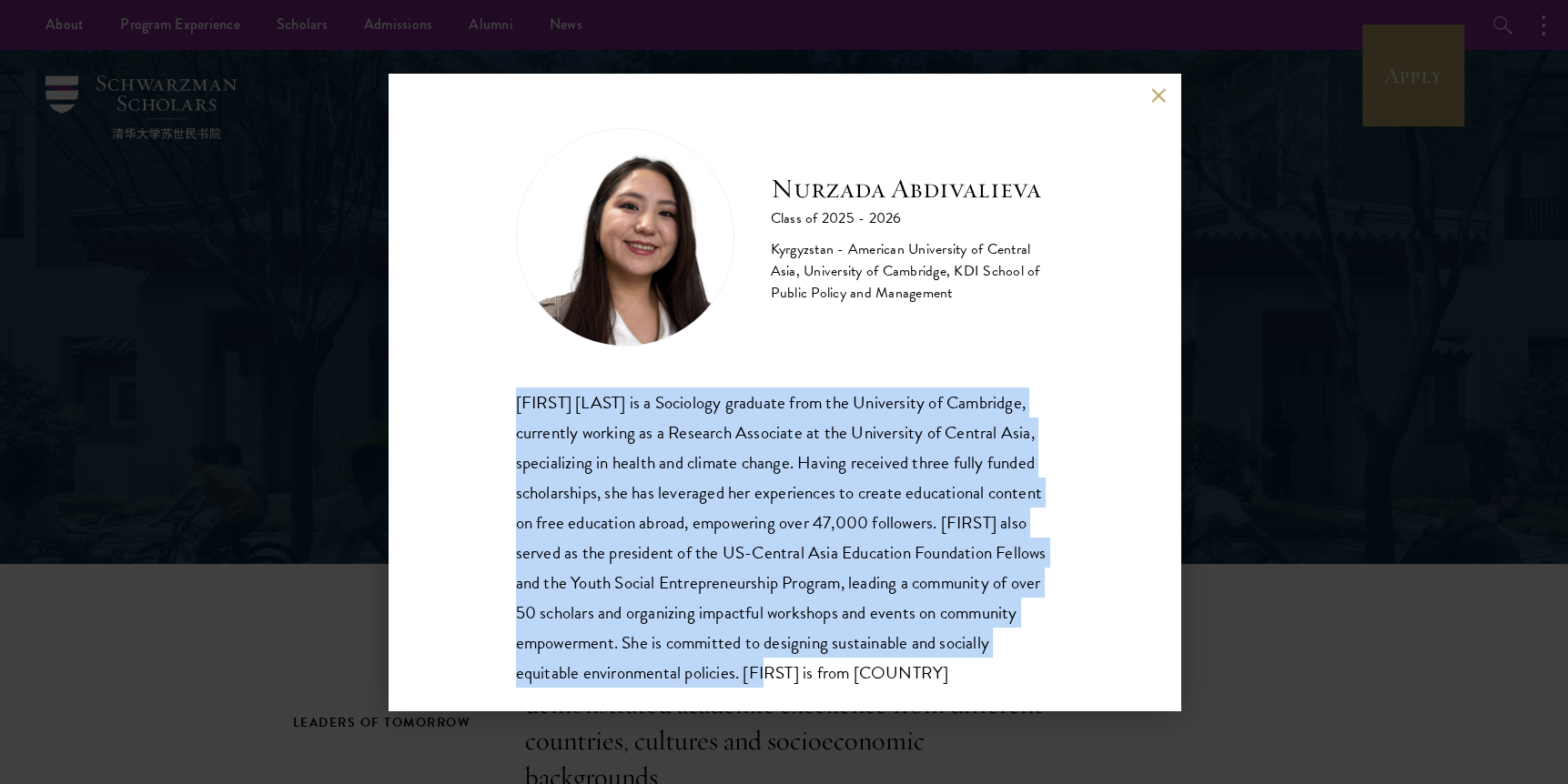 copy on "[FIRST] [LAST] is a Sociology graduate from the University of Cambridge, currently working as a Research Associate at the University of Central Asia, specializing in health and climate change. Having received three fully funded scholarships, she has leveraged her experiences to create educational content on free education abroad, empowering over 47,000 followers. [FIRST] also served as the president of the US-Central Asia Education Foundation Fellows and the Youth Social Entrepreneurship Program, leading a community of over 50 scholars and organizing impactful workshops and events on community empowerment. She is committed to designing sustainable and socially equitable environmental policies" 